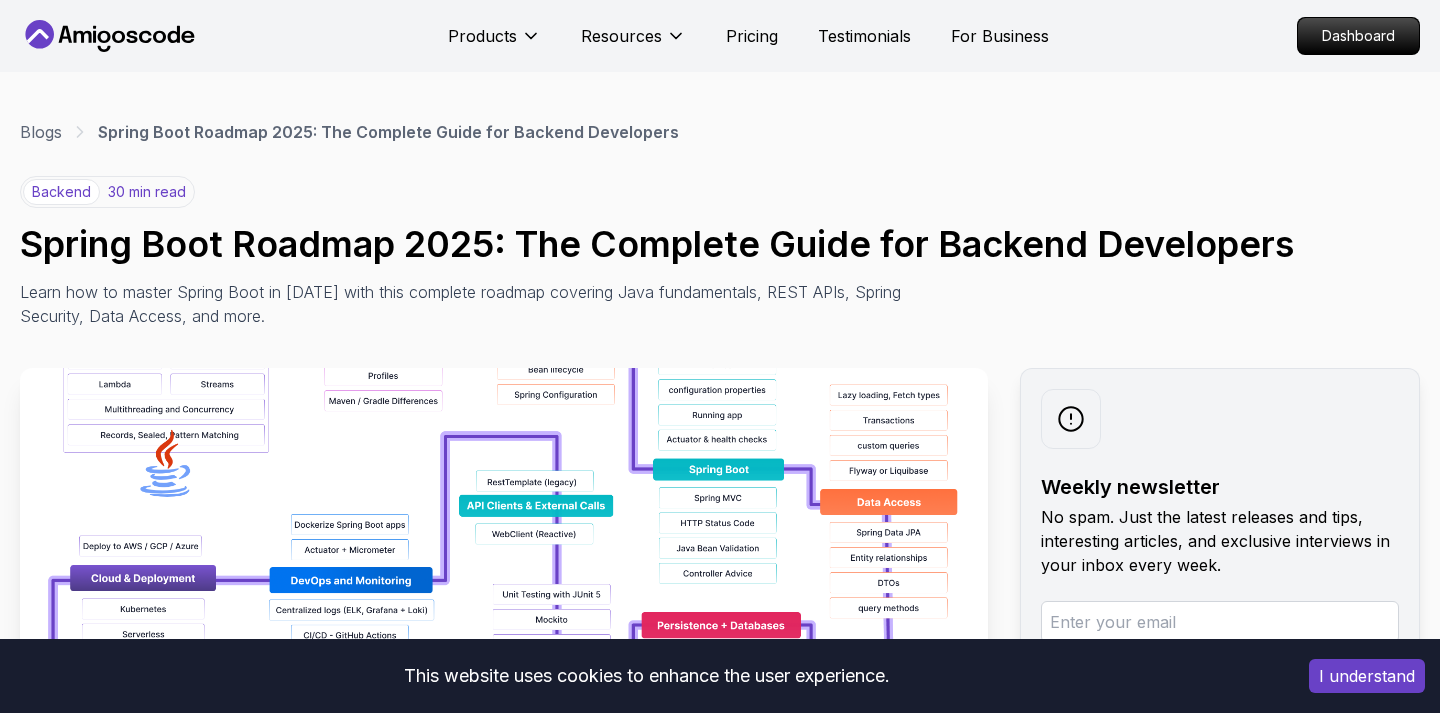 scroll, scrollTop: 772, scrollLeft: 0, axis: vertical 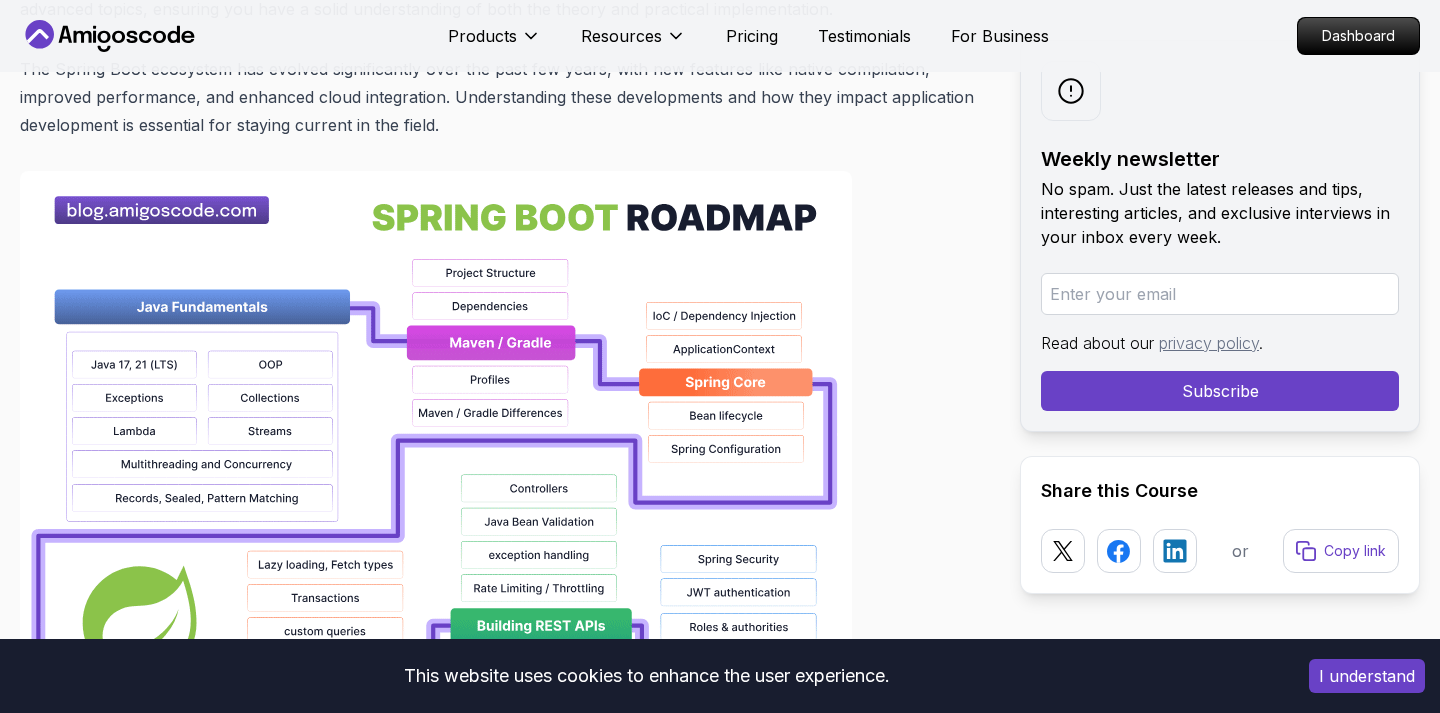 click at bounding box center [436, 811] 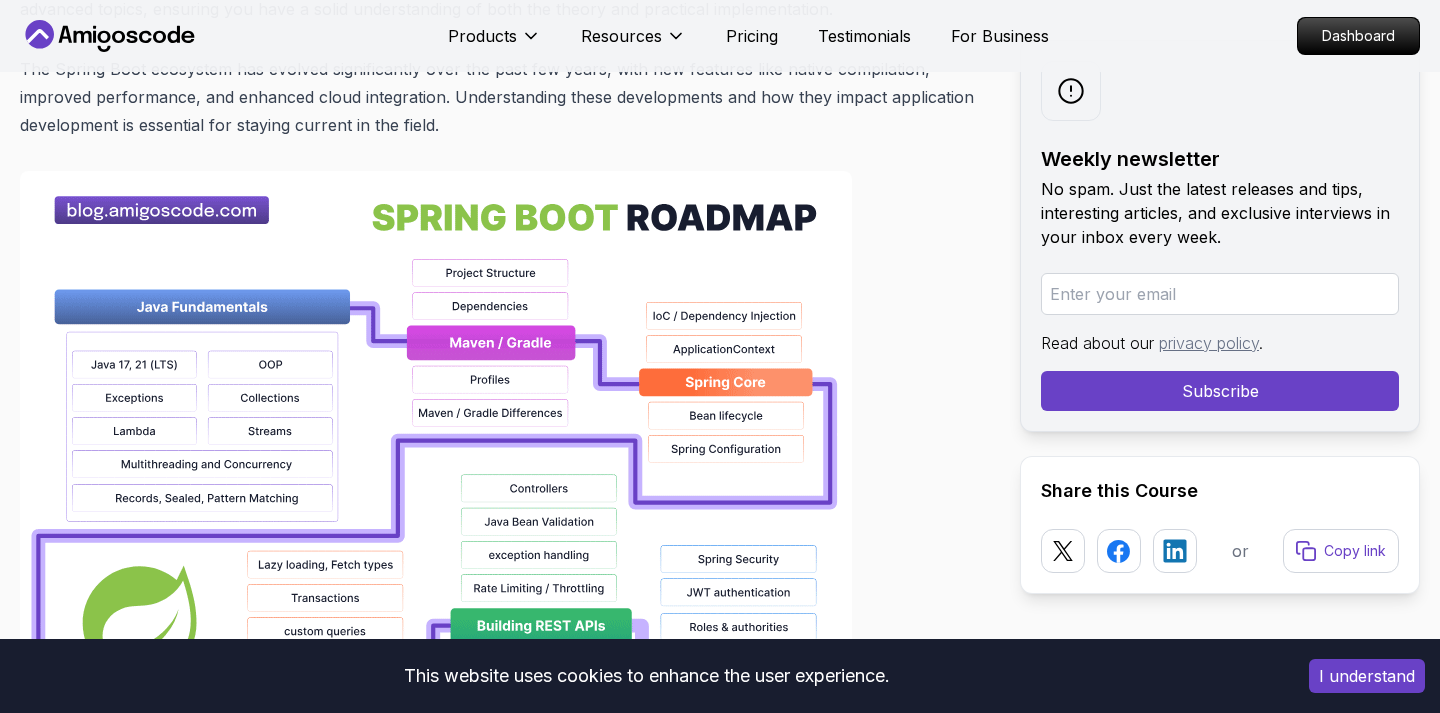 click at bounding box center (436, 811) 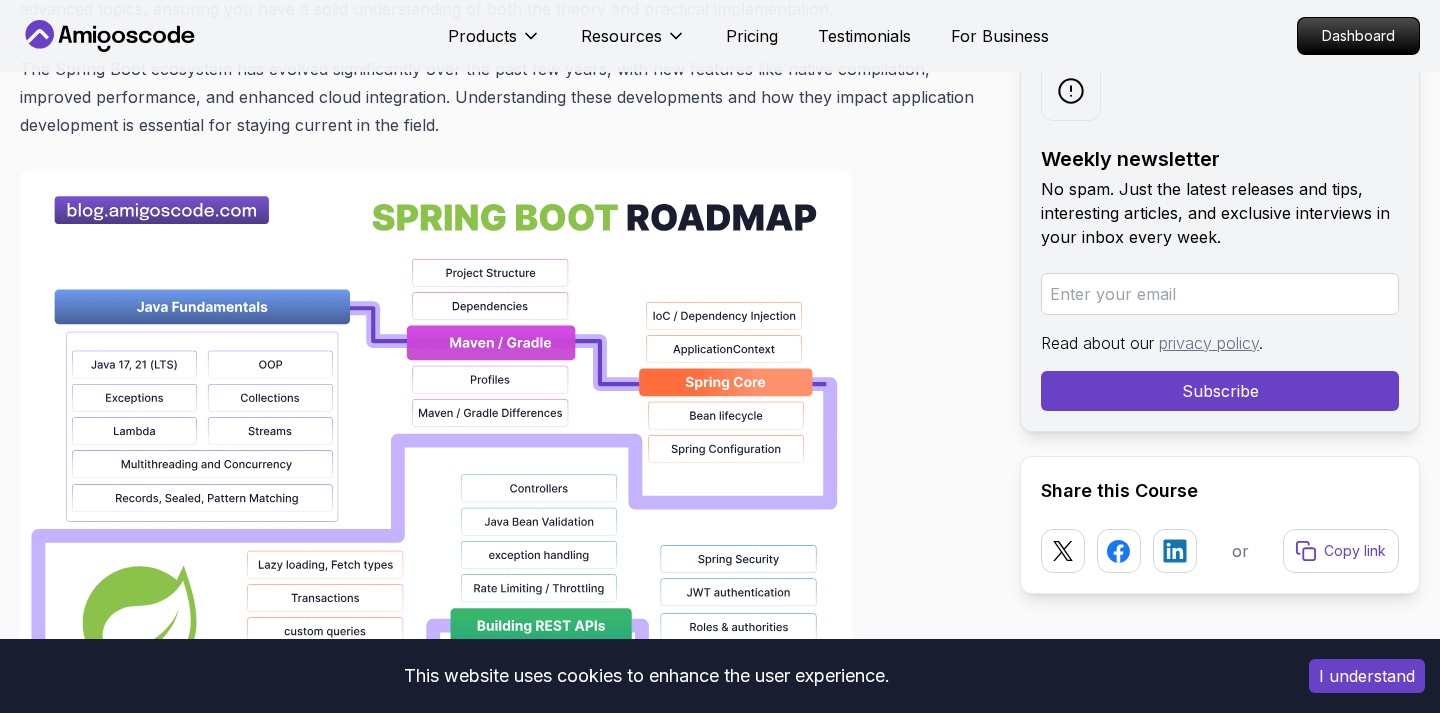 click at bounding box center [436, 811] 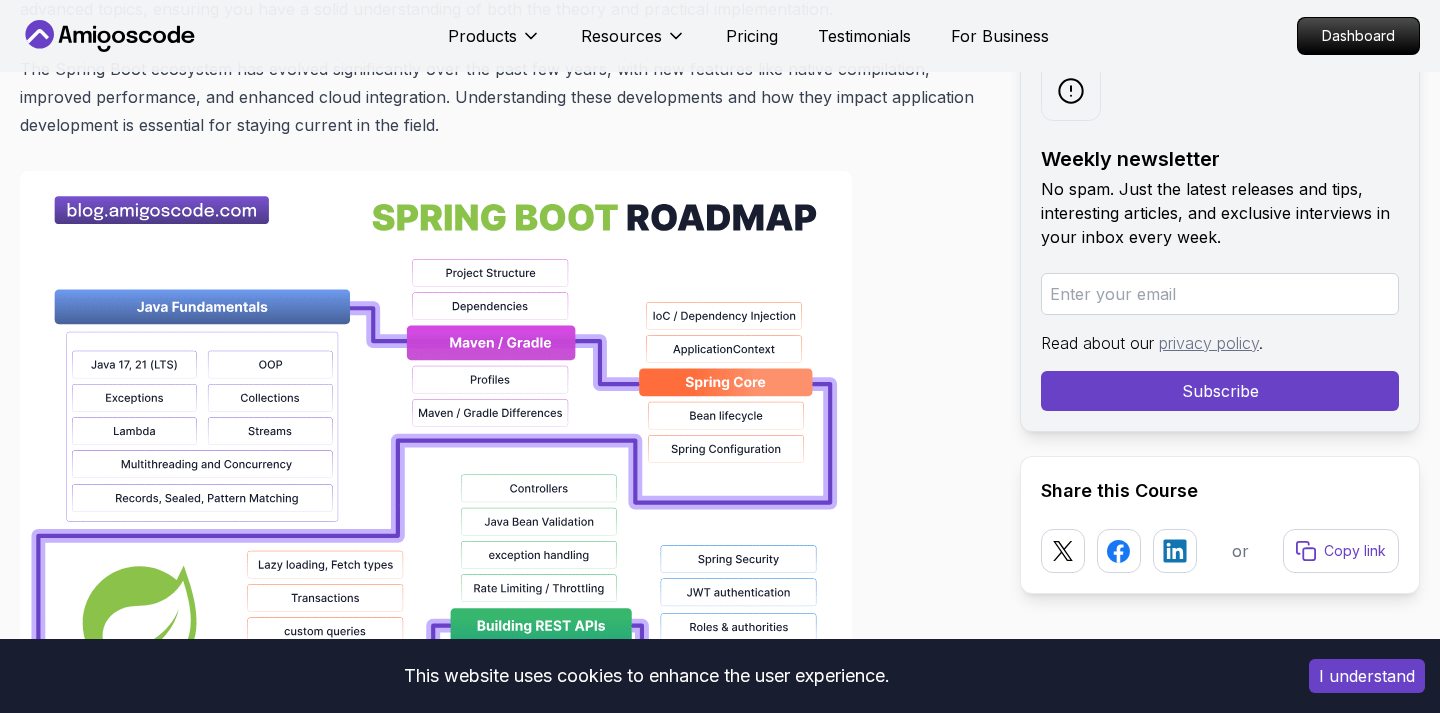 click at bounding box center [436, 811] 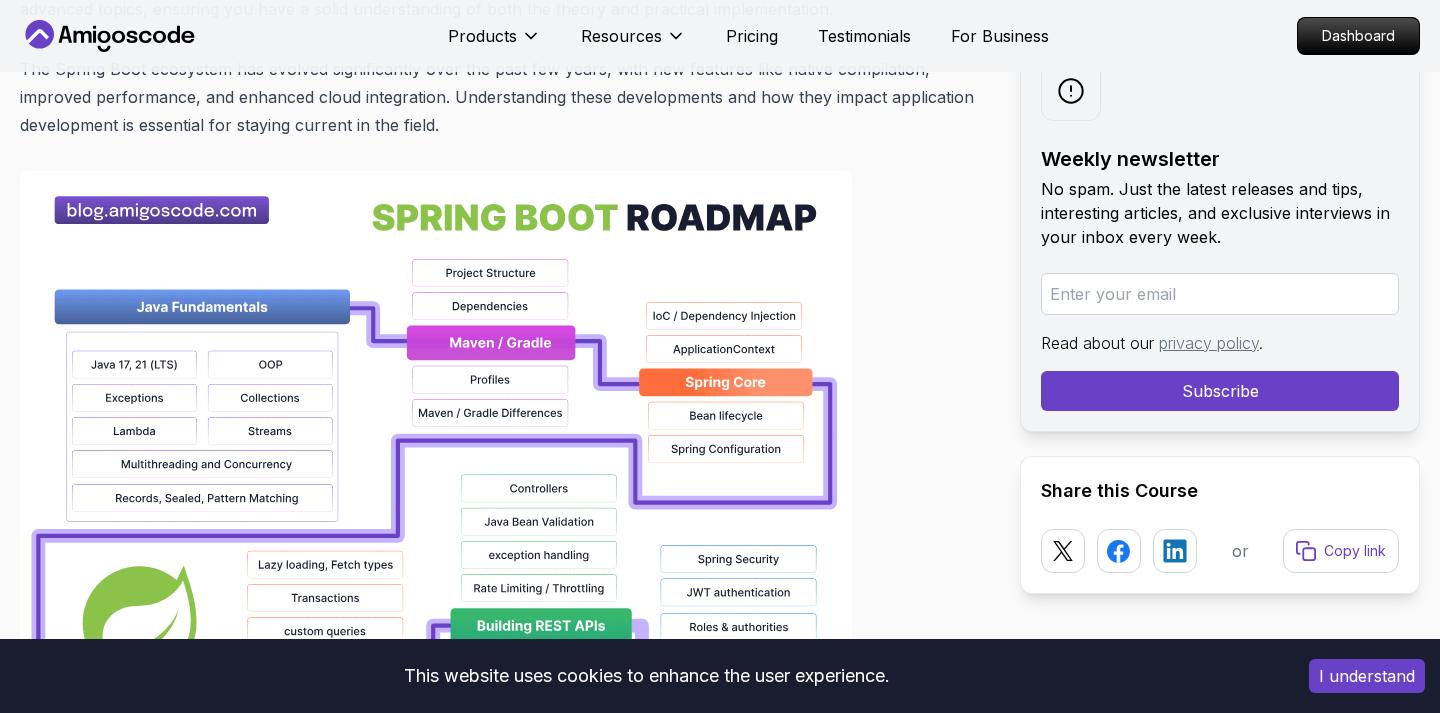 click at bounding box center (436, 811) 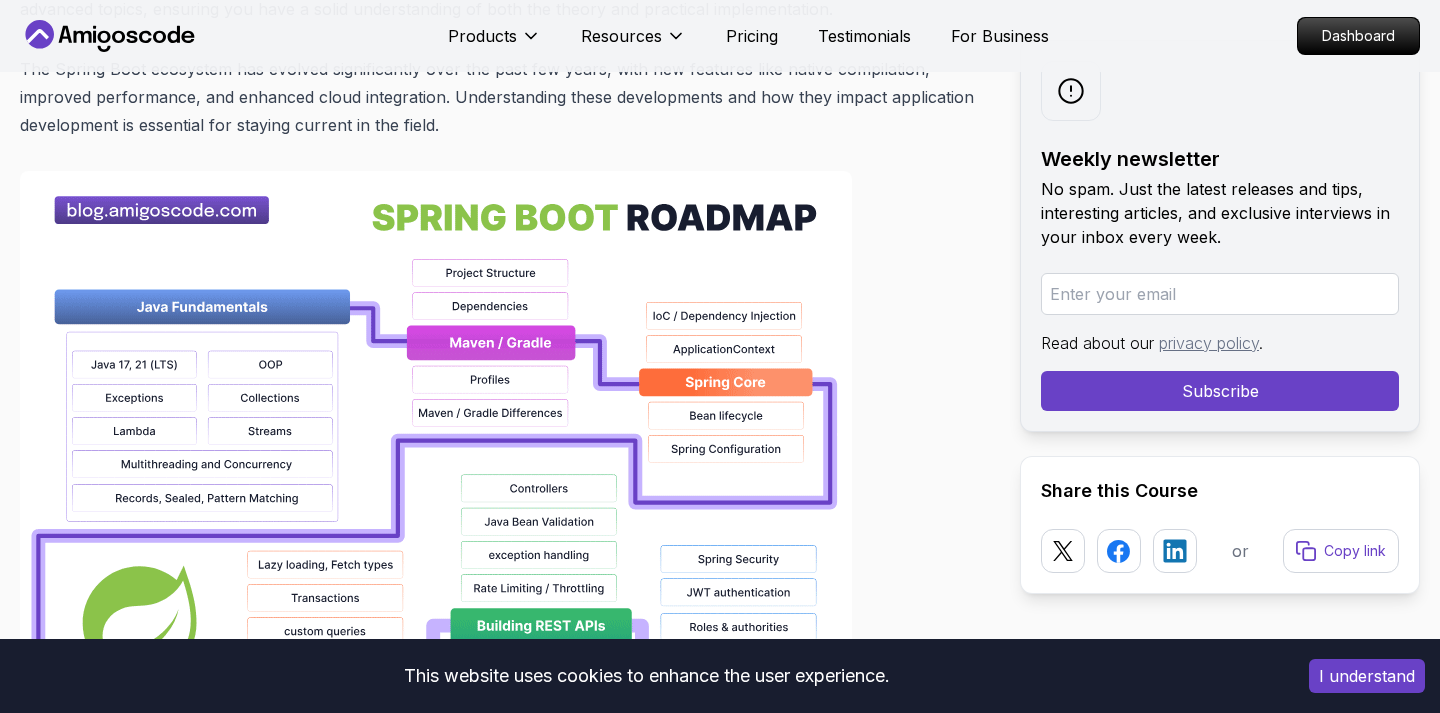 click at bounding box center [436, 811] 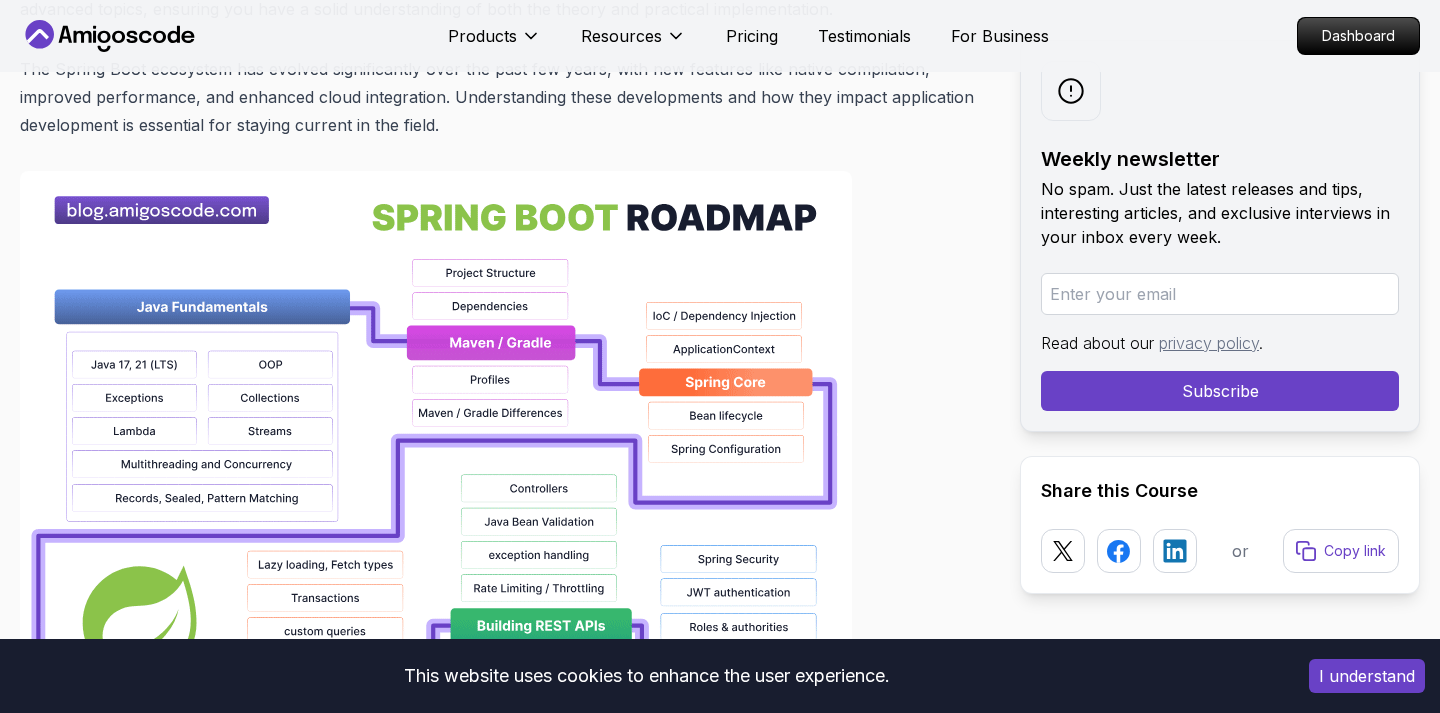 click at bounding box center (436, 811) 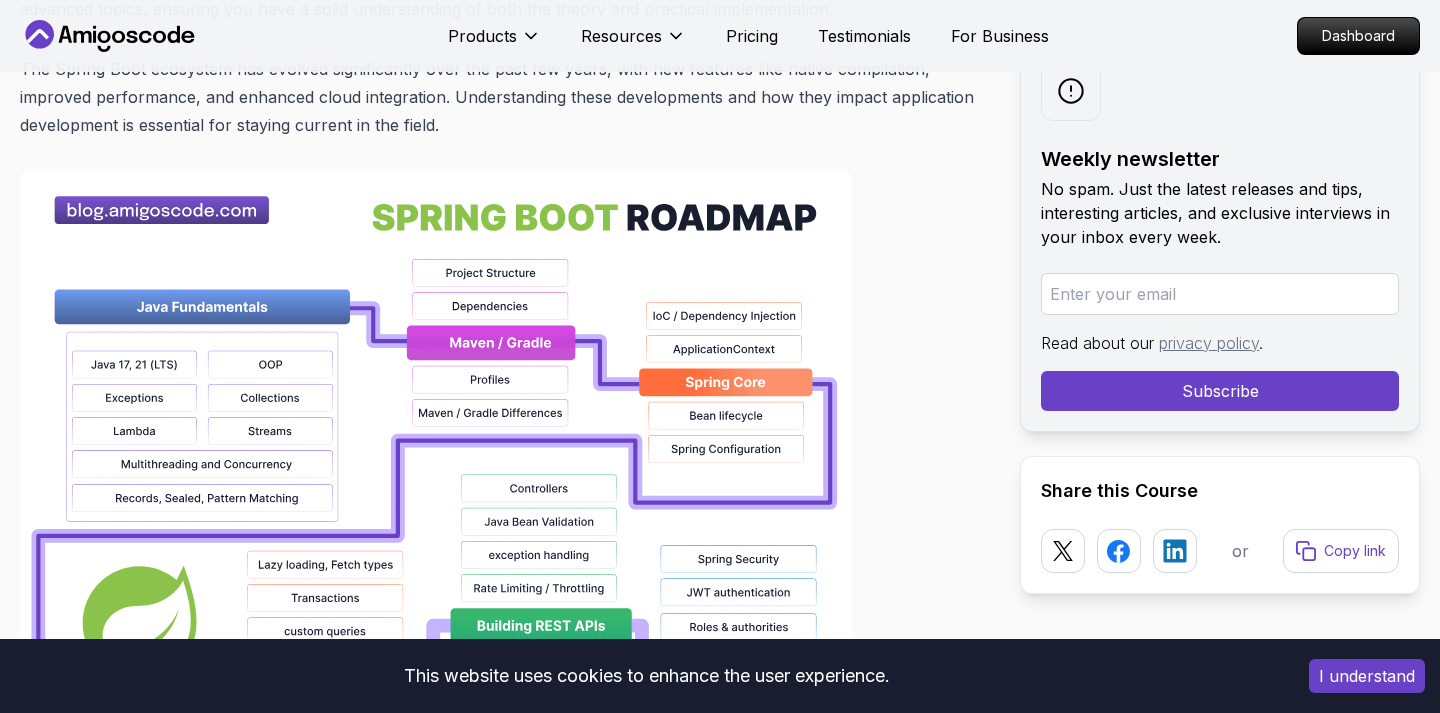 click at bounding box center (436, 811) 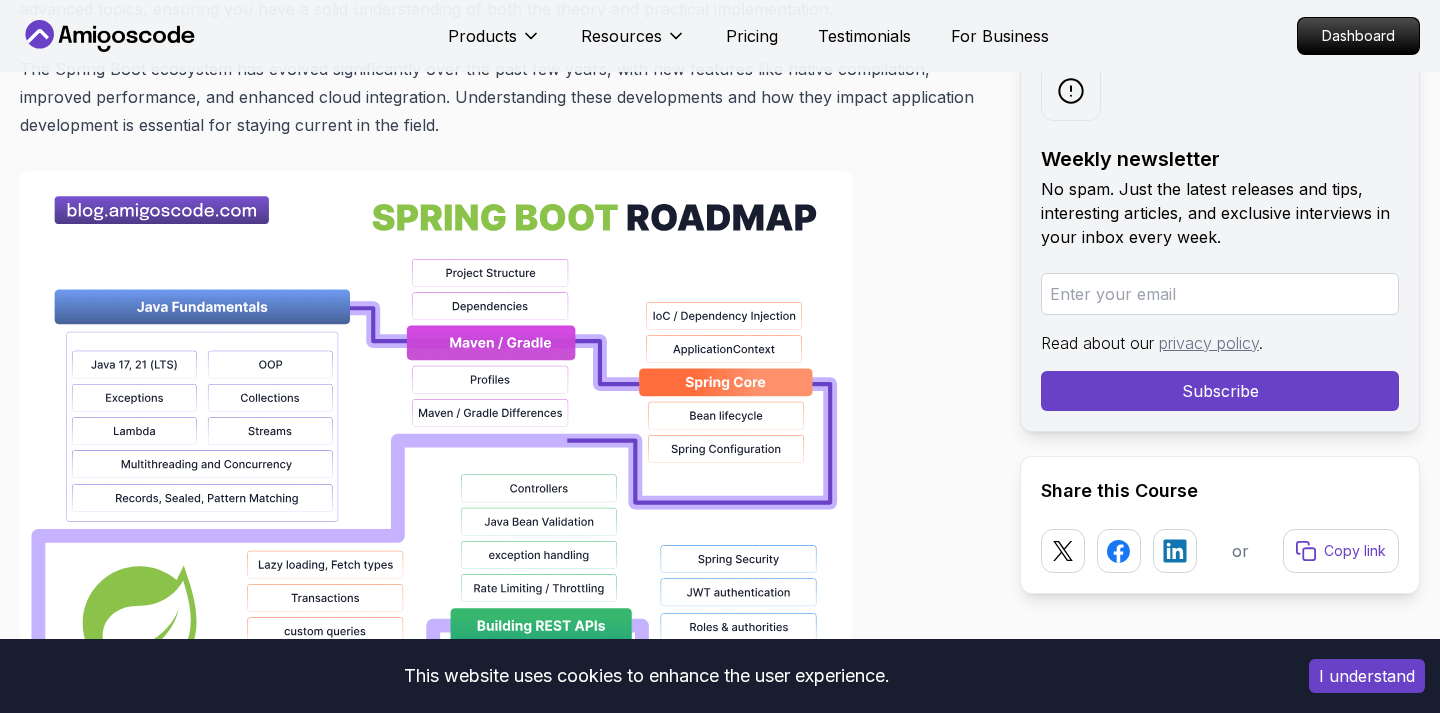 click at bounding box center (436, 811) 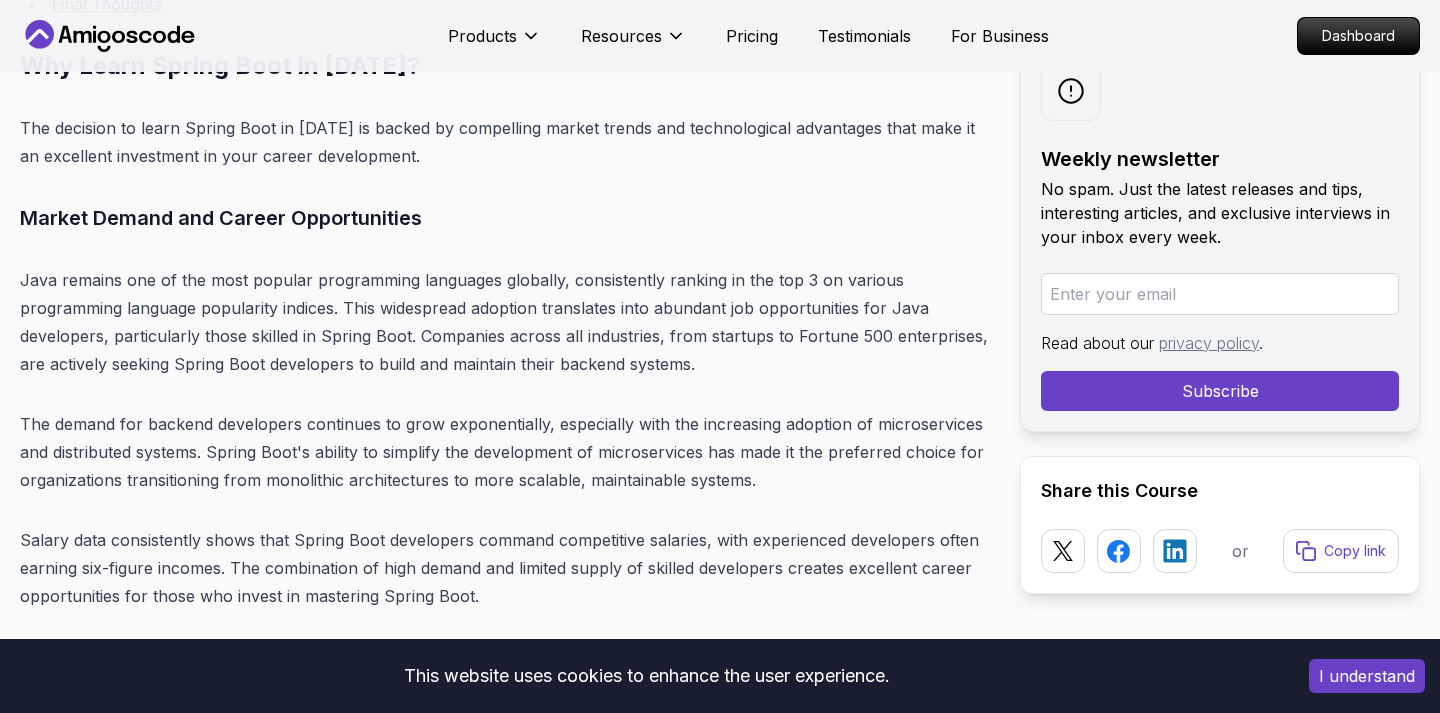 scroll, scrollTop: 5220, scrollLeft: 0, axis: vertical 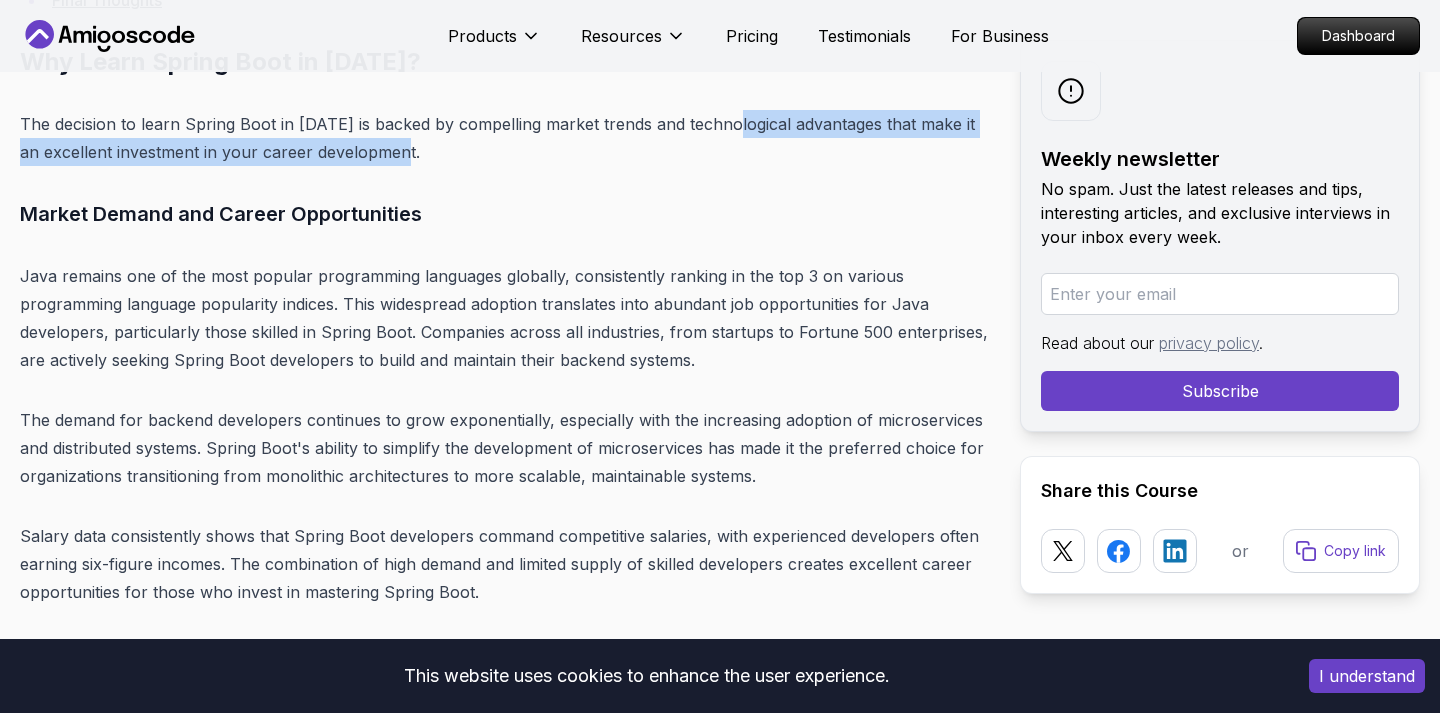 drag, startPoint x: 730, startPoint y: 121, endPoint x: 912, endPoint y: 141, distance: 183.0956 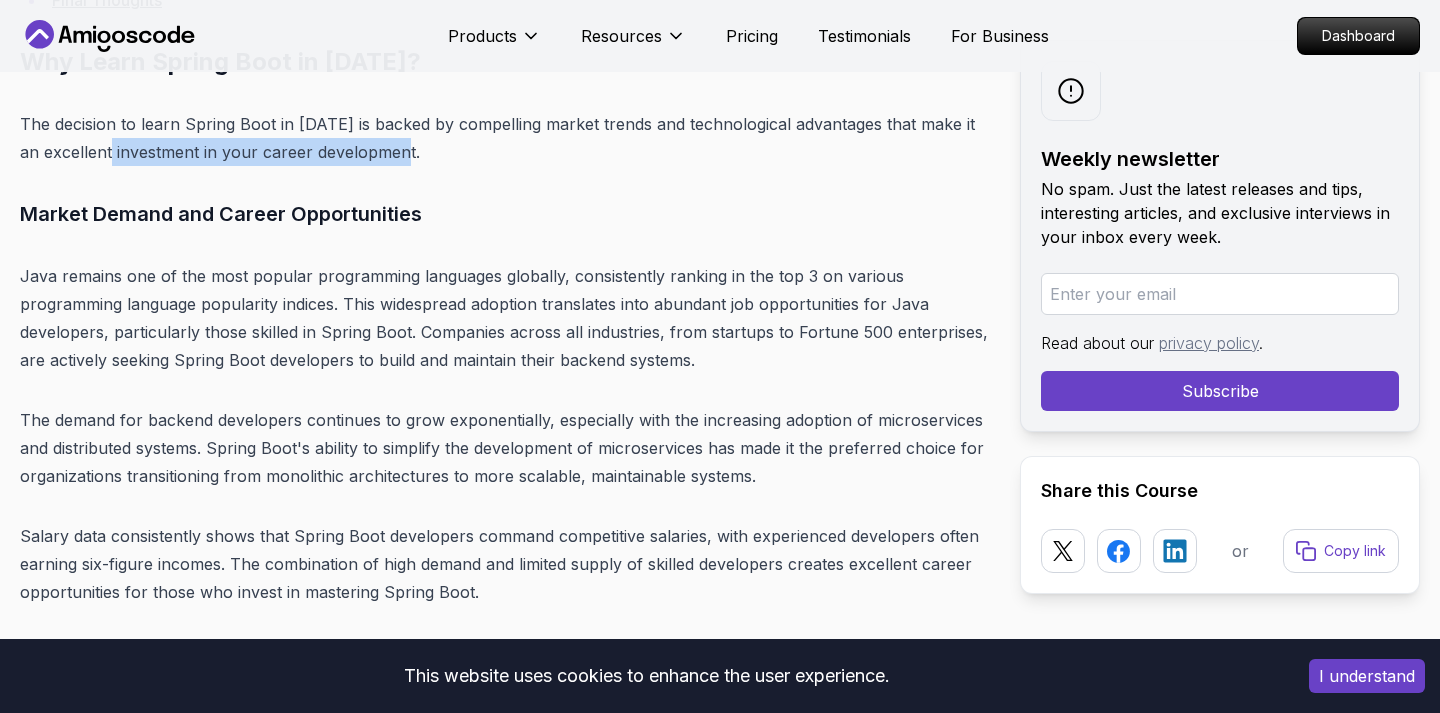 drag, startPoint x: 95, startPoint y: 150, endPoint x: 439, endPoint y: 165, distance: 344.32687 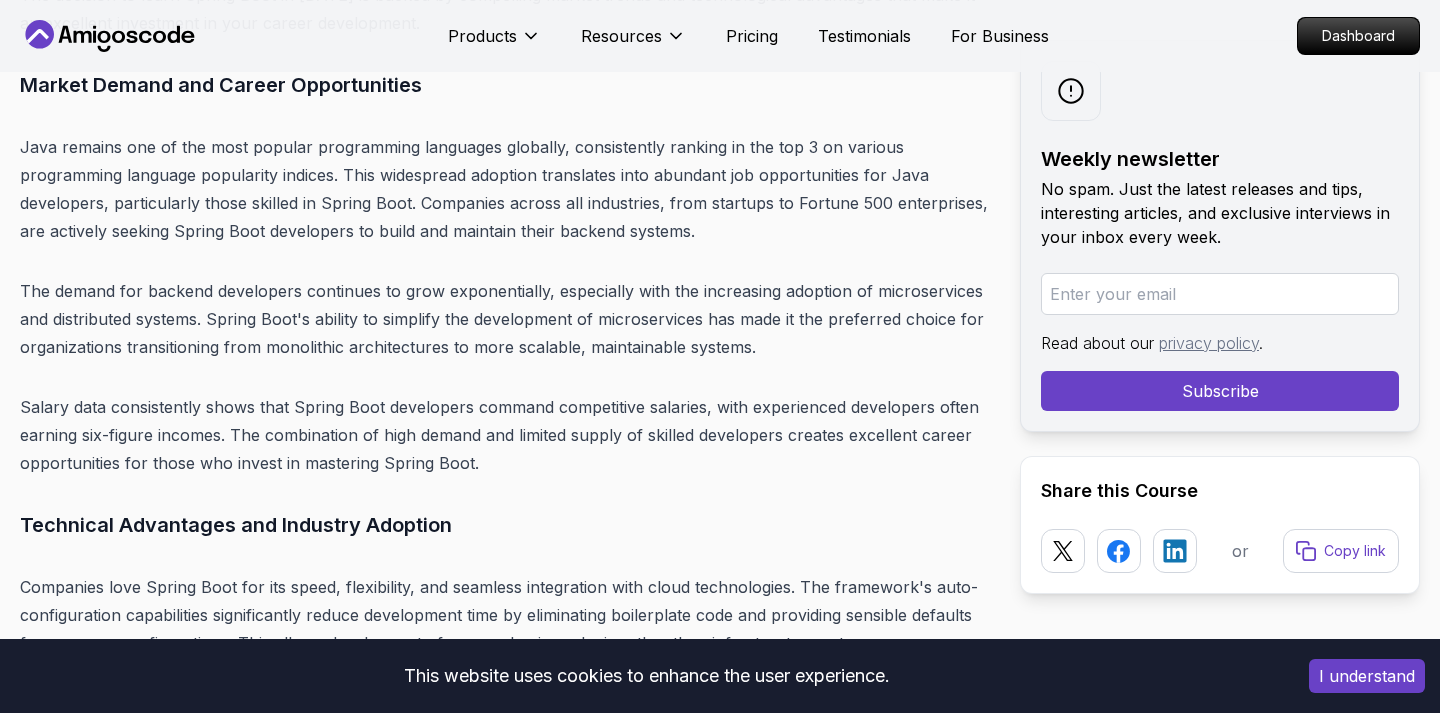 scroll, scrollTop: 5340, scrollLeft: 0, axis: vertical 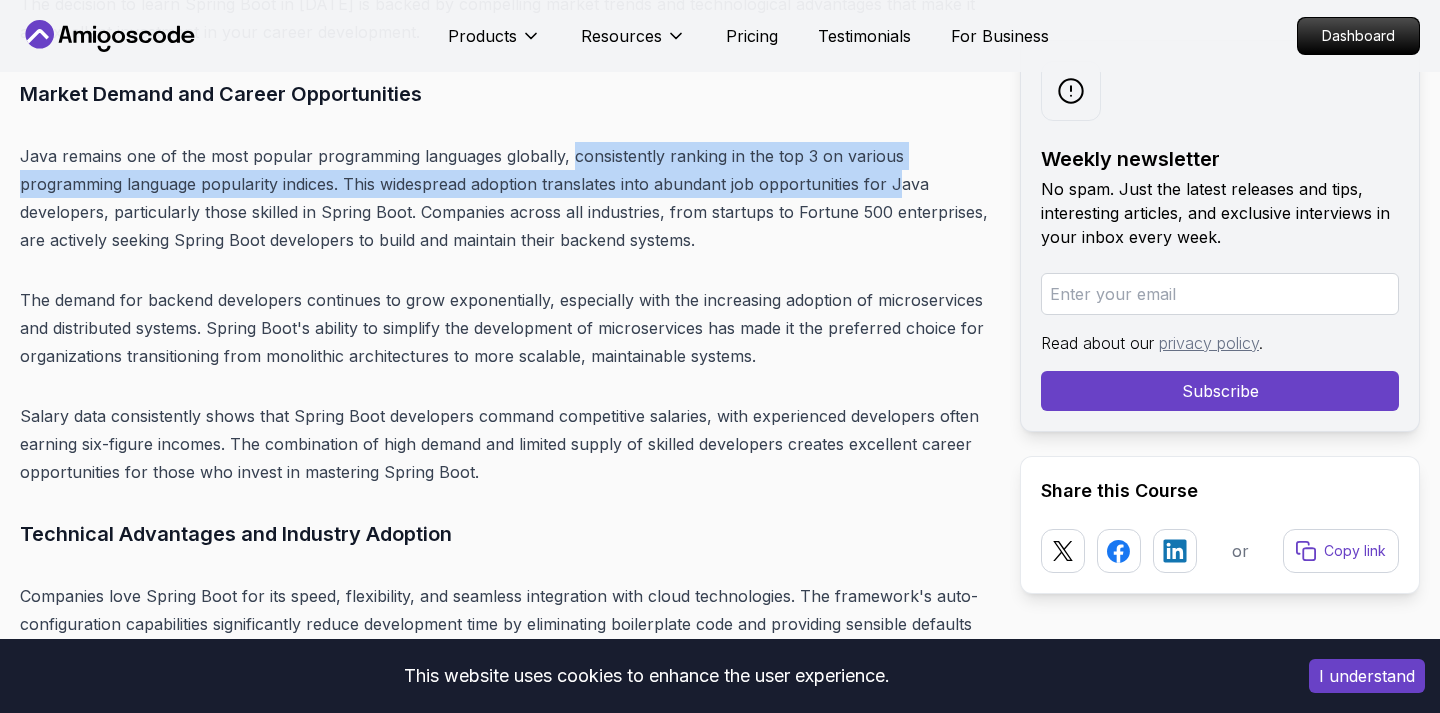 drag, startPoint x: 567, startPoint y: 160, endPoint x: 895, endPoint y: 173, distance: 328.2575 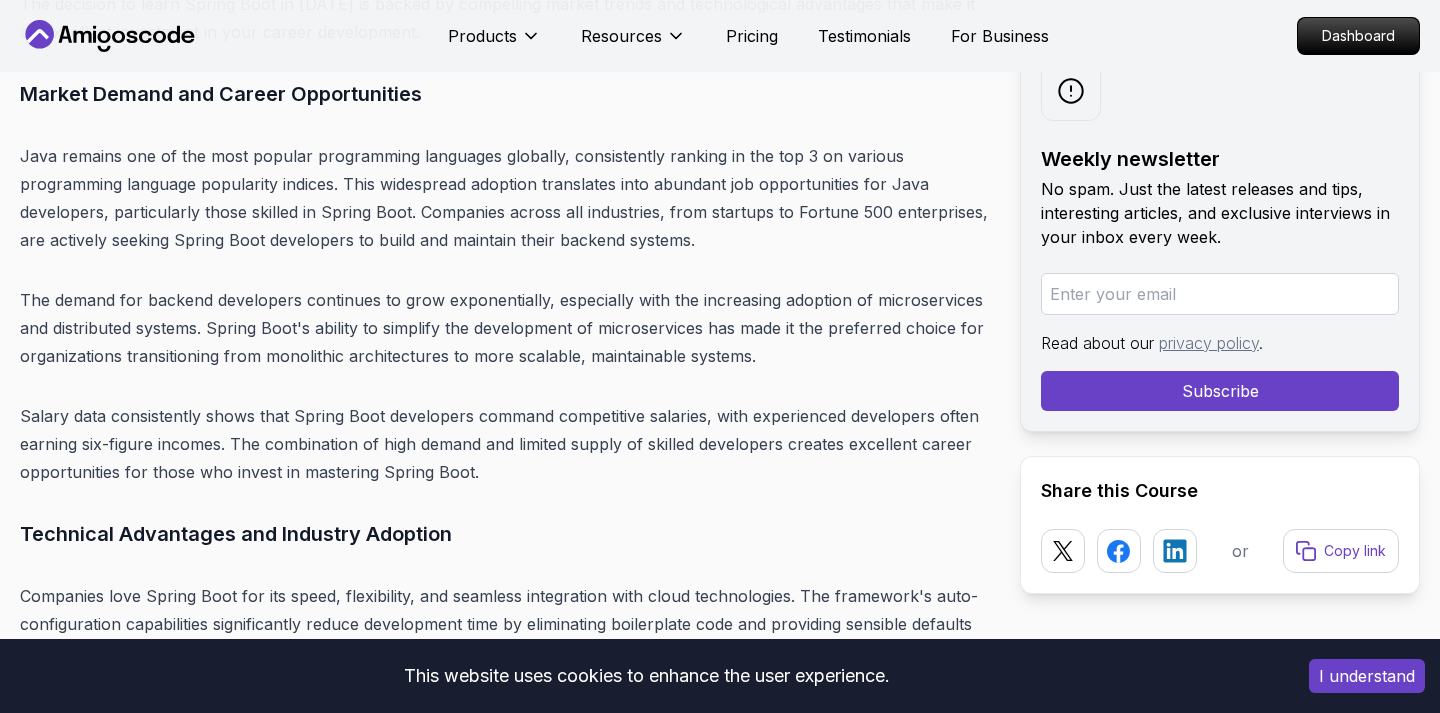 click on "Java remains one of the most popular programming languages globally, consistently ranking in the top 3 on various programming language popularity indices. This widespread adoption translates into abundant job opportunities for Java developers, particularly those skilled in Spring Boot. Companies across all industries, from startups to Fortune 500 enterprises, are actively seeking Spring Boot developers to build and maintain their backend systems." at bounding box center [504, 198] 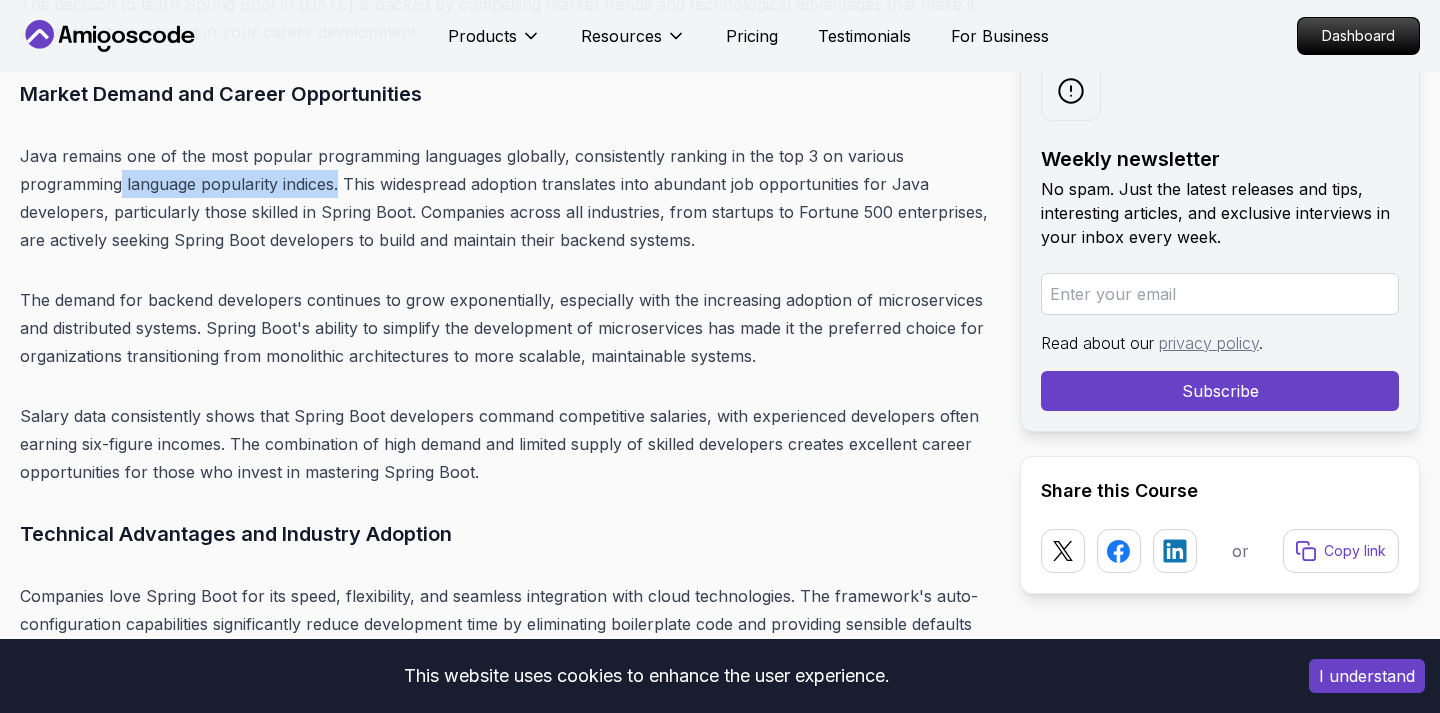 drag, startPoint x: 121, startPoint y: 183, endPoint x: 341, endPoint y: 183, distance: 220 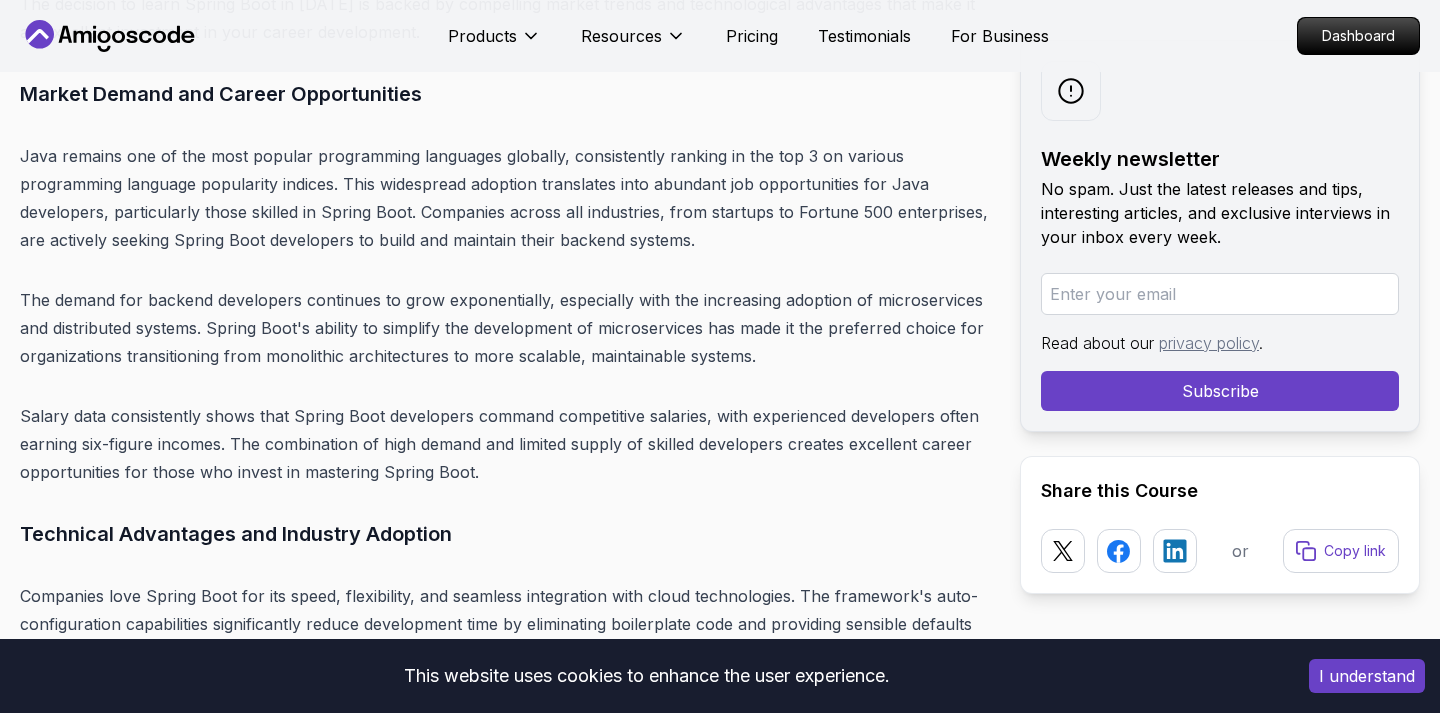 click on "Java remains one of the most popular programming languages globally, consistently ranking in the top 3 on various programming language popularity indices. This widespread adoption translates into abundant job opportunities for Java developers, particularly those skilled in Spring Boot. Companies across all industries, from startups to Fortune 500 enterprises, are actively seeking Spring Boot developers to build and maintain their backend systems." at bounding box center (504, 198) 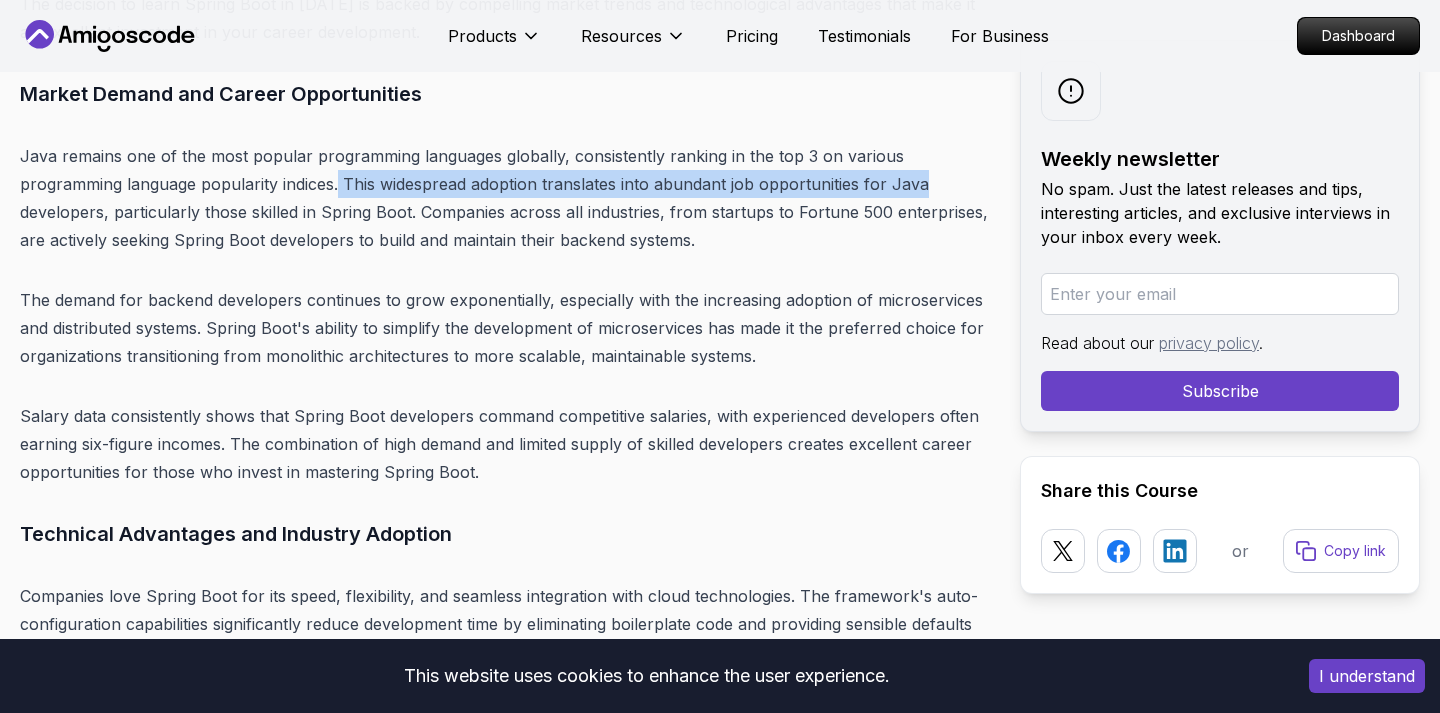 drag, startPoint x: 340, startPoint y: 183, endPoint x: 952, endPoint y: 187, distance: 612.01306 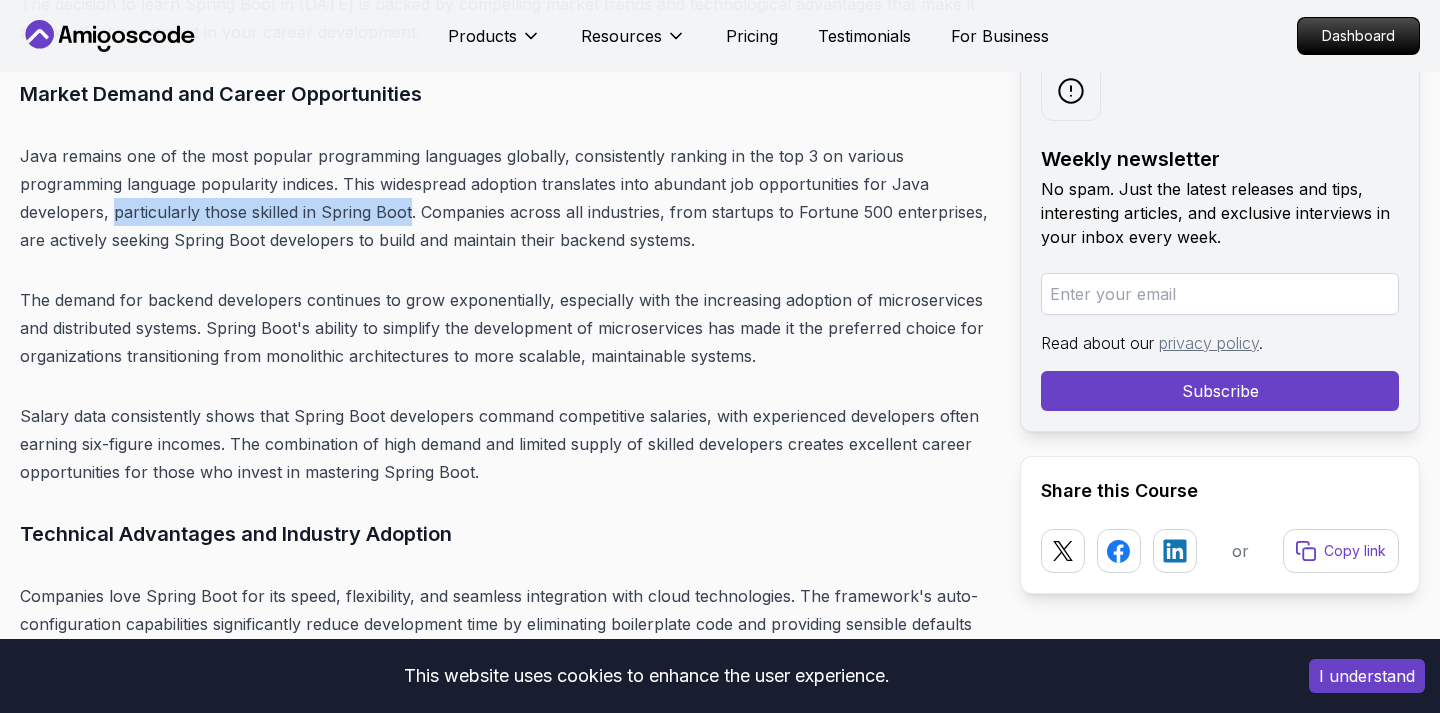 drag, startPoint x: 111, startPoint y: 213, endPoint x: 407, endPoint y: 214, distance: 296.00168 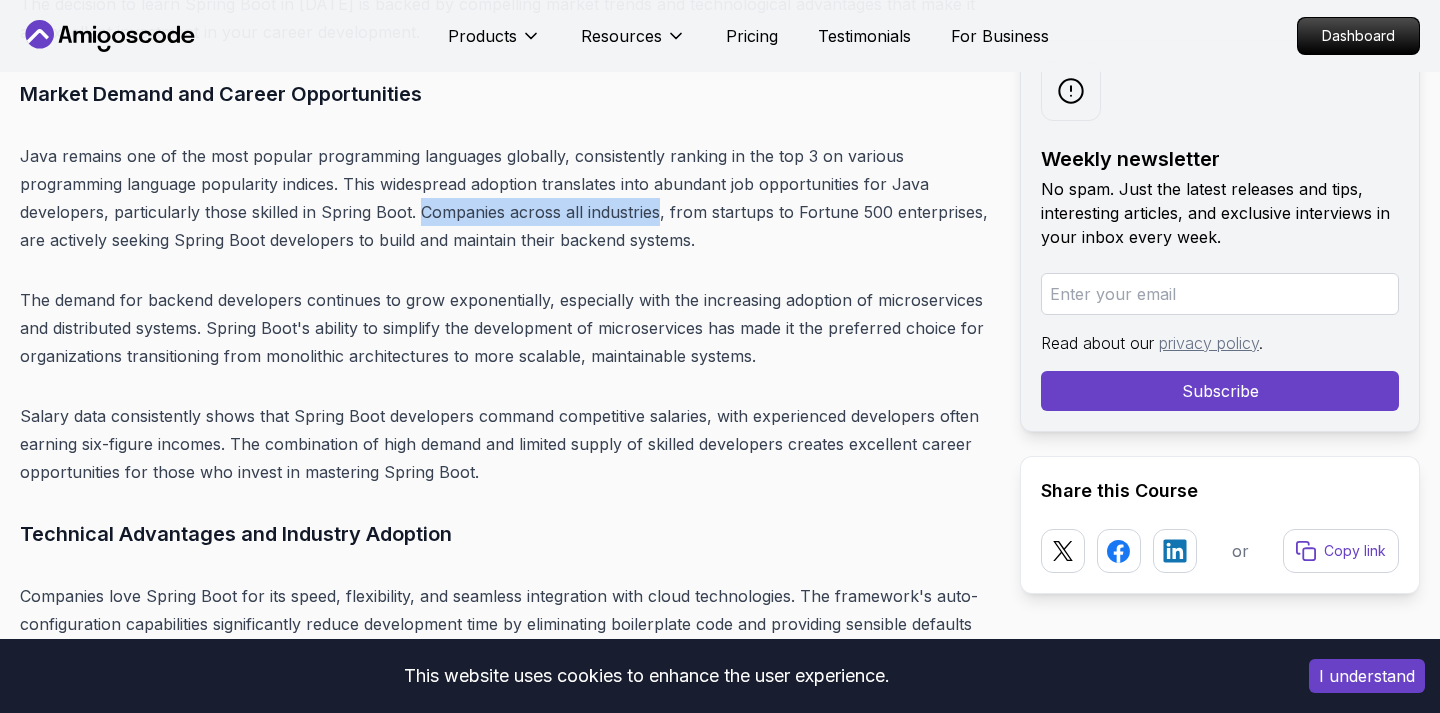 drag, startPoint x: 417, startPoint y: 212, endPoint x: 658, endPoint y: 217, distance: 241.05186 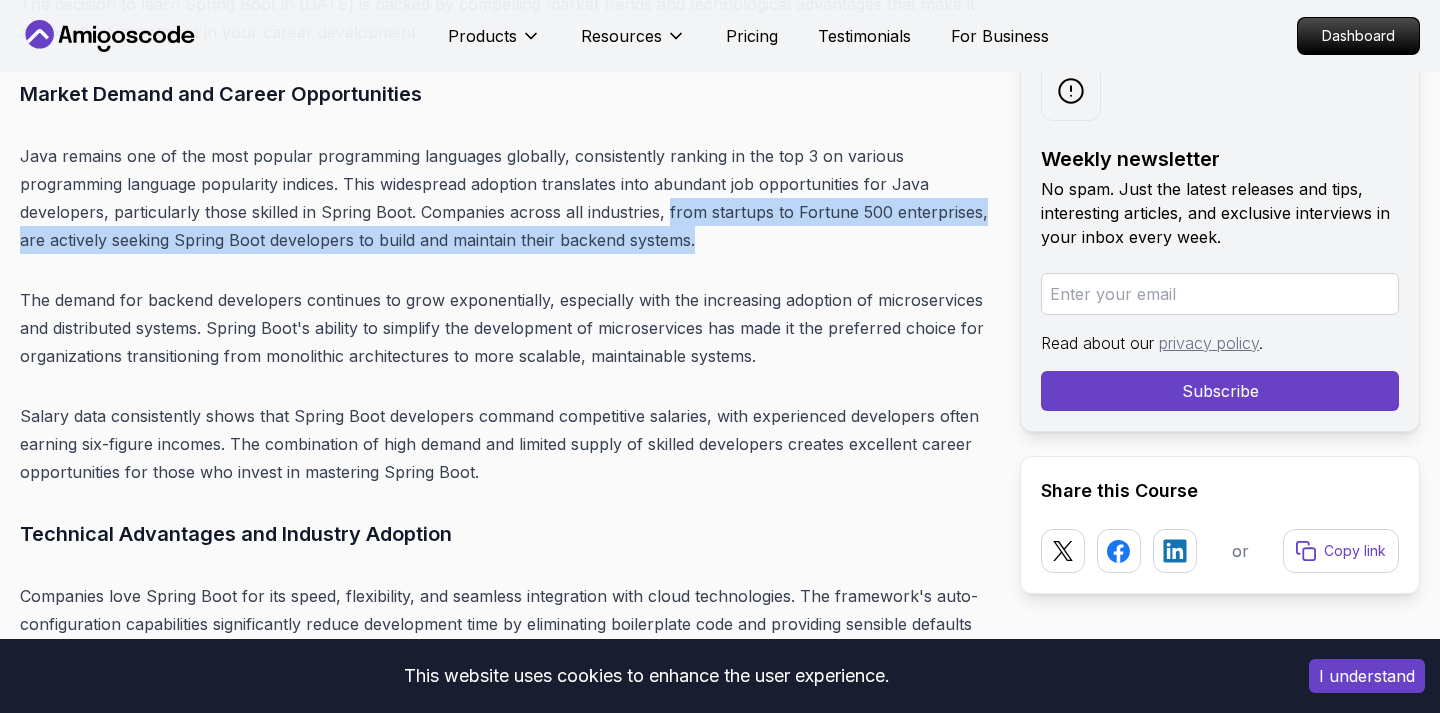 drag, startPoint x: 666, startPoint y: 214, endPoint x: 724, endPoint y: 239, distance: 63.15853 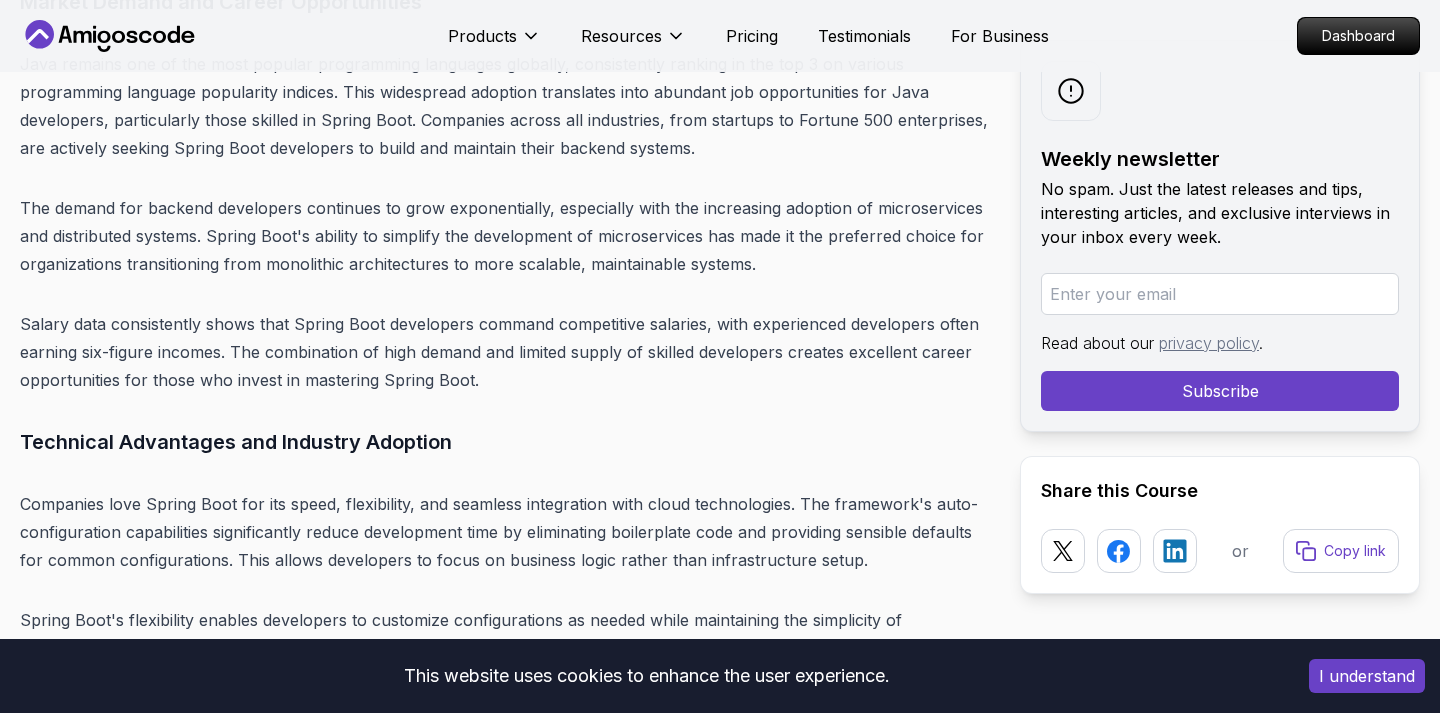 scroll, scrollTop: 5437, scrollLeft: 0, axis: vertical 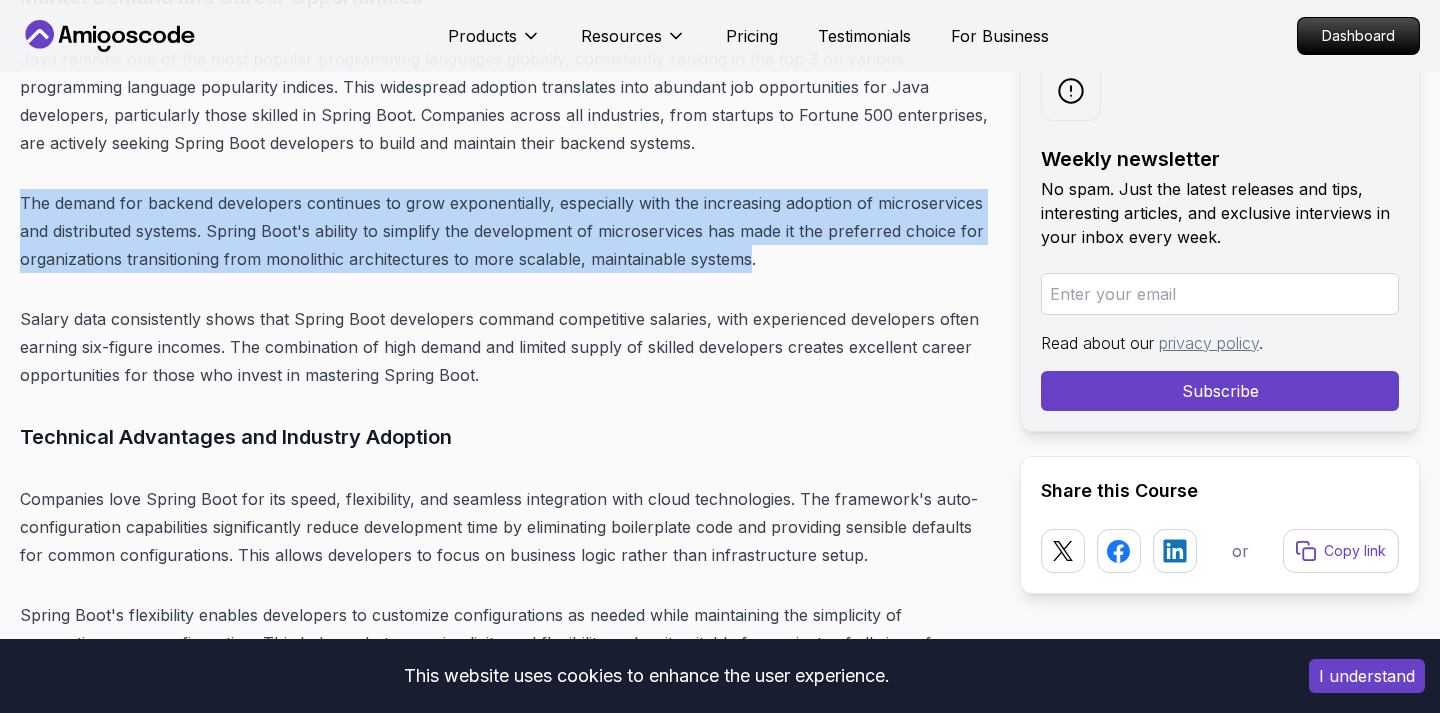 drag, startPoint x: 20, startPoint y: 203, endPoint x: 746, endPoint y: 262, distance: 728.39343 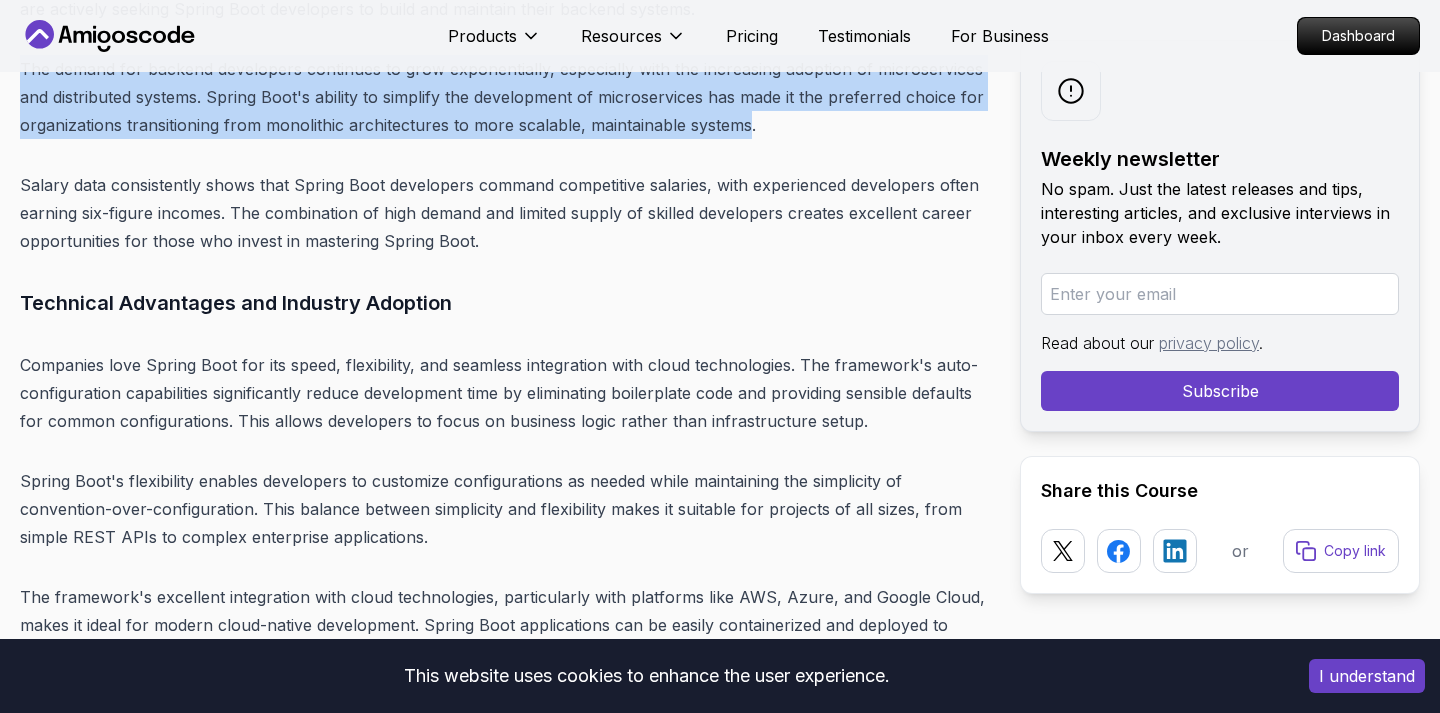 scroll, scrollTop: 5574, scrollLeft: 0, axis: vertical 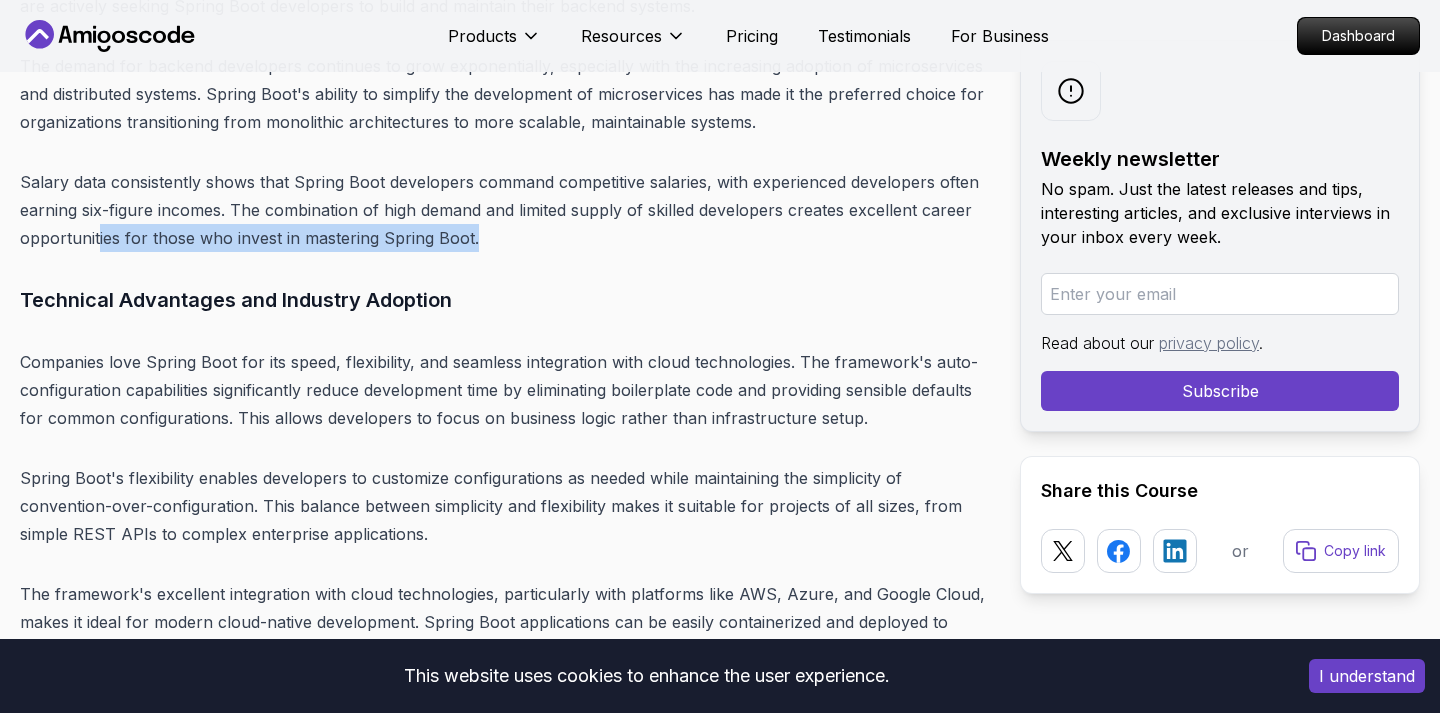 drag, startPoint x: 96, startPoint y: 236, endPoint x: 514, endPoint y: 230, distance: 418.04306 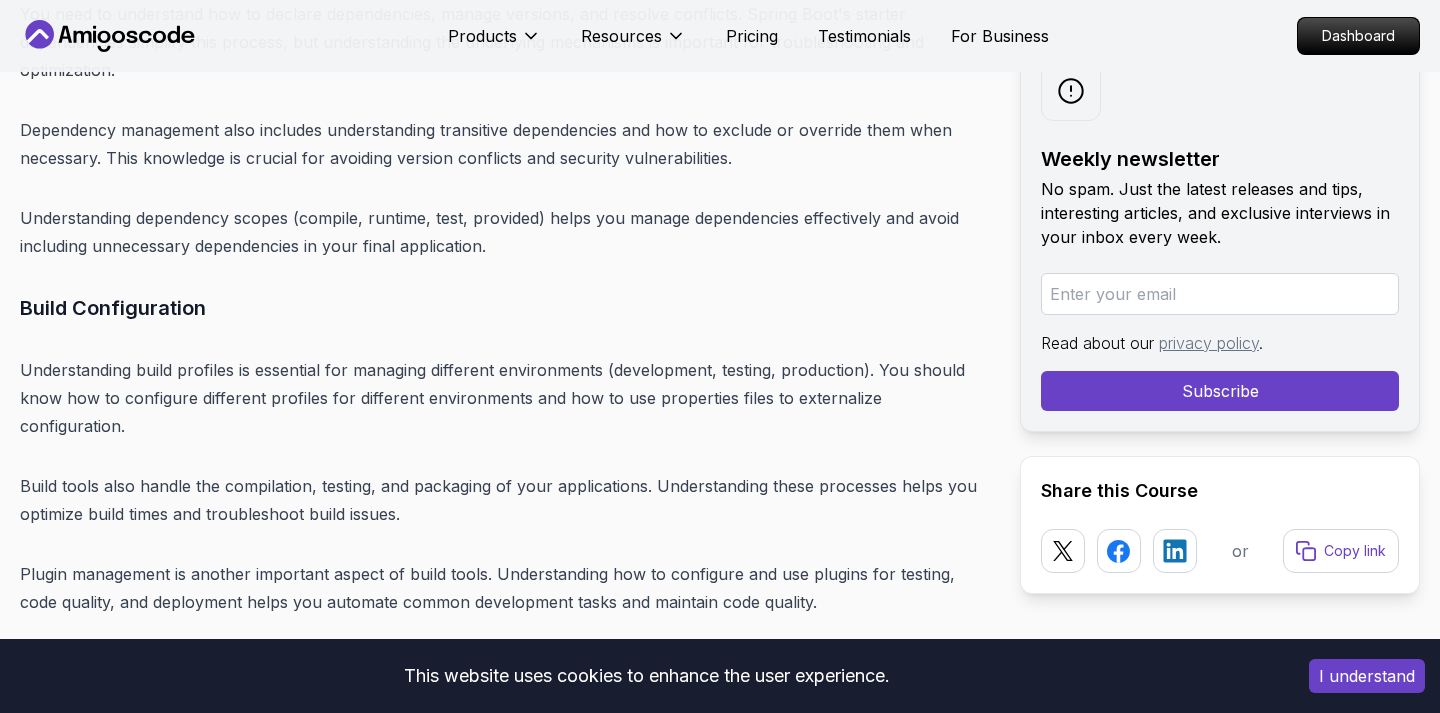 scroll, scrollTop: 8304, scrollLeft: 0, axis: vertical 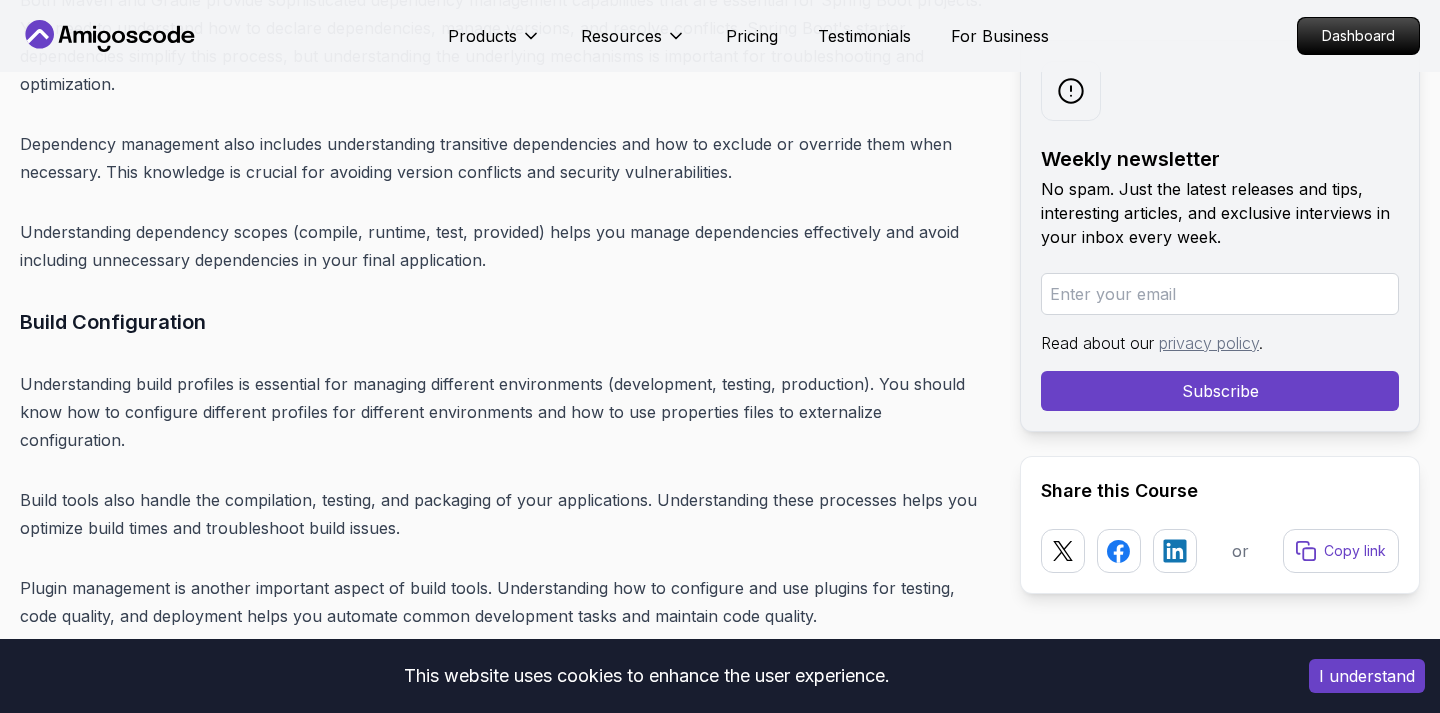 click on "Understanding dependency scopes (compile, runtime, test, provided) helps you manage dependencies effectively and avoid including unnecessary dependencies in your final application." at bounding box center (504, 246) 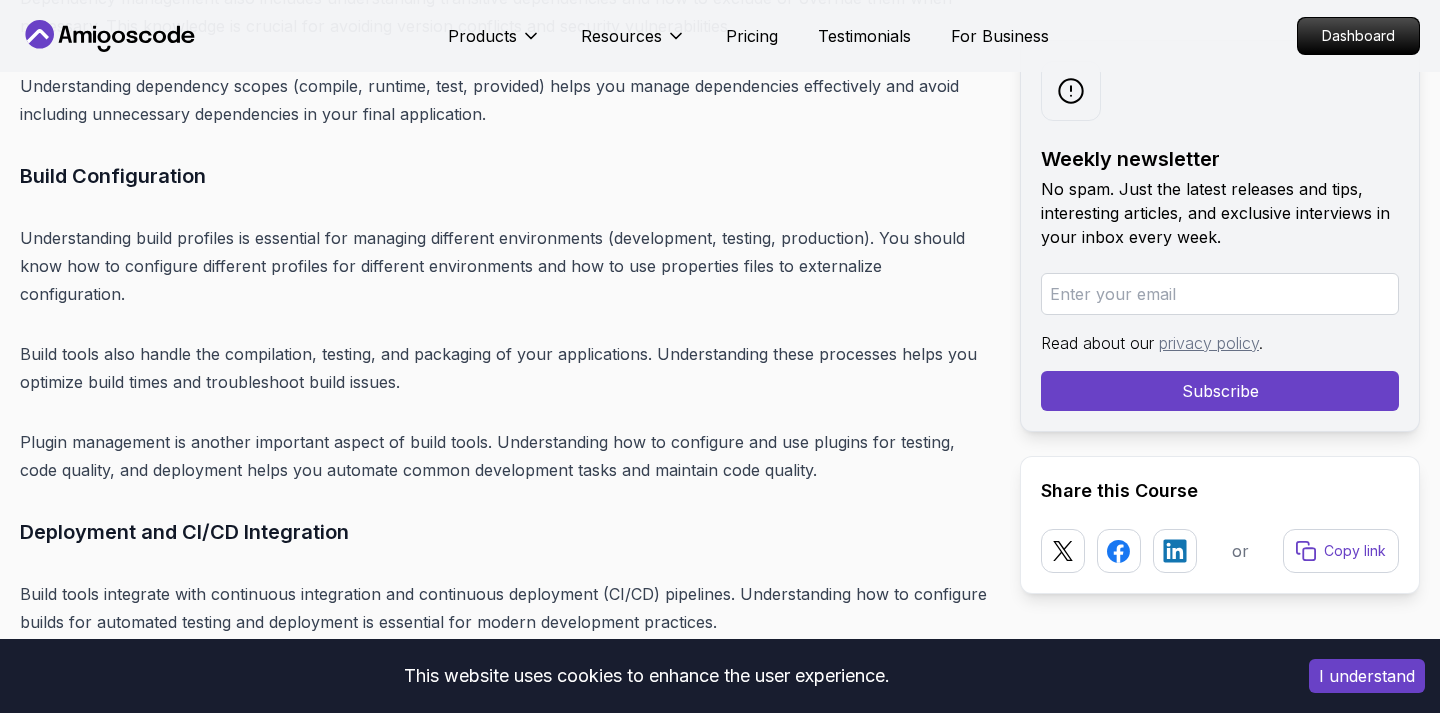 scroll, scrollTop: 8460, scrollLeft: 0, axis: vertical 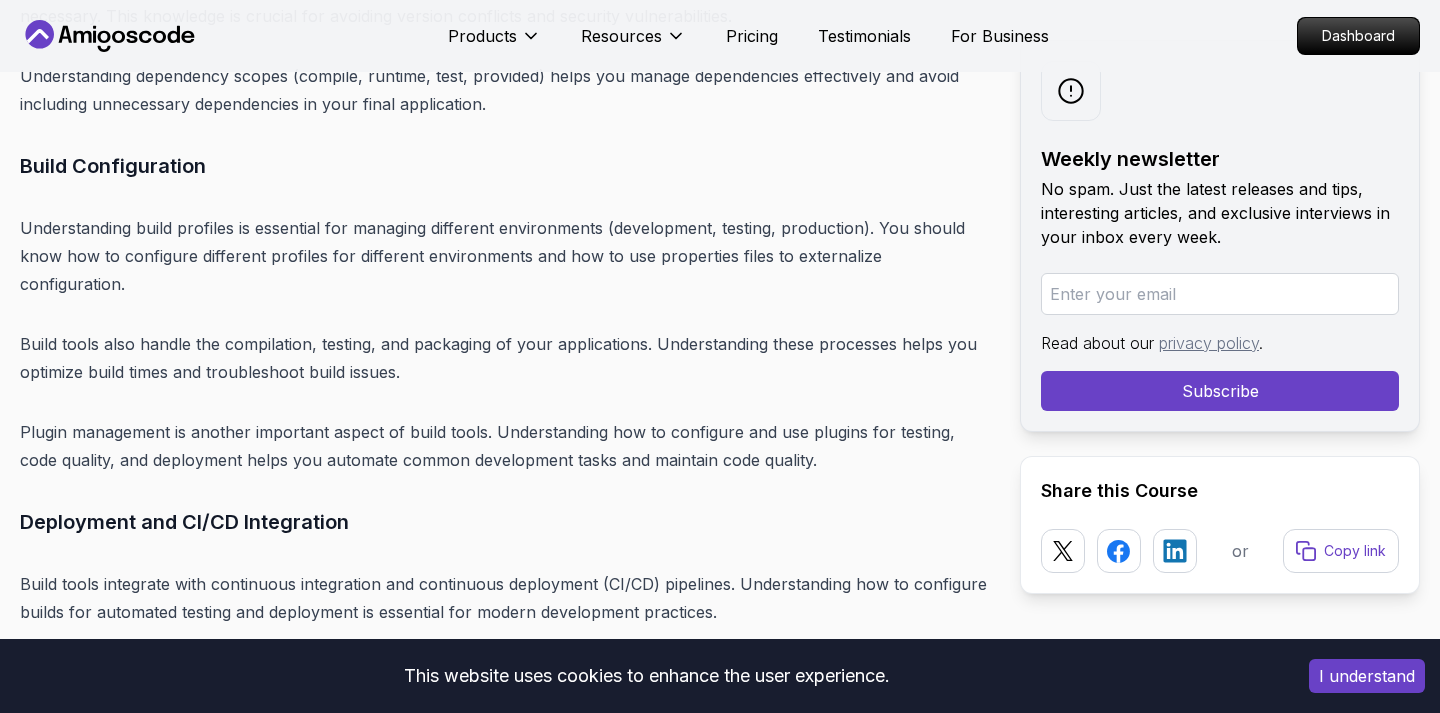 click on "Understanding build profiles is essential for managing different environments (development, testing, production). You should know how to configure different profiles for different environments and how to use properties files to externalize configuration." at bounding box center [504, 256] 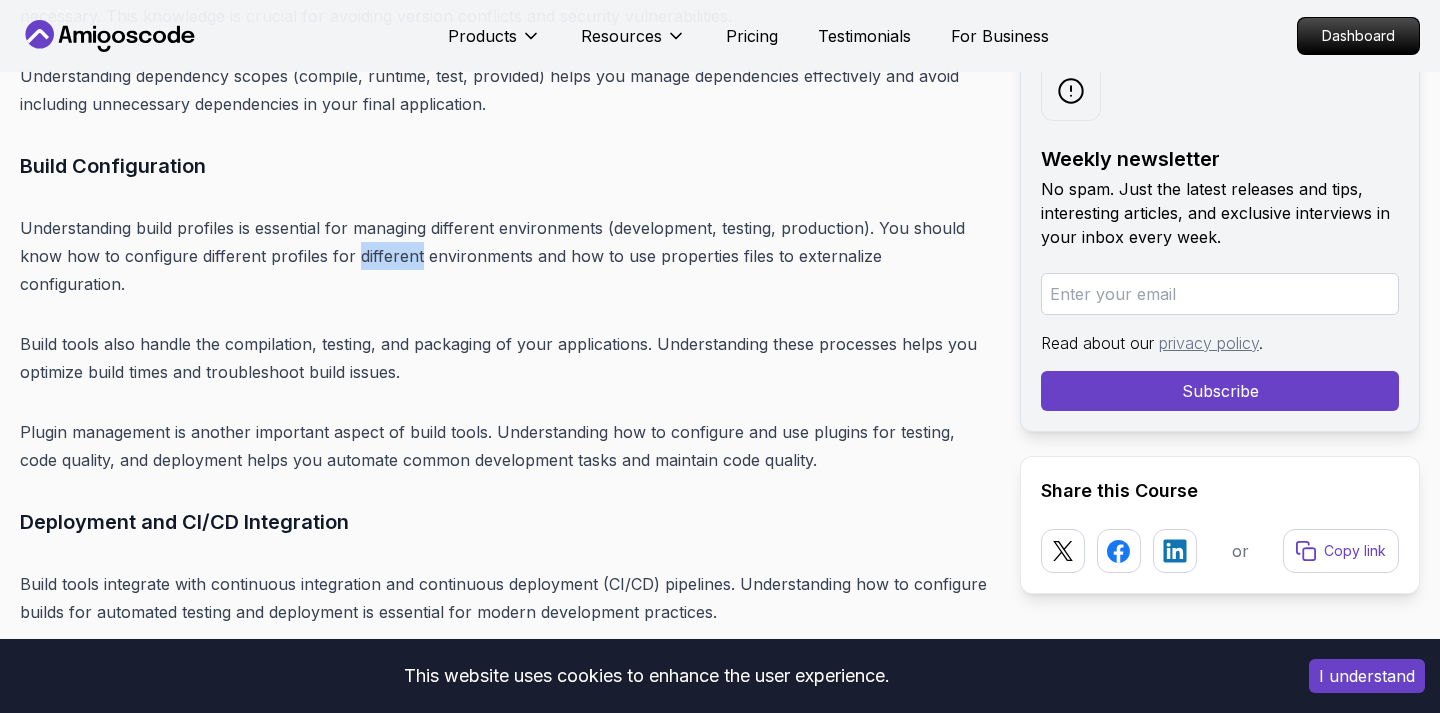 click on "Understanding build profiles is essential for managing different environments (development, testing, production). You should know how to configure different profiles for different environments and how to use properties files to externalize configuration." at bounding box center [504, 256] 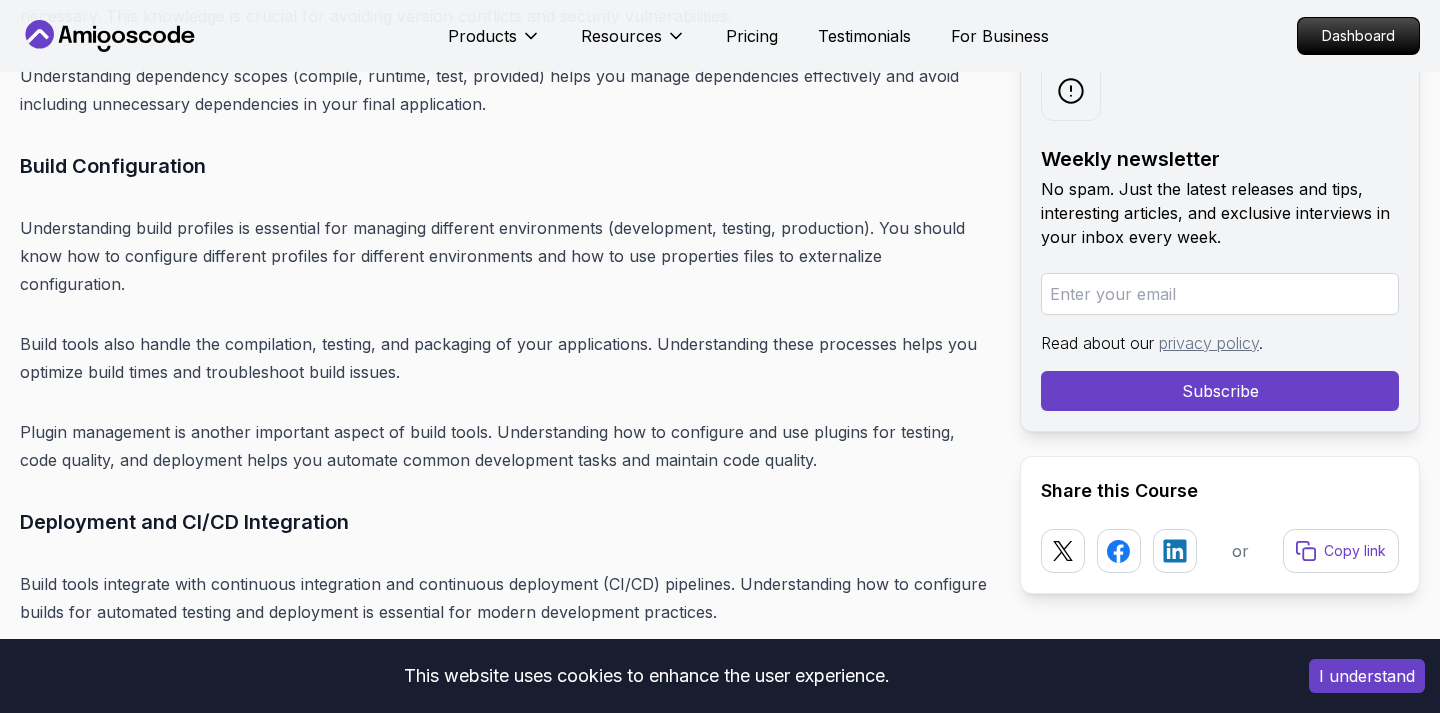 click on "Understanding build profiles is essential for managing different environments (development, testing, production). You should know how to configure different profiles for different environments and how to use properties files to externalize configuration." at bounding box center [504, 256] 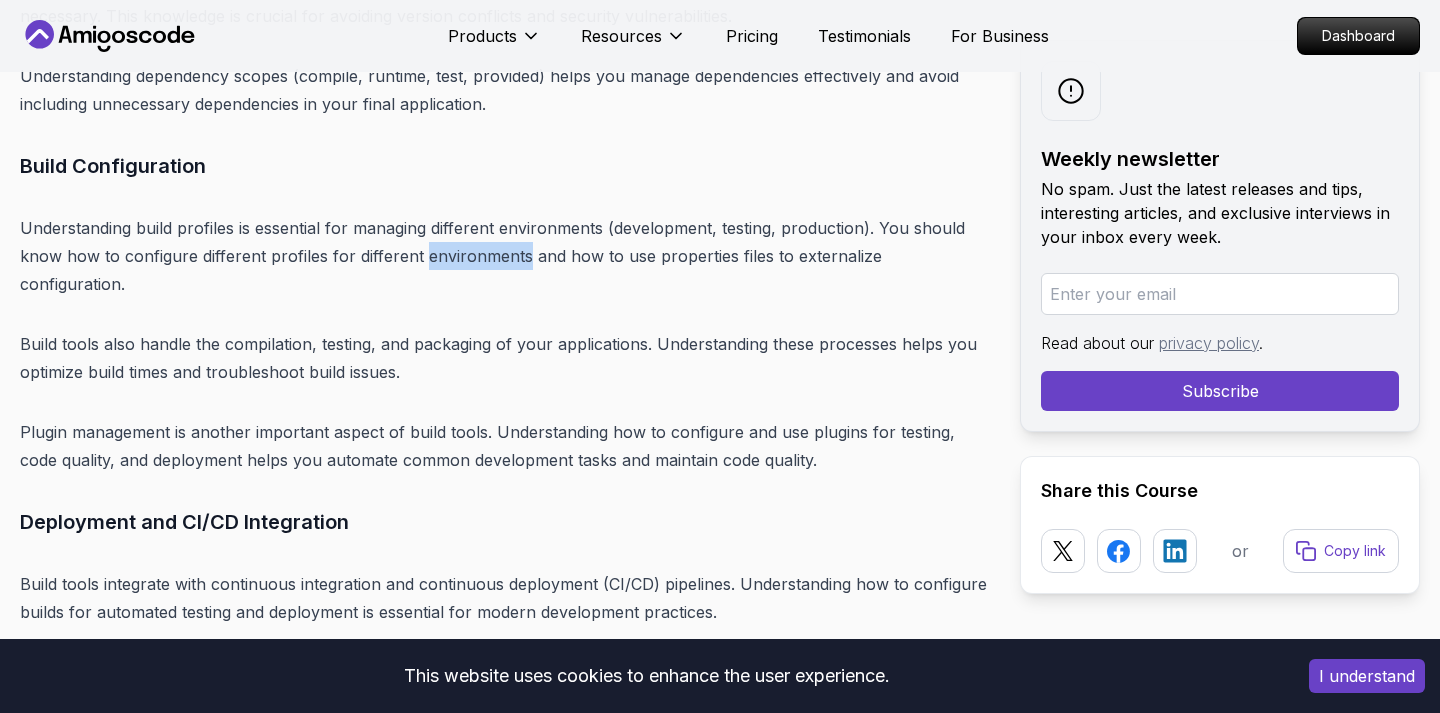 click on "Understanding build profiles is essential for managing different environments (development, testing, production). You should know how to configure different profiles for different environments and how to use properties files to externalize configuration." at bounding box center [504, 256] 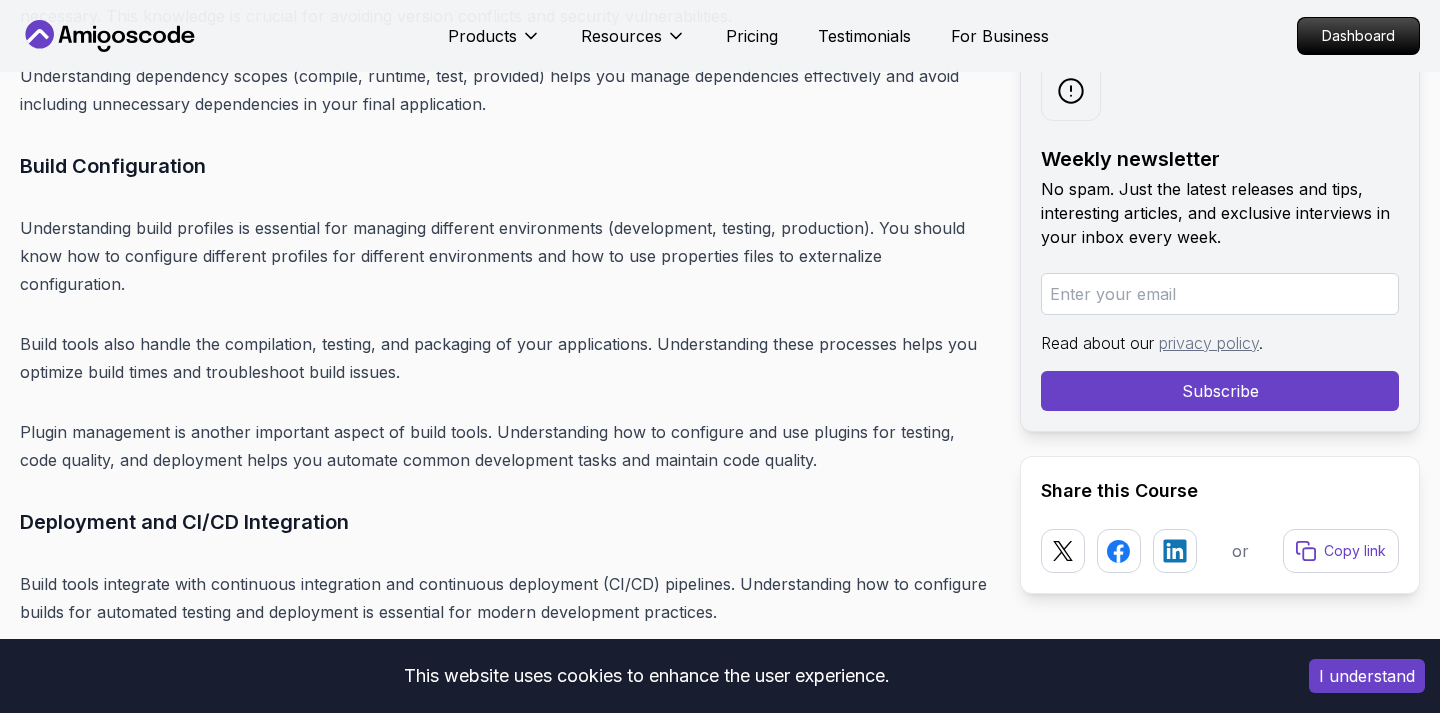 click on "Understanding build profiles is essential for managing different environments (development, testing, production). You should know how to configure different profiles for different environments and how to use properties files to externalize configuration." at bounding box center [504, 256] 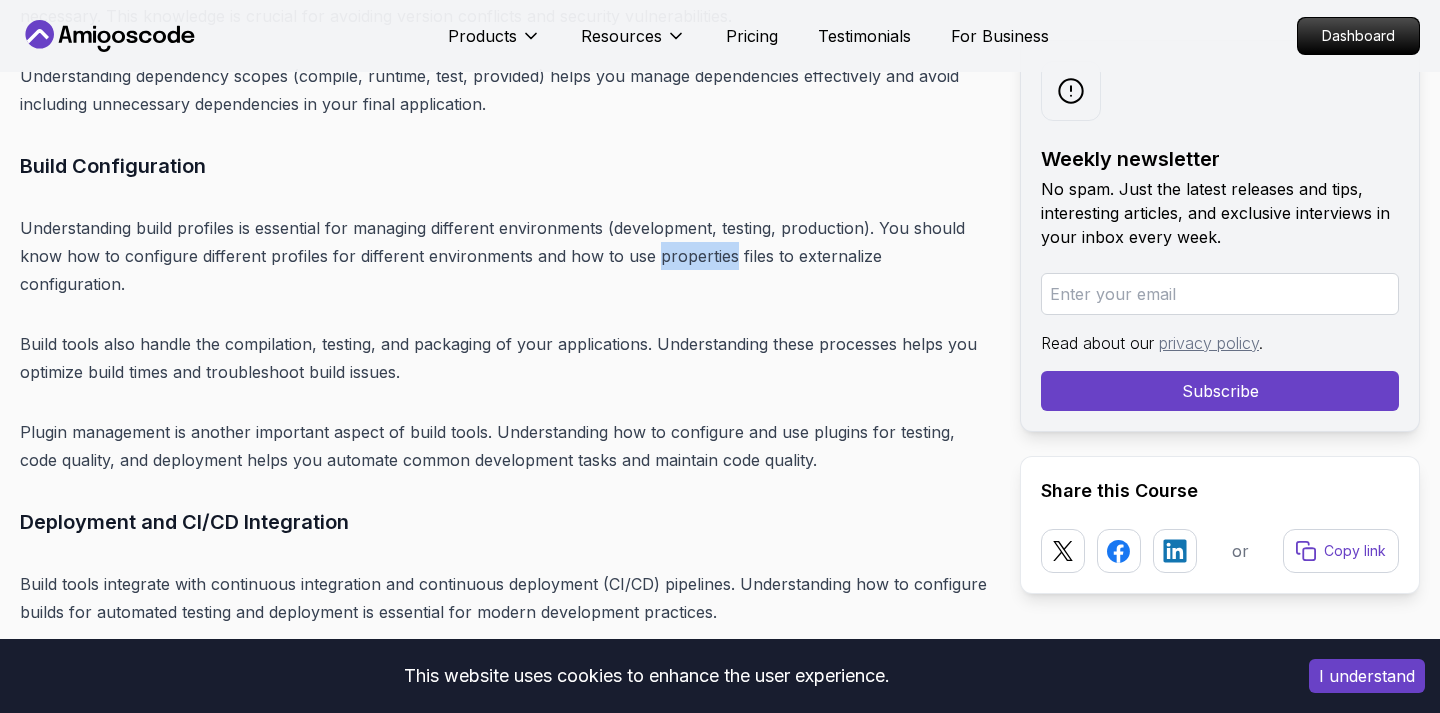 click on "Understanding build profiles is essential for managing different environments (development, testing, production). You should know how to configure different profiles for different environments and how to use properties files to externalize configuration." at bounding box center (504, 256) 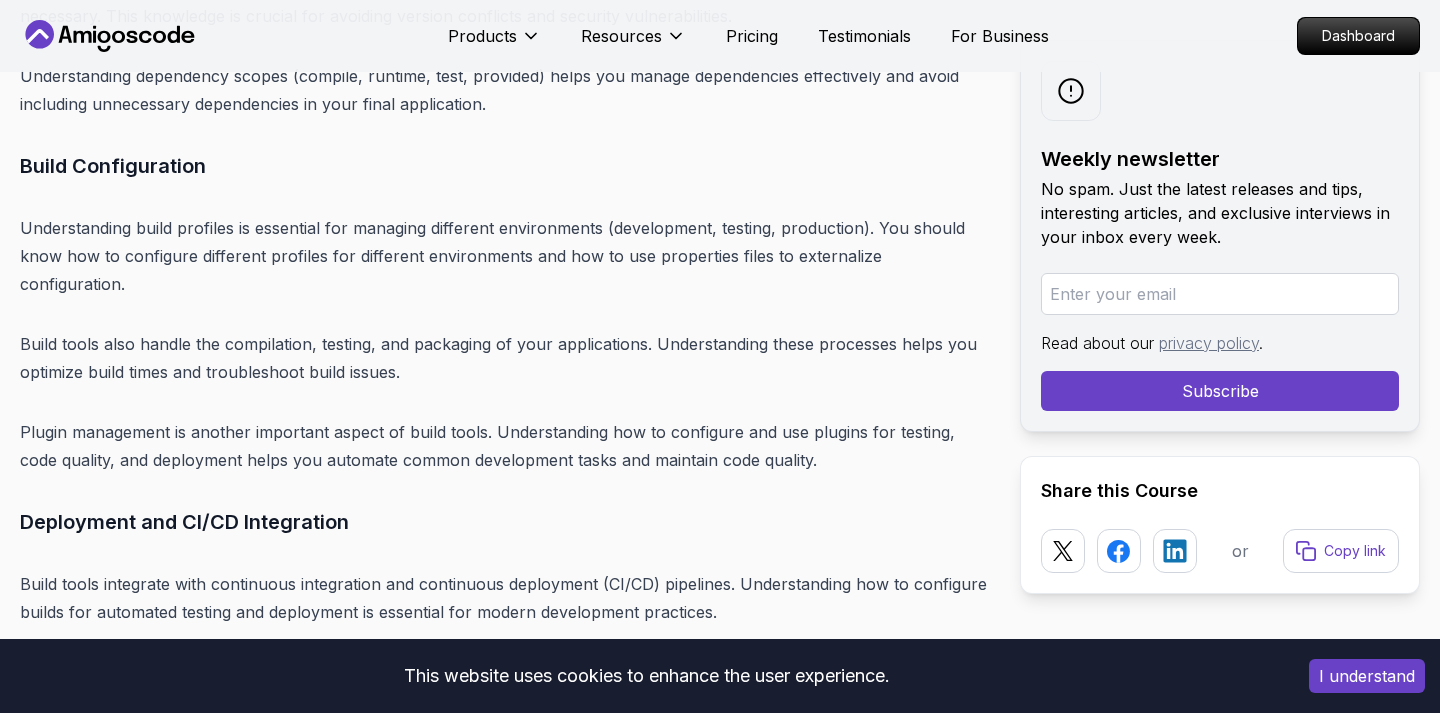 click on "Understanding build profiles is essential for managing different environments (development, testing, production). You should know how to configure different profiles for different environments and how to use properties files to externalize configuration." at bounding box center (504, 256) 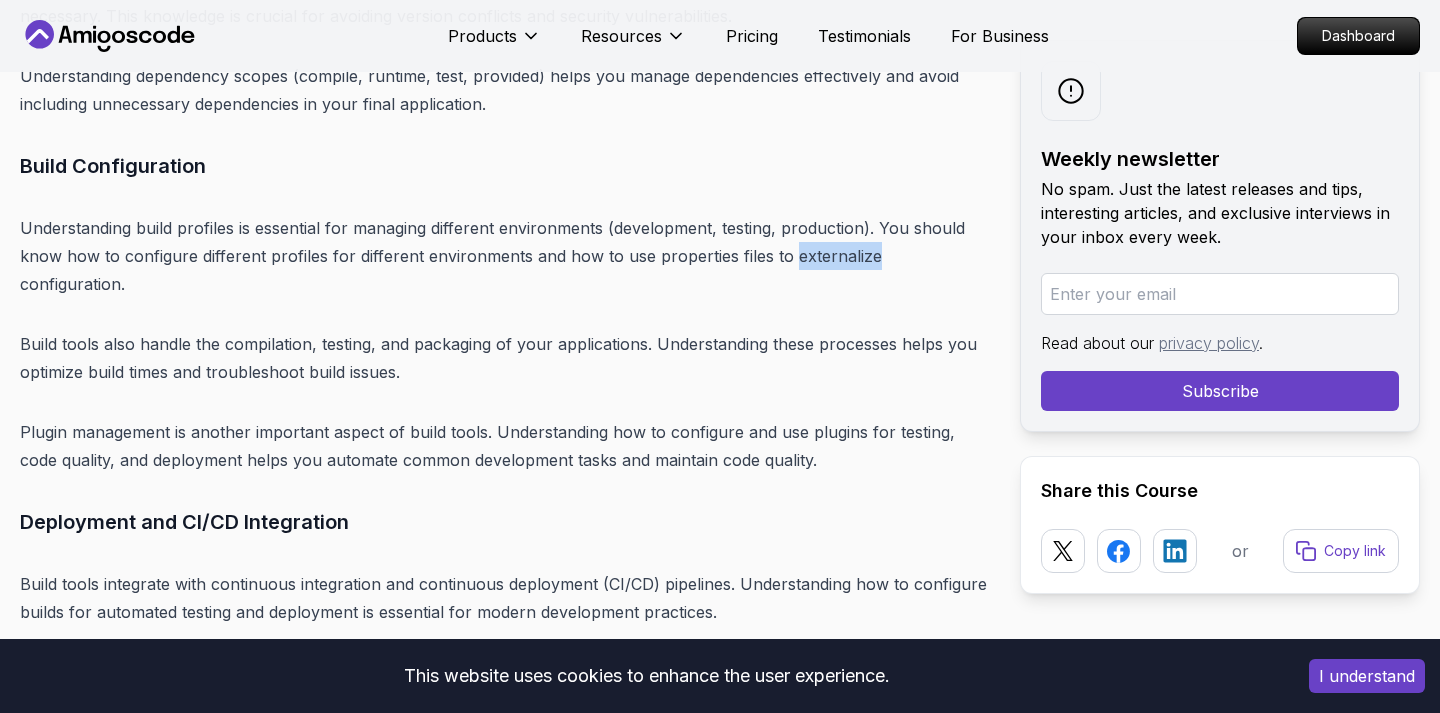 click on "Understanding build profiles is essential for managing different environments (development, testing, production). You should know how to configure different profiles for different environments and how to use properties files to externalize configuration." at bounding box center [504, 256] 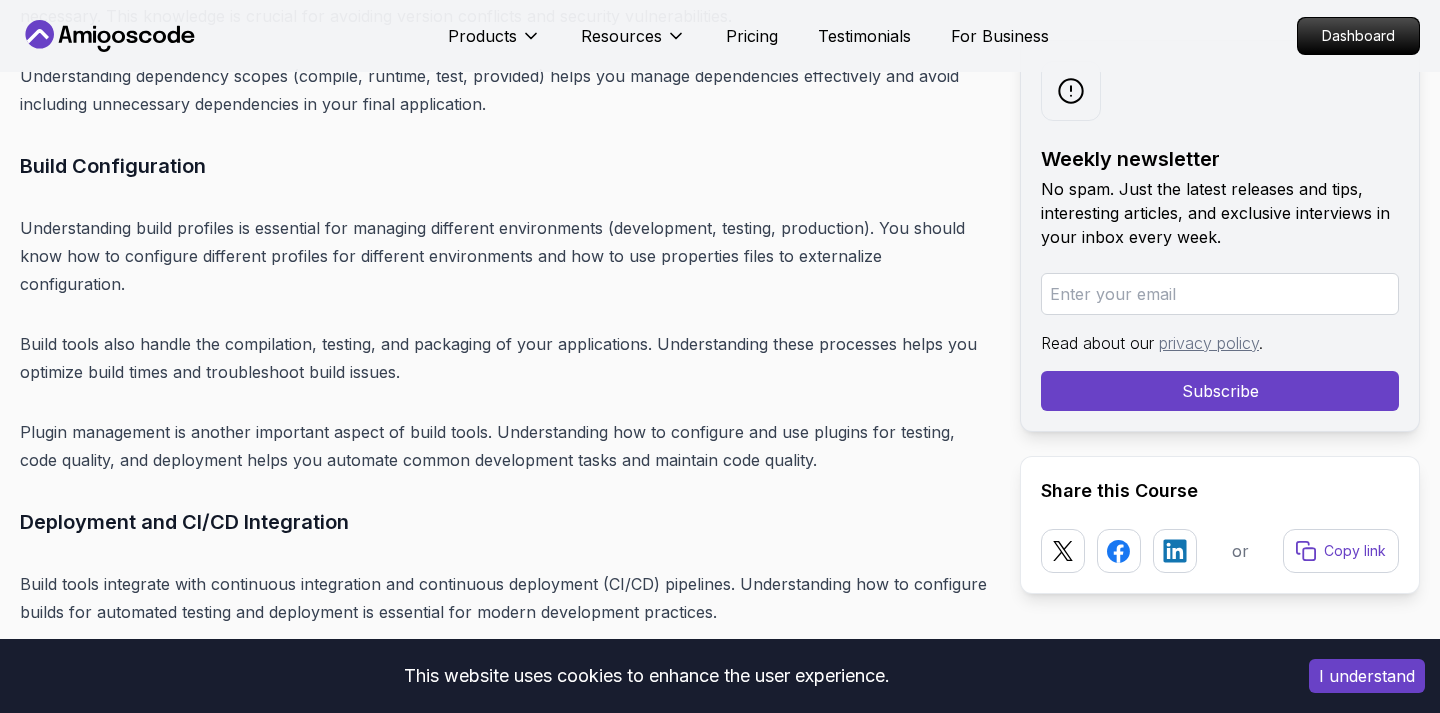 click on "Understanding build profiles is essential for managing different environments (development, testing, production). You should know how to configure different profiles for different environments and how to use properties files to externalize configuration." at bounding box center (504, 256) 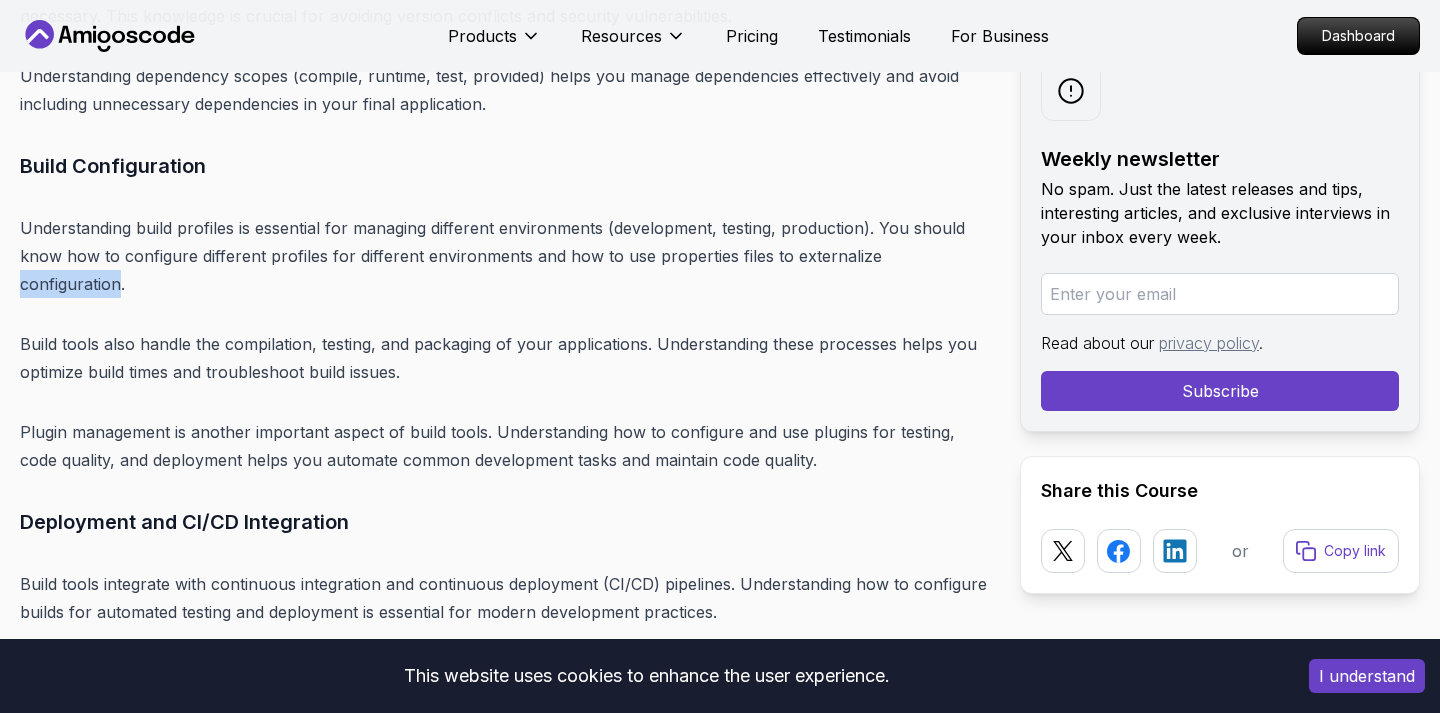 click on "Understanding build profiles is essential for managing different environments (development, testing, production). You should know how to configure different profiles for different environments and how to use properties files to externalize configuration." at bounding box center [504, 256] 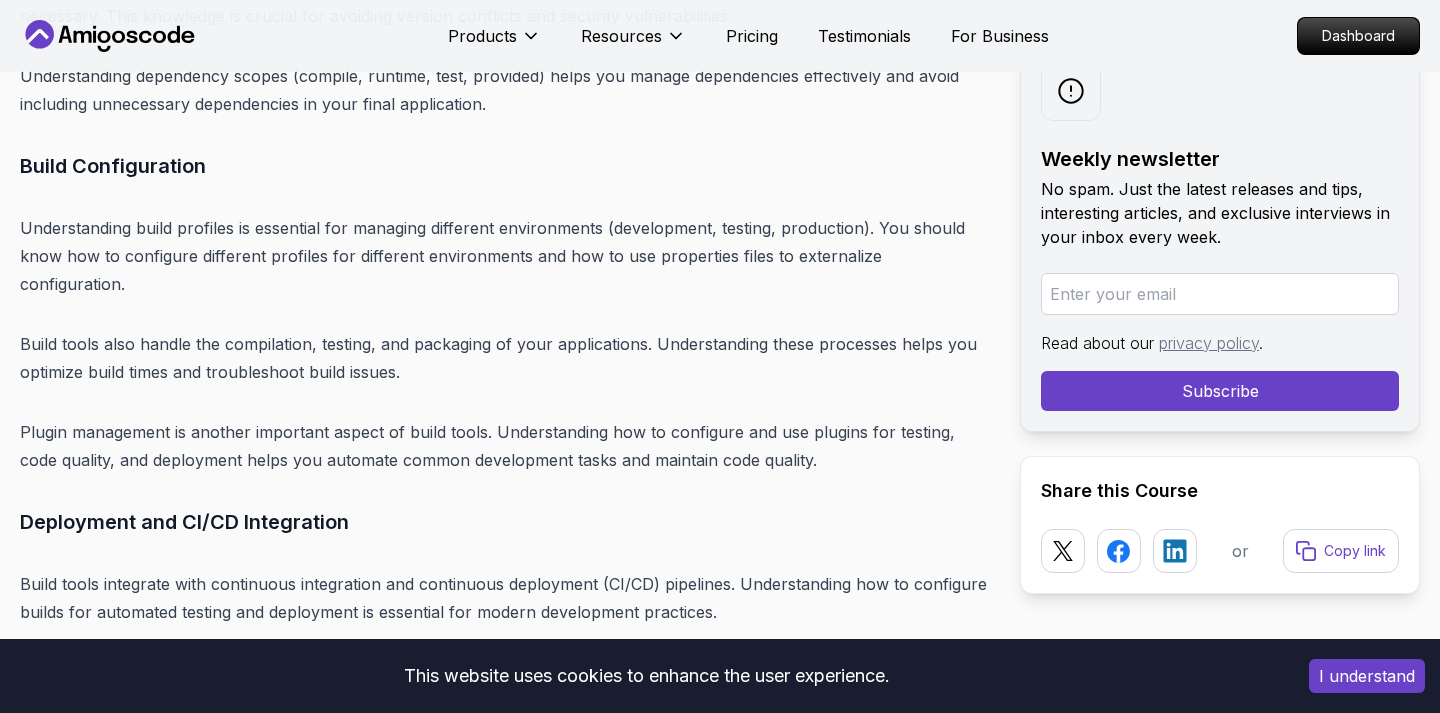 click on "Build tools also handle the compilation, testing, and packaging of your applications. Understanding these processes helps you optimize build times and troubleshoot build issues." at bounding box center [504, 358] 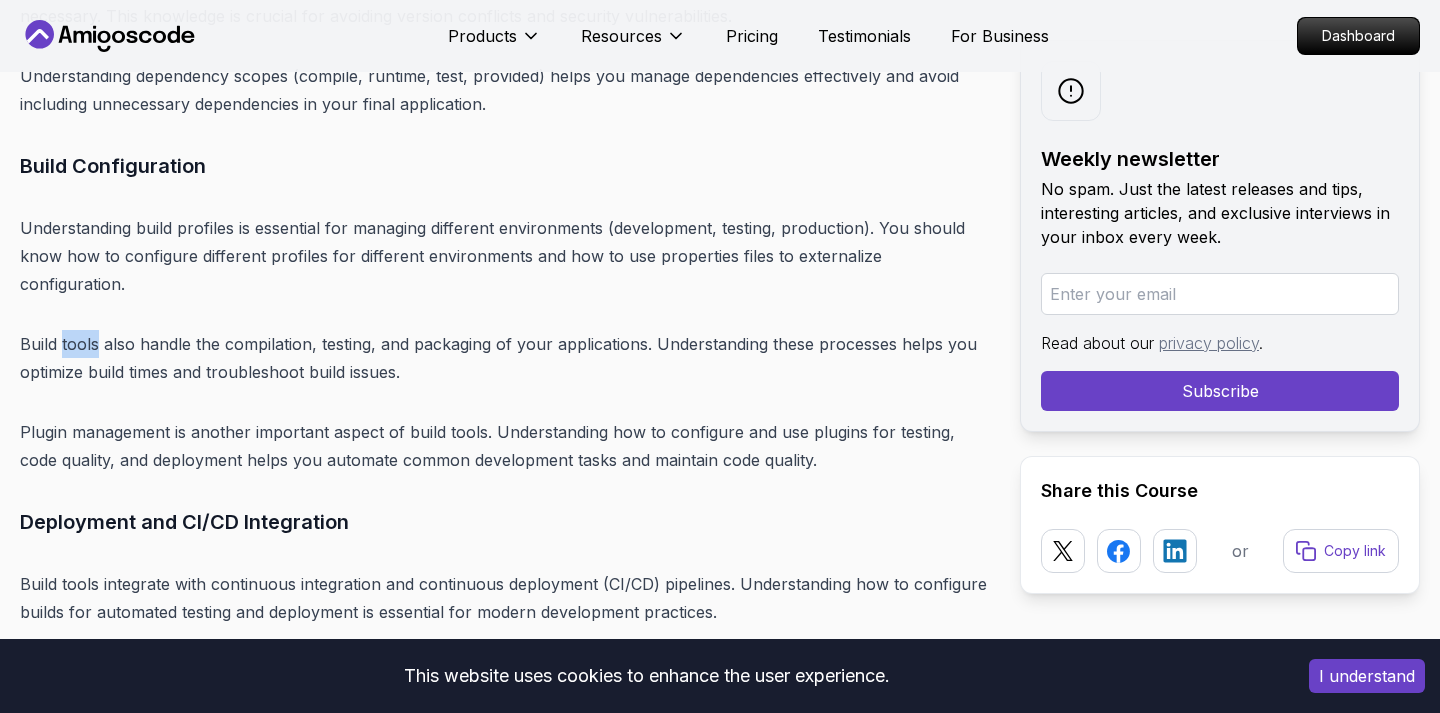 click on "Build tools also handle the compilation, testing, and packaging of your applications. Understanding these processes helps you optimize build times and troubleshoot build issues." at bounding box center (504, 358) 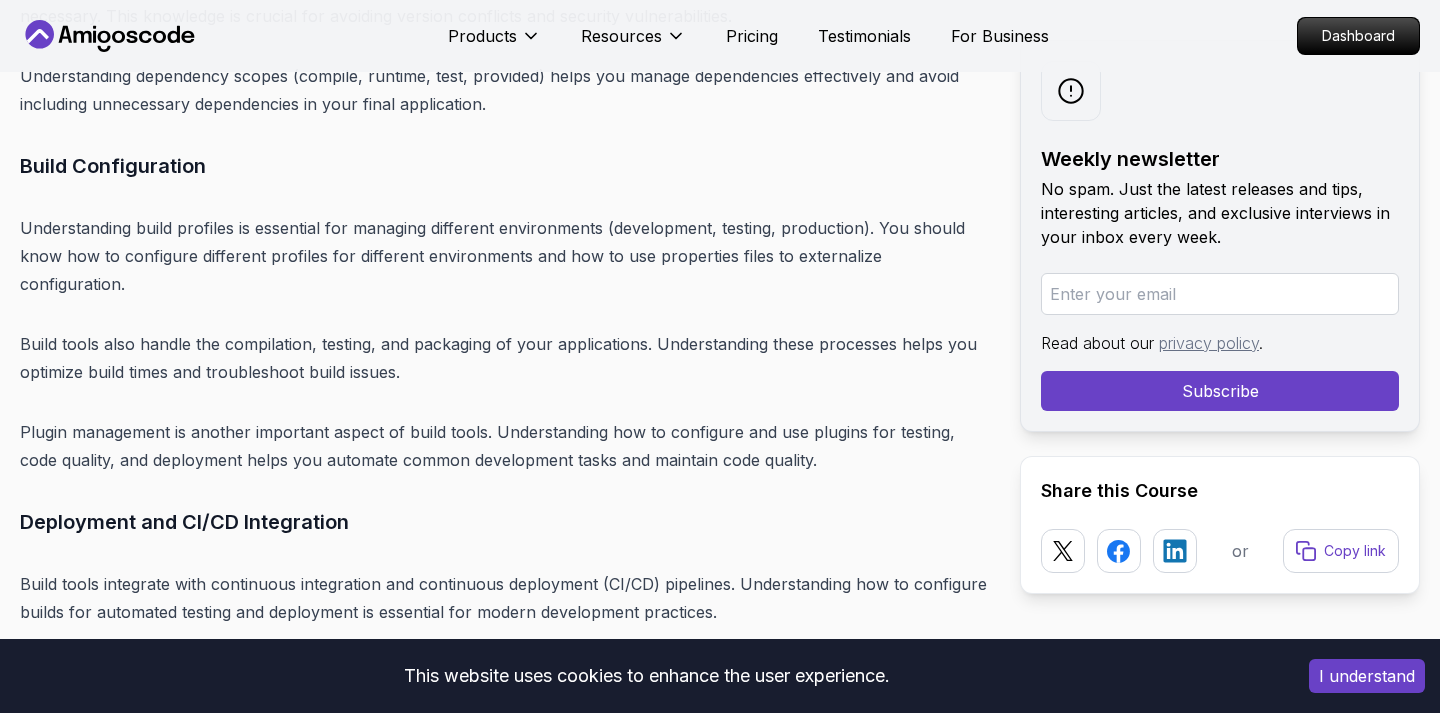 click on "Build tools also handle the compilation, testing, and packaging of your applications. Understanding these processes helps you optimize build times and troubleshoot build issues." at bounding box center [504, 358] 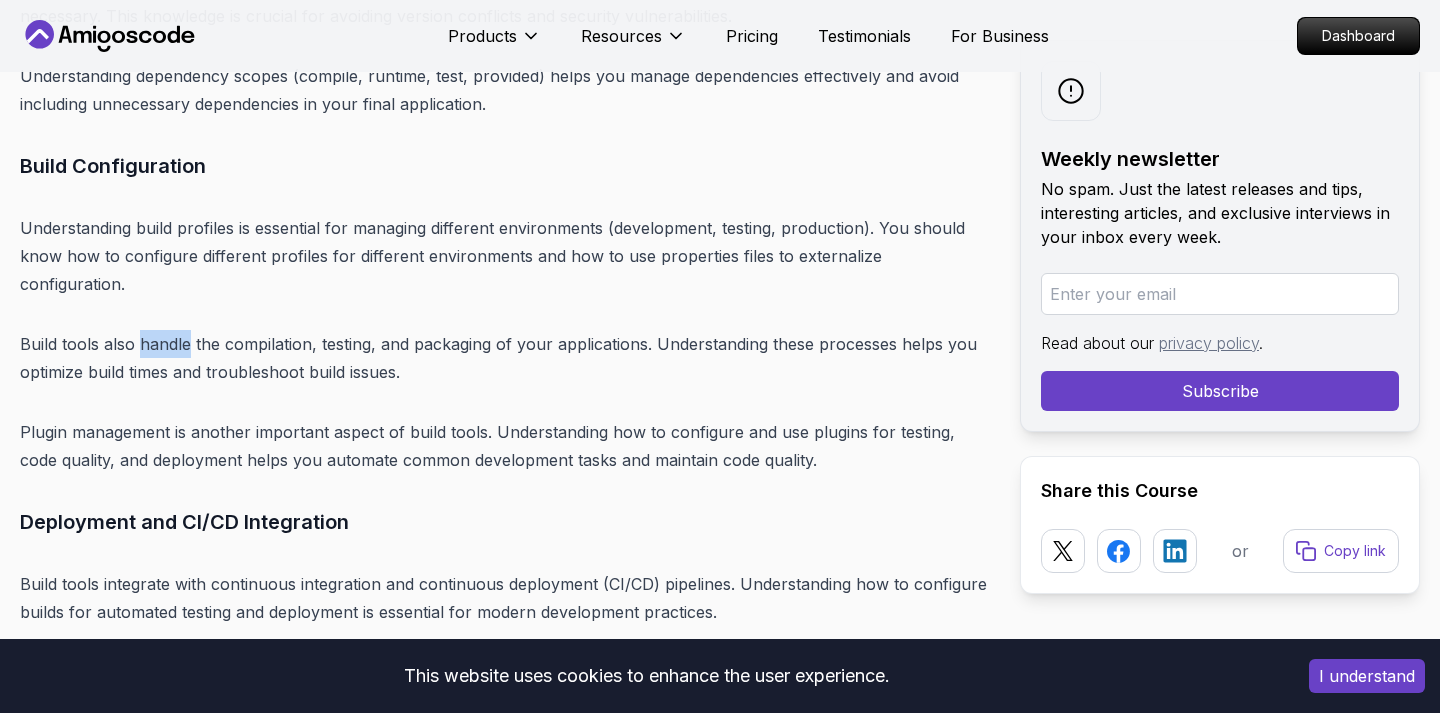 click on "Build tools also handle the compilation, testing, and packaging of your applications. Understanding these processes helps you optimize build times and troubleshoot build issues." at bounding box center (504, 358) 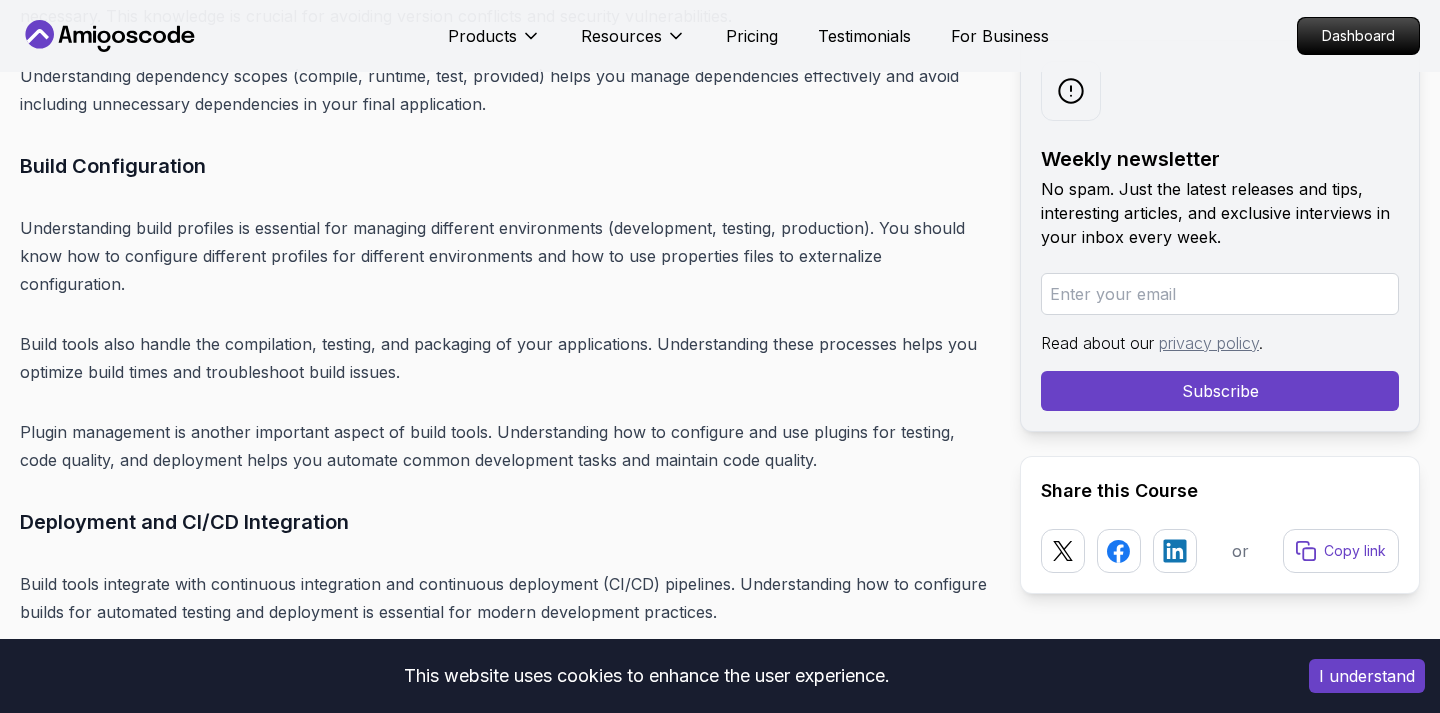 click on "Build tools also handle the compilation, testing, and packaging of your applications. Understanding these processes helps you optimize build times and troubleshoot build issues." at bounding box center (504, 358) 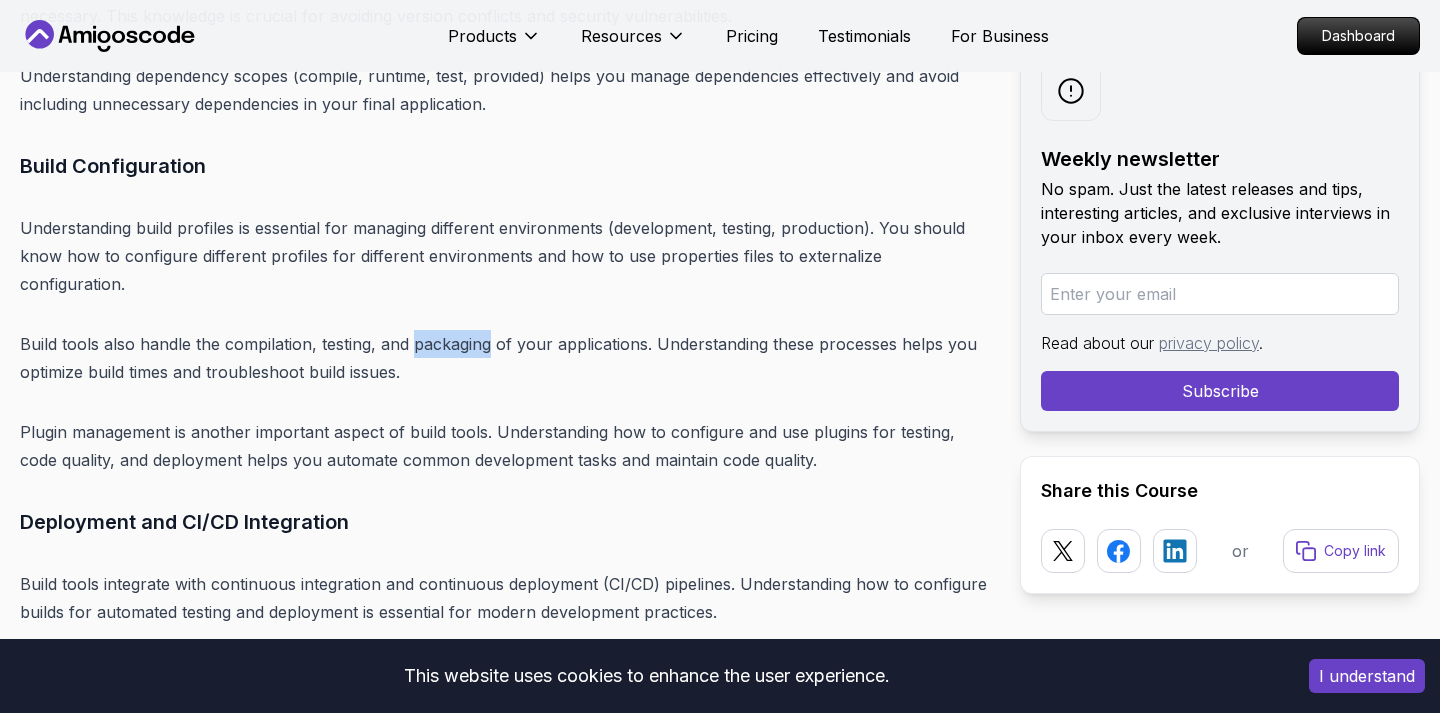 click on "Build tools also handle the compilation, testing, and packaging of your applications. Understanding these processes helps you optimize build times and troubleshoot build issues." at bounding box center (504, 358) 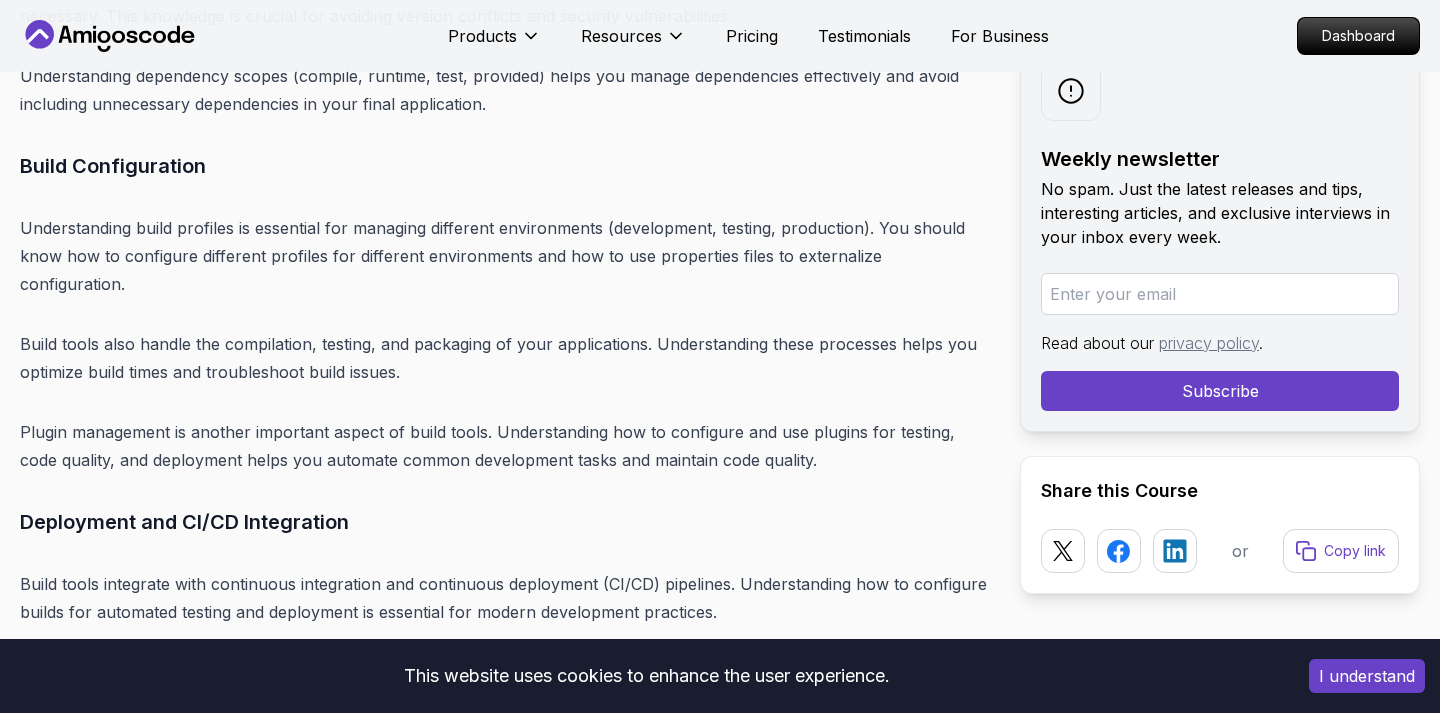 click on "Build tools also handle the compilation, testing, and packaging of your applications. Understanding these processes helps you optimize build times and troubleshoot build issues." at bounding box center (504, 358) 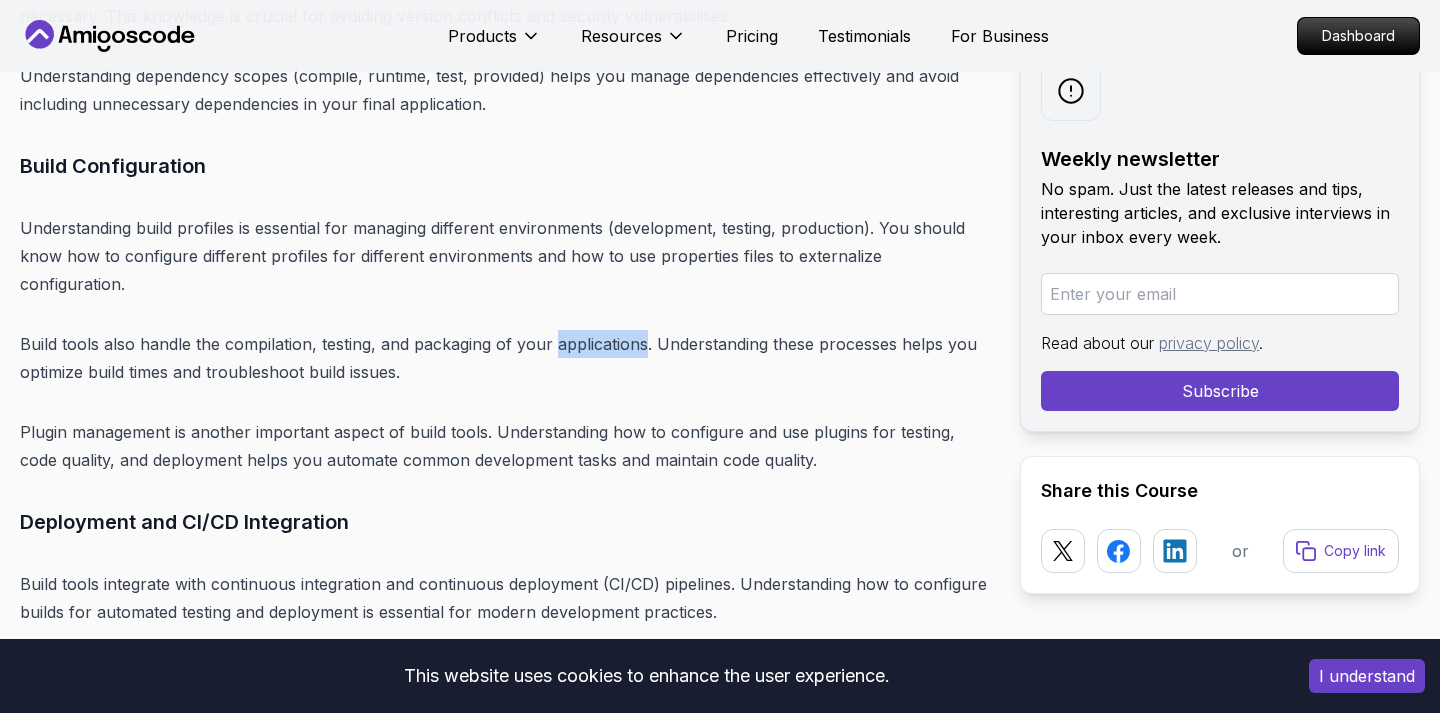 click on "Build tools also handle the compilation, testing, and packaging of your applications. Understanding these processes helps you optimize build times and troubleshoot build issues." at bounding box center [504, 358] 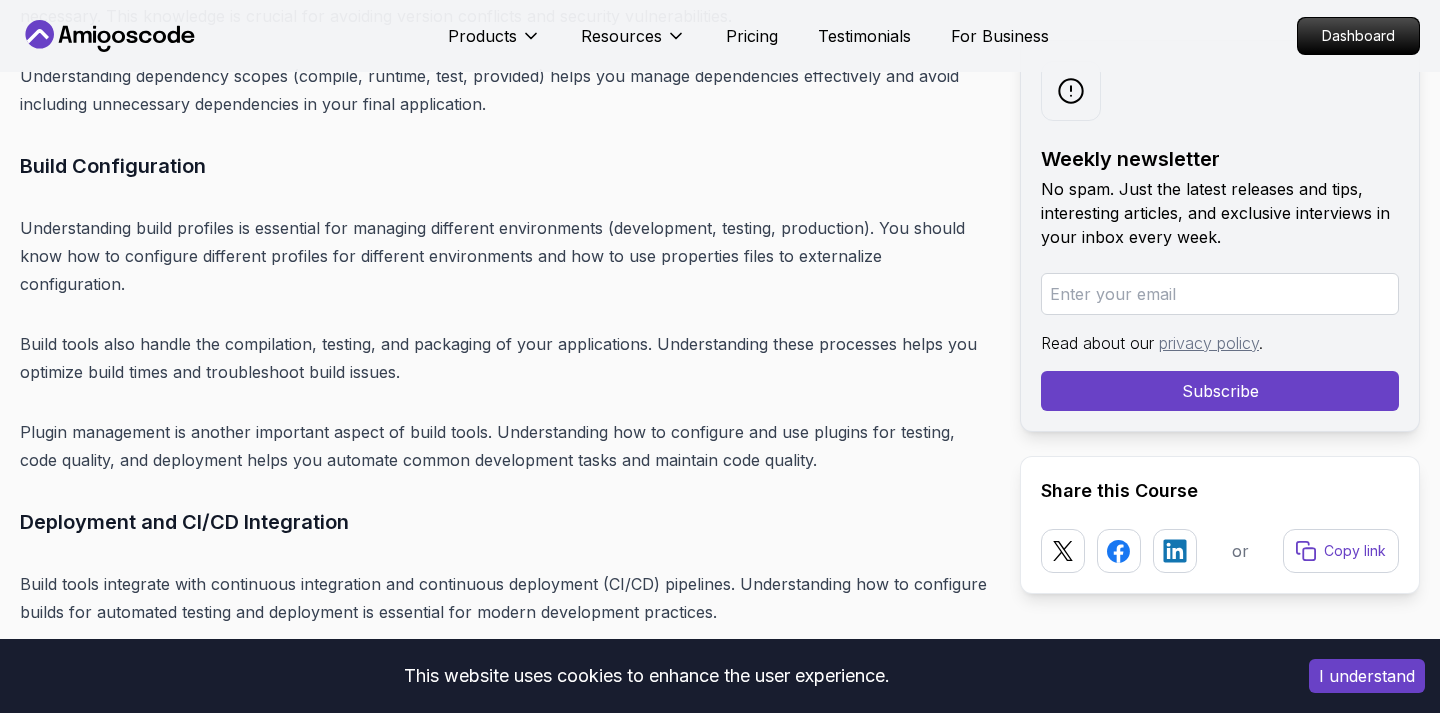 click on "Build tools also handle the compilation, testing, and packaging of your applications. Understanding these processes helps you optimize build times and troubleshoot build issues." at bounding box center (504, 358) 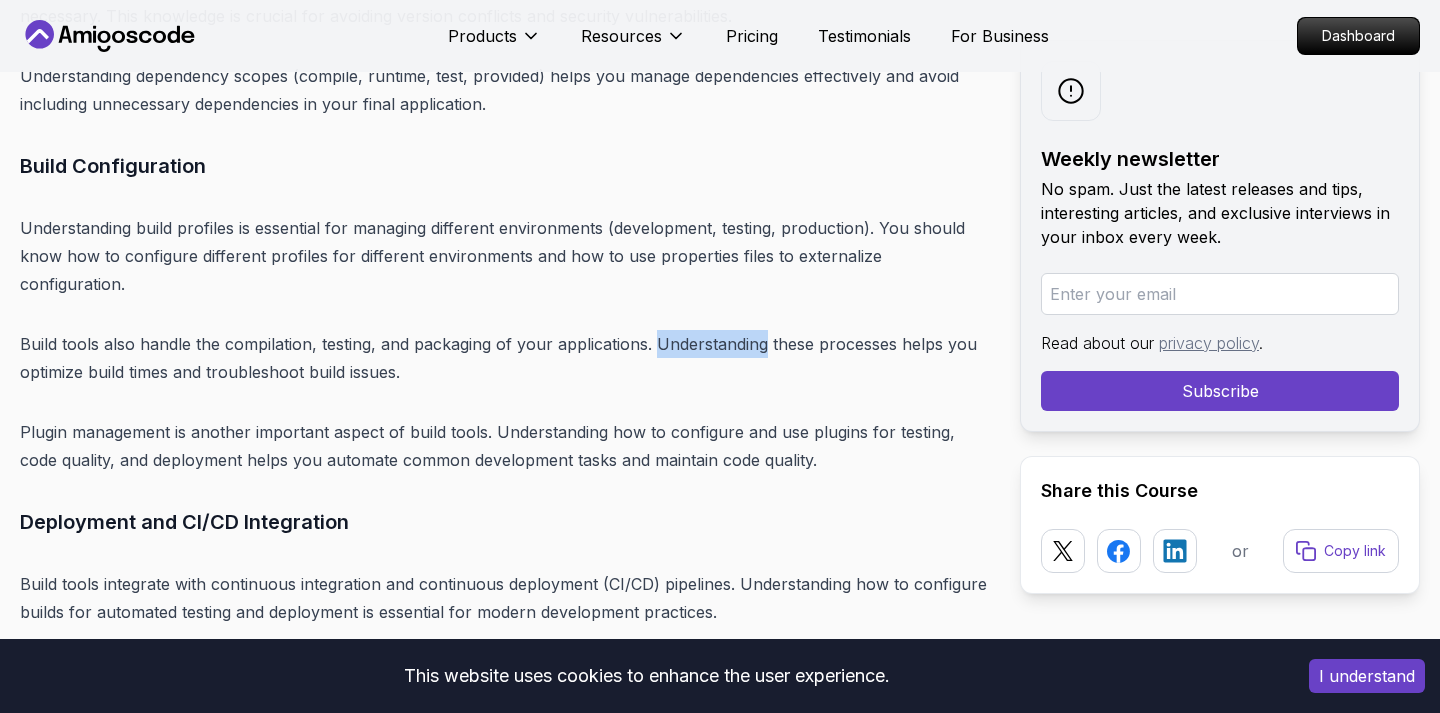 click on "Build tools also handle the compilation, testing, and packaging of your applications. Understanding these processes helps you optimize build times and troubleshoot build issues." at bounding box center [504, 358] 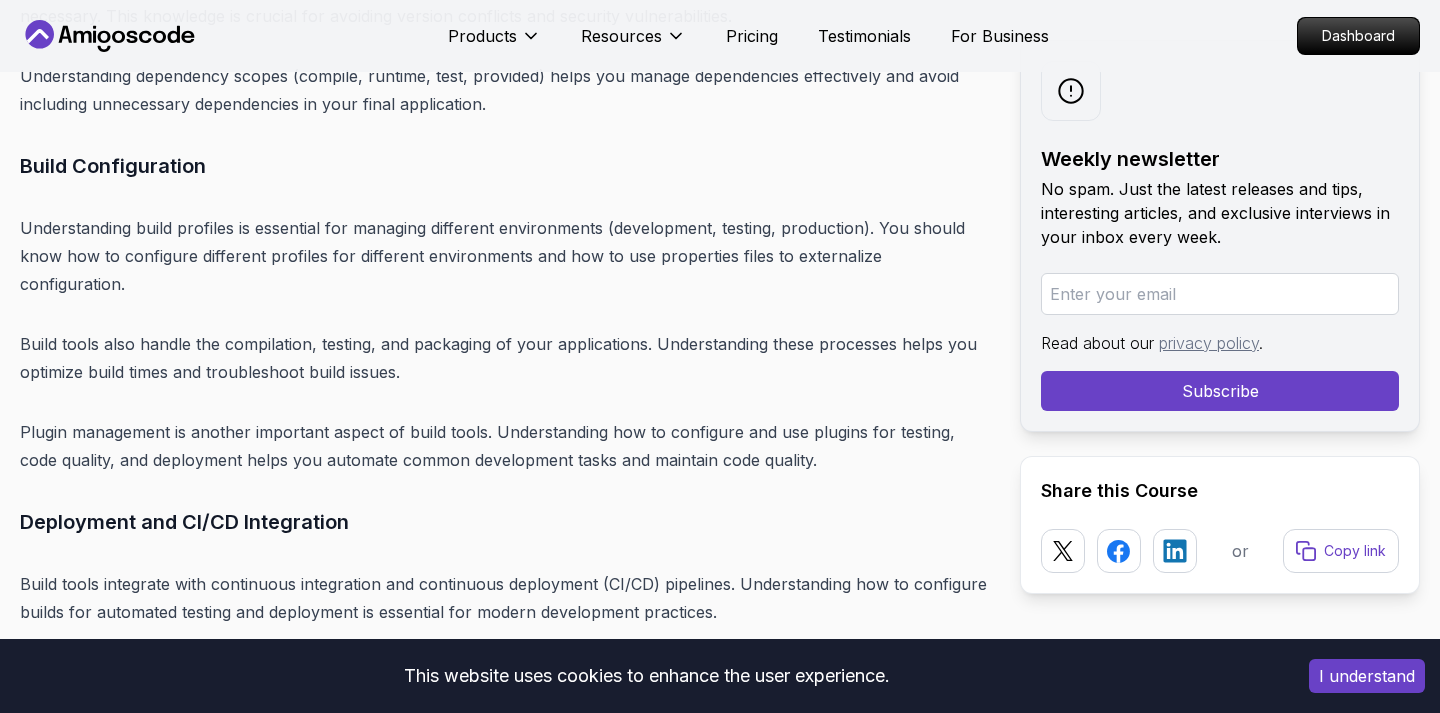 click on "Build tools also handle the compilation, testing, and packaging of your applications. Understanding these processes helps you optimize build times and troubleshoot build issues." at bounding box center (504, 358) 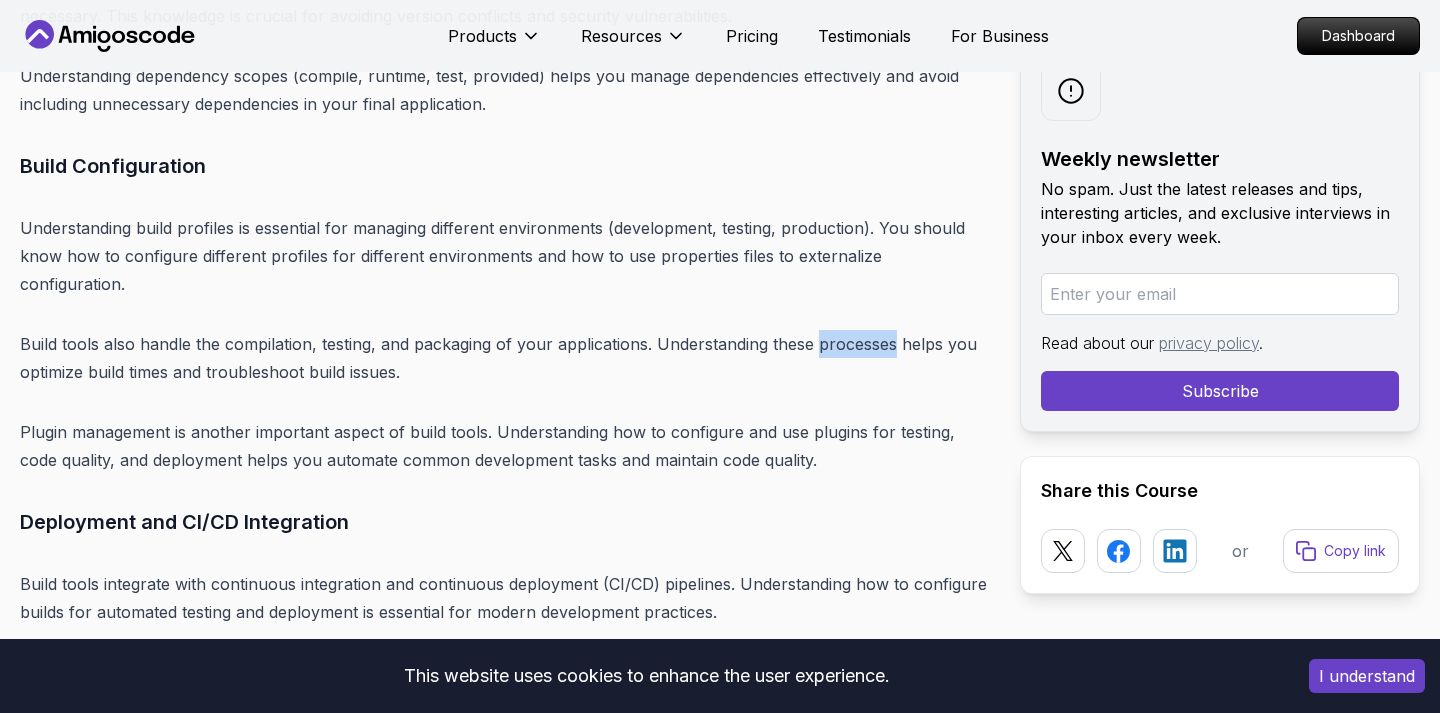 click on "Build tools also handle the compilation, testing, and packaging of your applications. Understanding these processes helps you optimize build times and troubleshoot build issues." at bounding box center (504, 358) 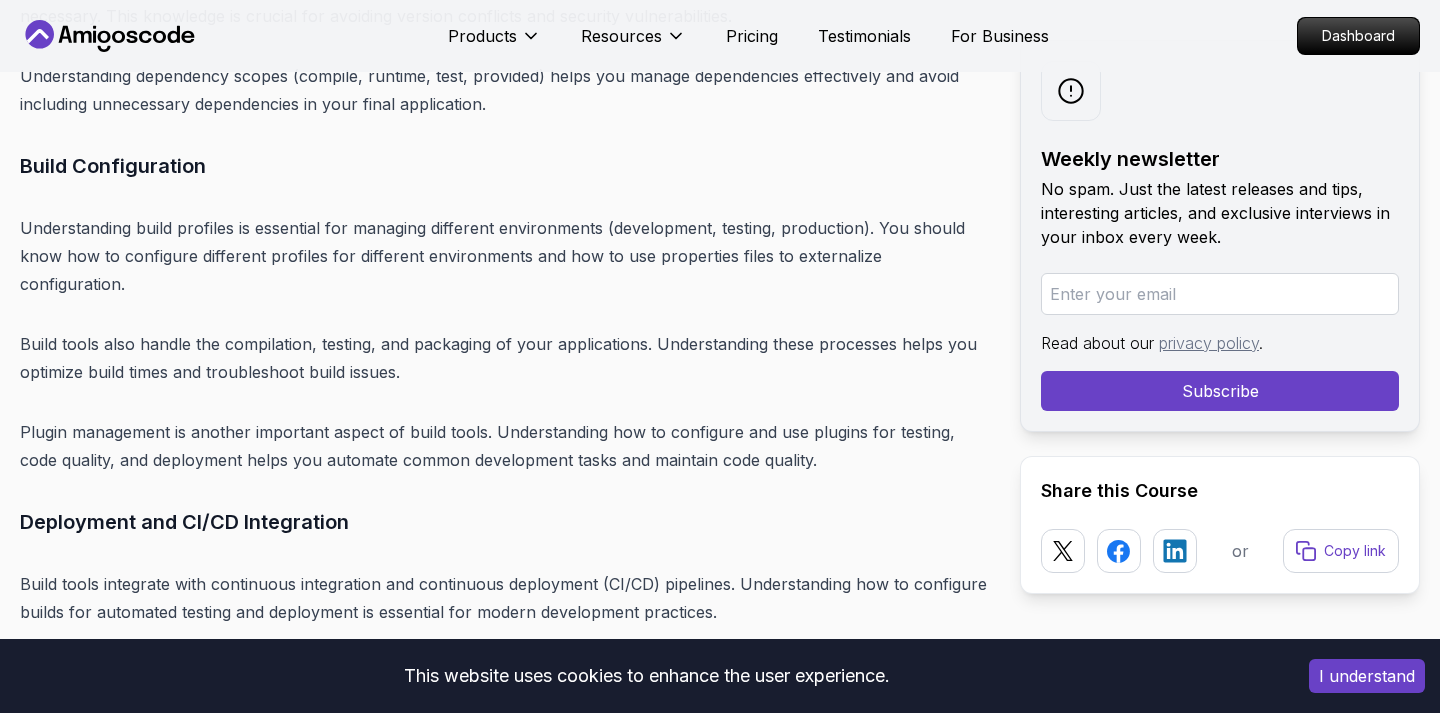 click on "Build tools also handle the compilation, testing, and packaging of your applications. Understanding these processes helps you optimize build times and troubleshoot build issues." at bounding box center [504, 358] 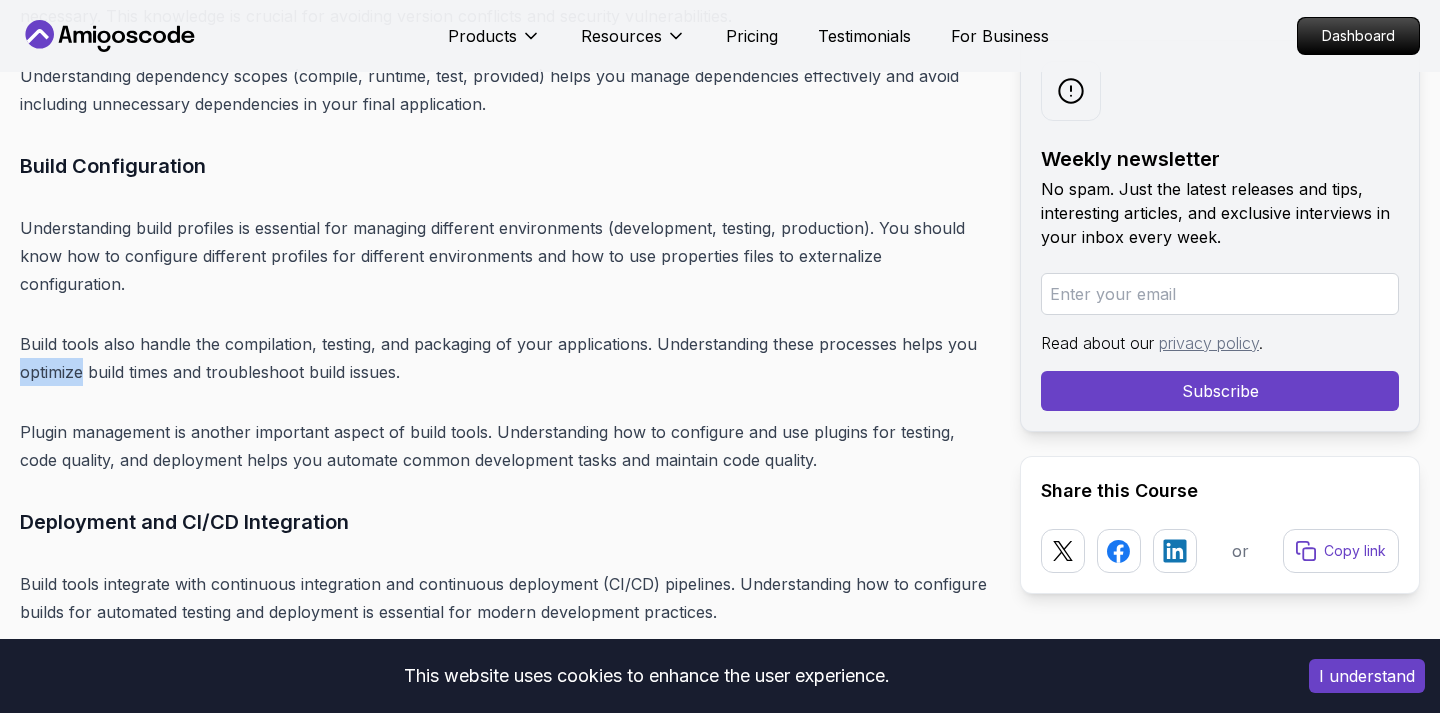 click on "Build tools also handle the compilation, testing, and packaging of your applications. Understanding these processes helps you optimize build times and troubleshoot build issues." at bounding box center [504, 358] 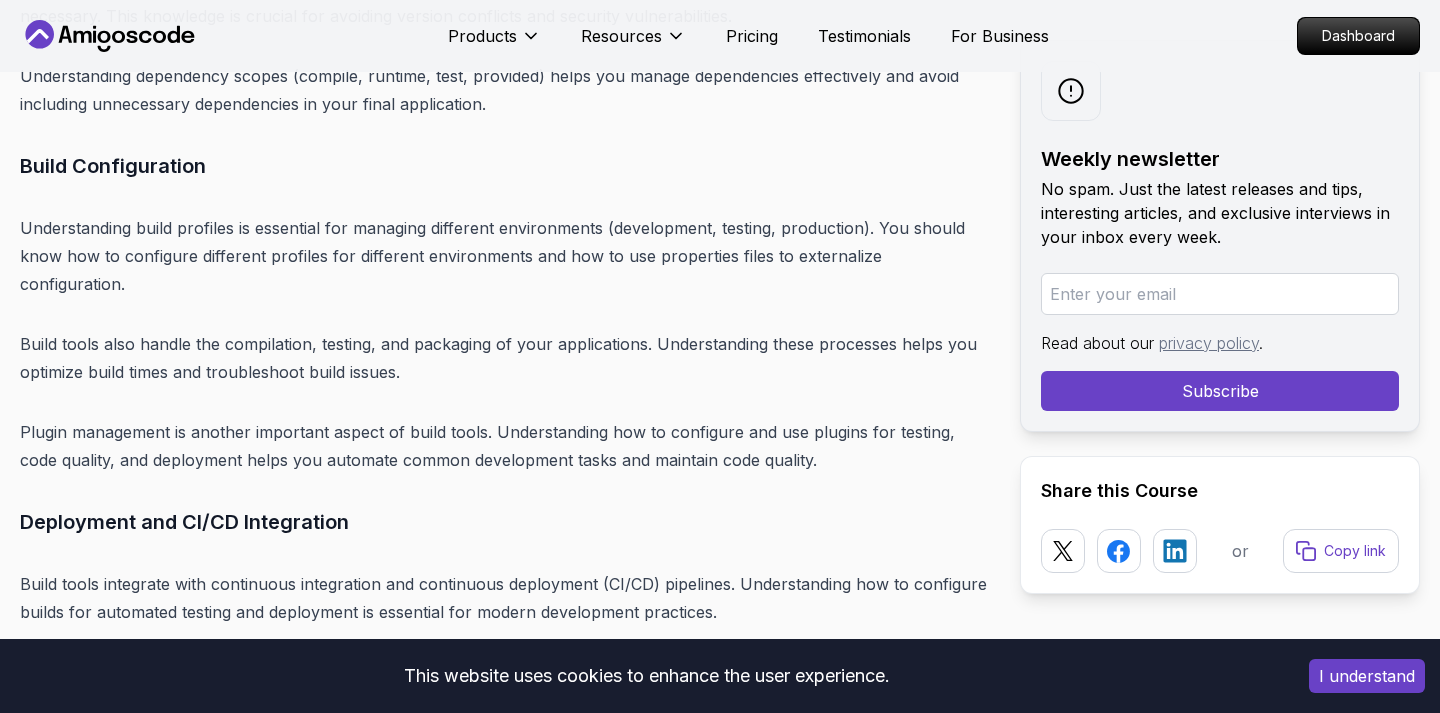 click on "Build tools also handle the compilation, testing, and packaging of your applications. Understanding these processes helps you optimize build times and troubleshoot build issues." at bounding box center (504, 358) 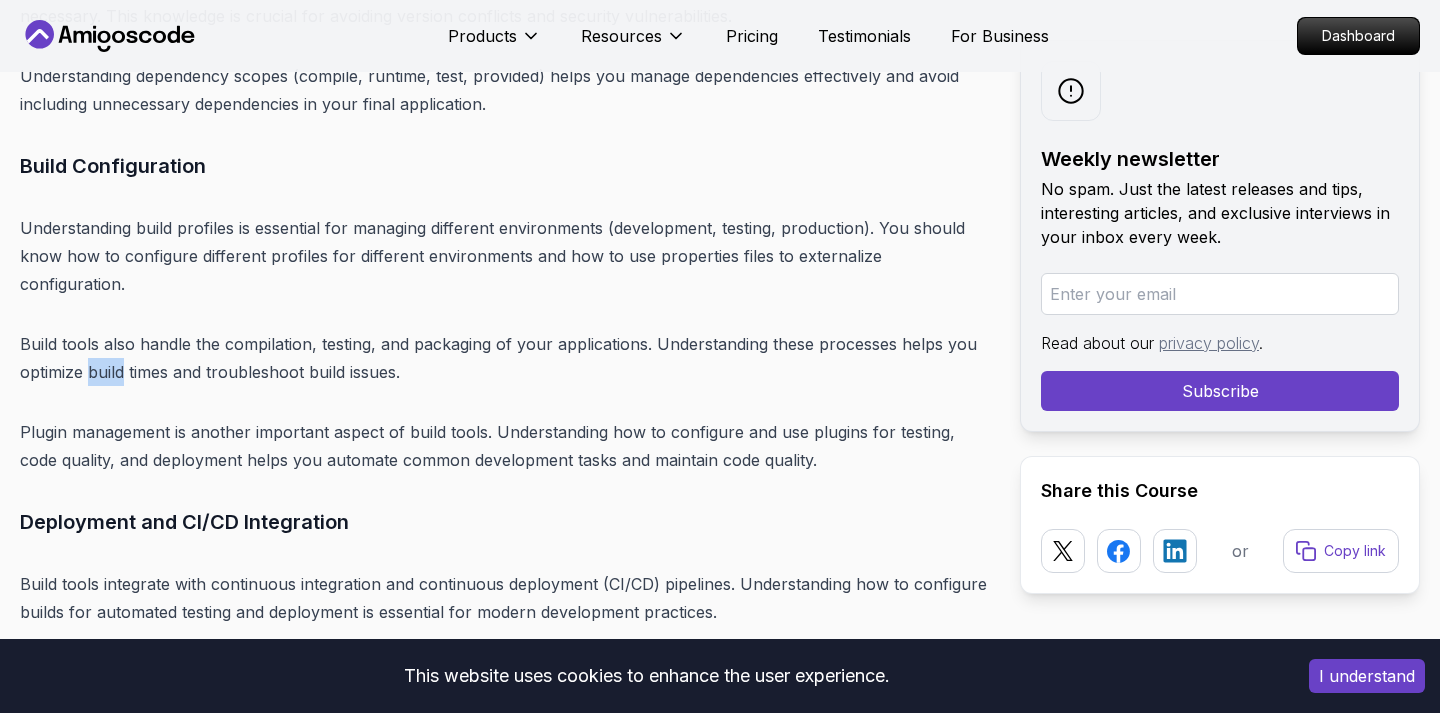 click on "Build tools also handle the compilation, testing, and packaging of your applications. Understanding these processes helps you optimize build times and troubleshoot build issues." at bounding box center (504, 358) 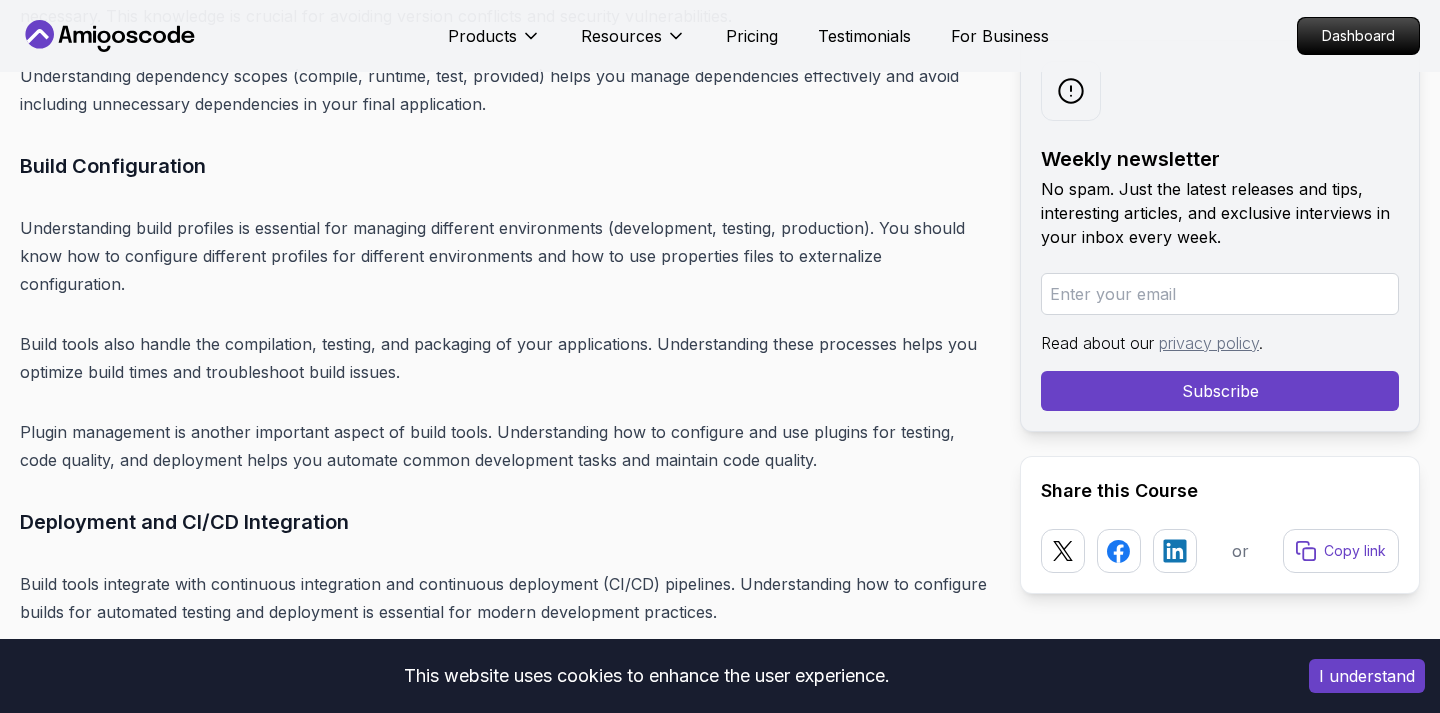 click on "Build tools also handle the compilation, testing, and packaging of your applications. Understanding these processes helps you optimize build times and troubleshoot build issues." at bounding box center [504, 358] 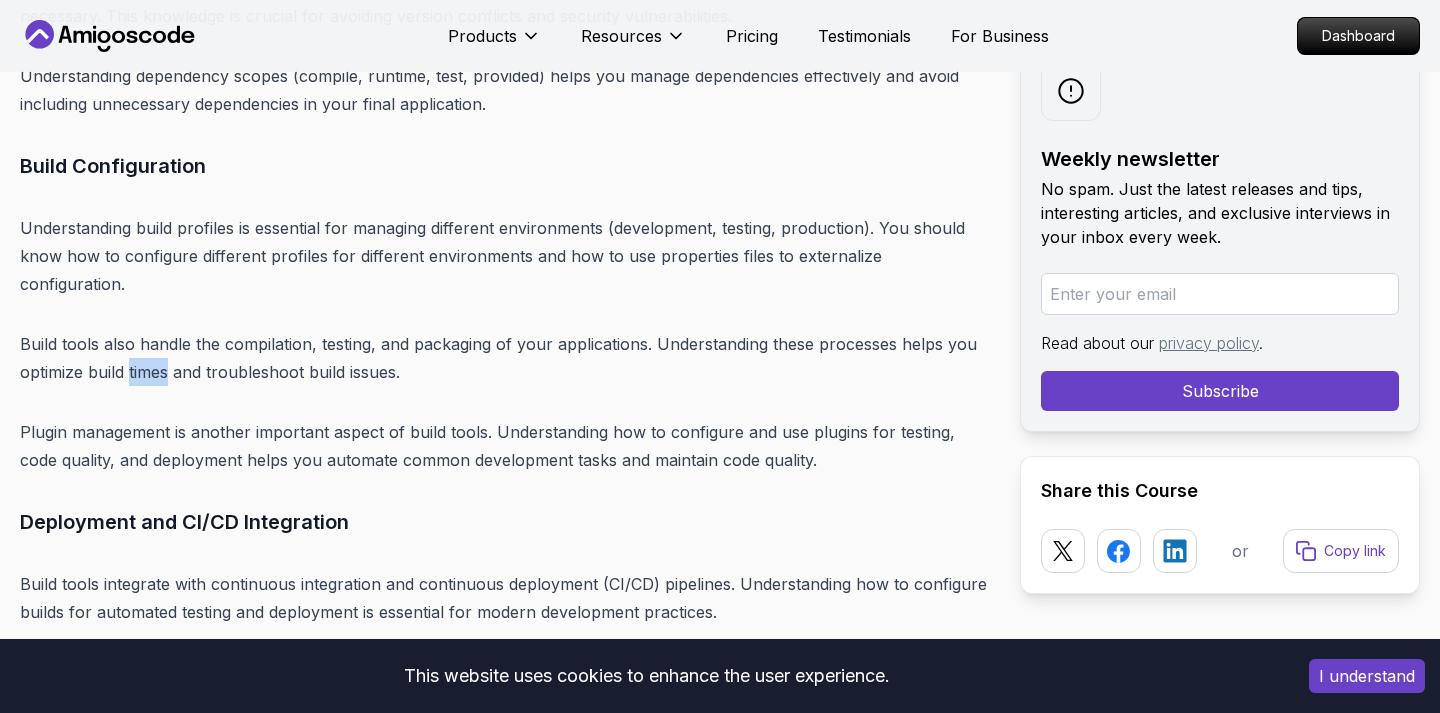 click on "Build tools also handle the compilation, testing, and packaging of your applications. Understanding these processes helps you optimize build times and troubleshoot build issues." at bounding box center [504, 358] 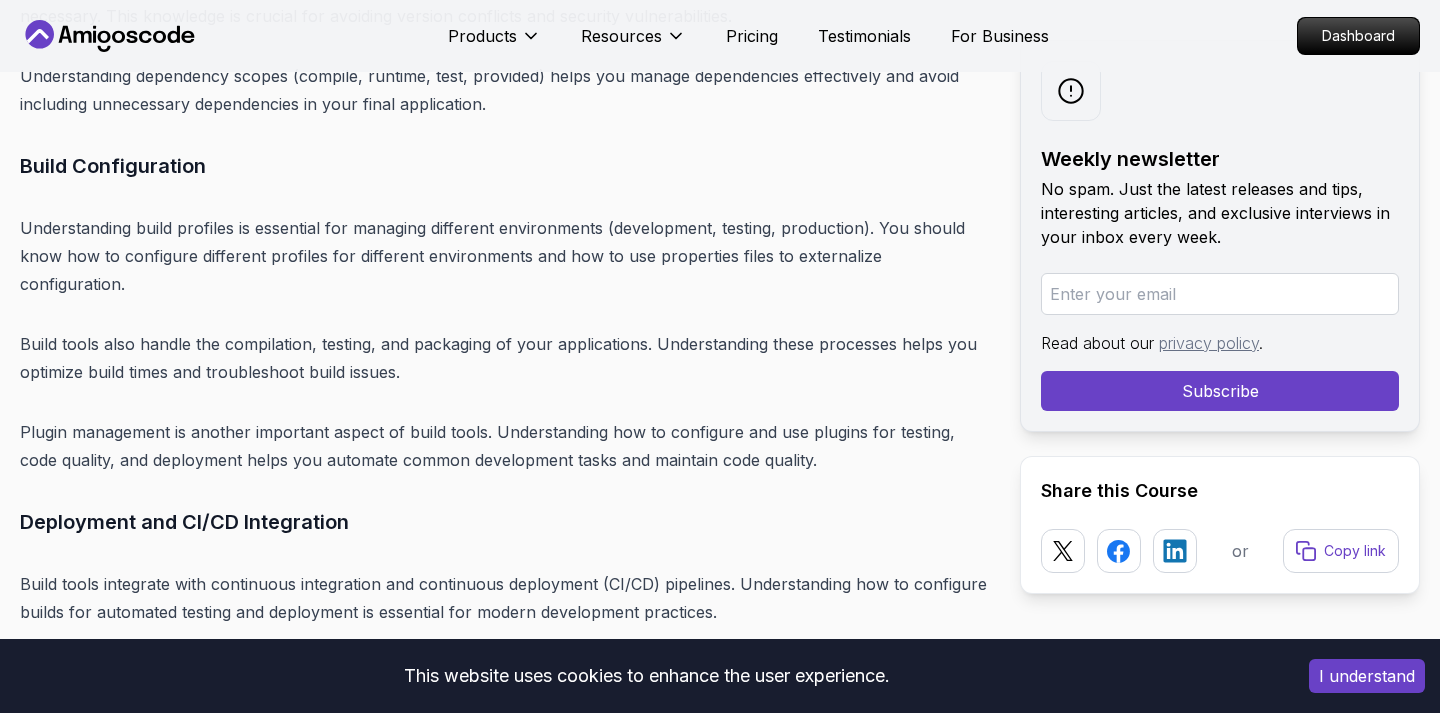 click on "Build tools also handle the compilation, testing, and packaging of your applications. Understanding these processes helps you optimize build times and troubleshoot build issues." at bounding box center (504, 358) 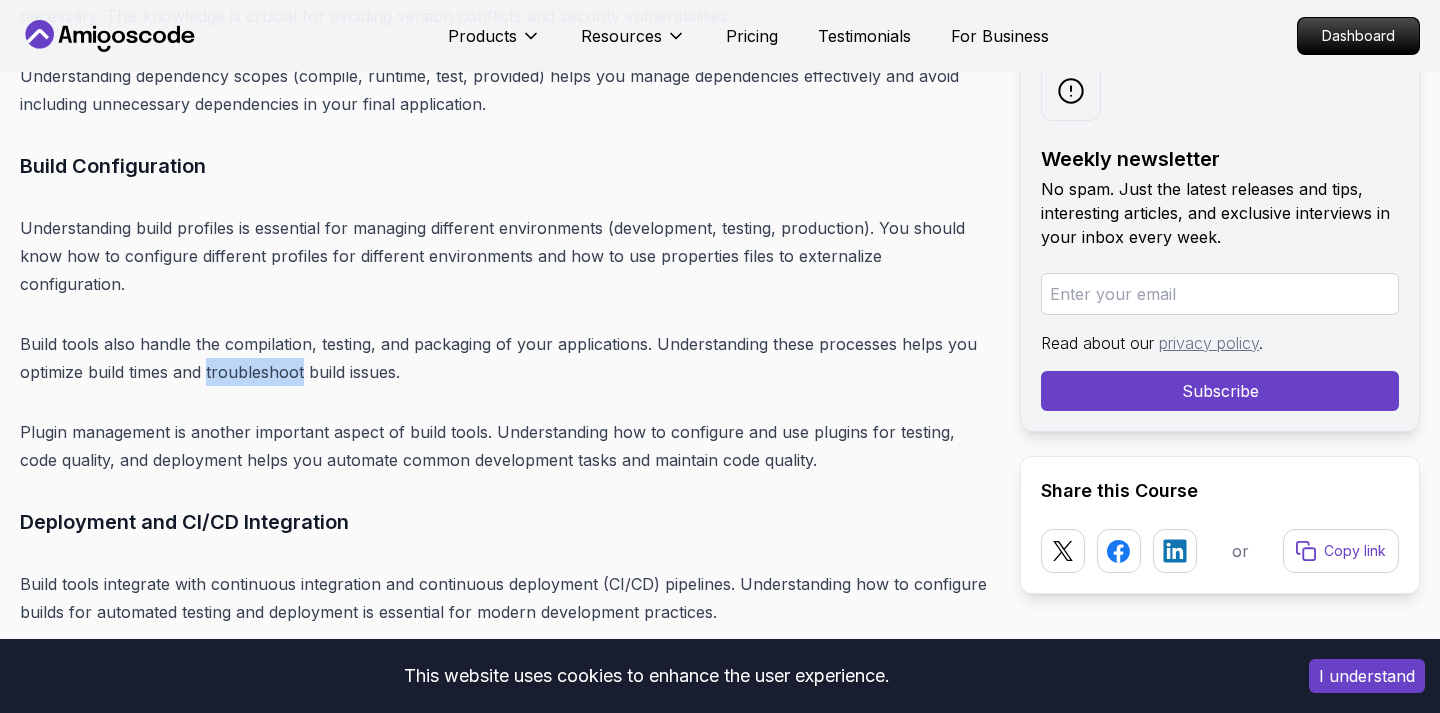 click on "Build tools also handle the compilation, testing, and packaging of your applications. Understanding these processes helps you optimize build times and troubleshoot build issues." at bounding box center (504, 358) 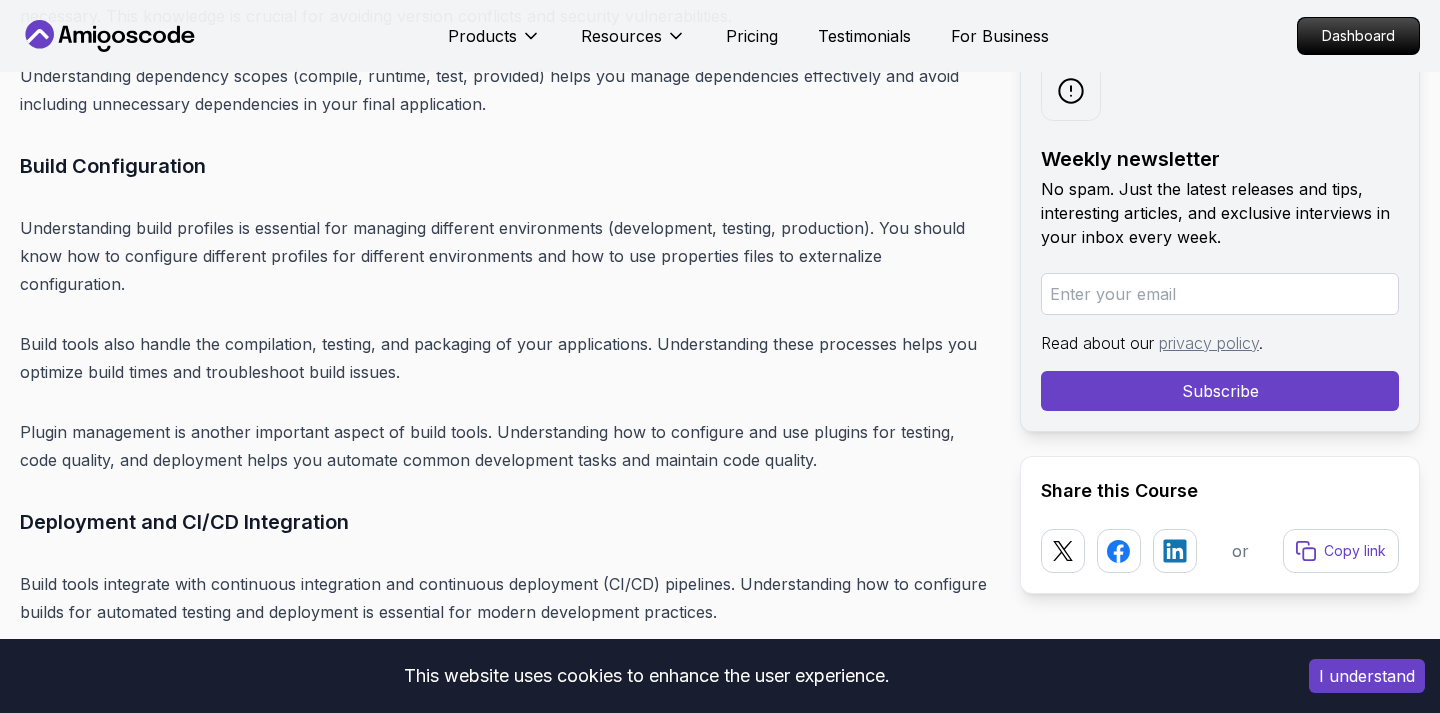 click on "Build tools also handle the compilation, testing, and packaging of your applications. Understanding these processes helps you optimize build times and troubleshoot build issues." at bounding box center [504, 358] 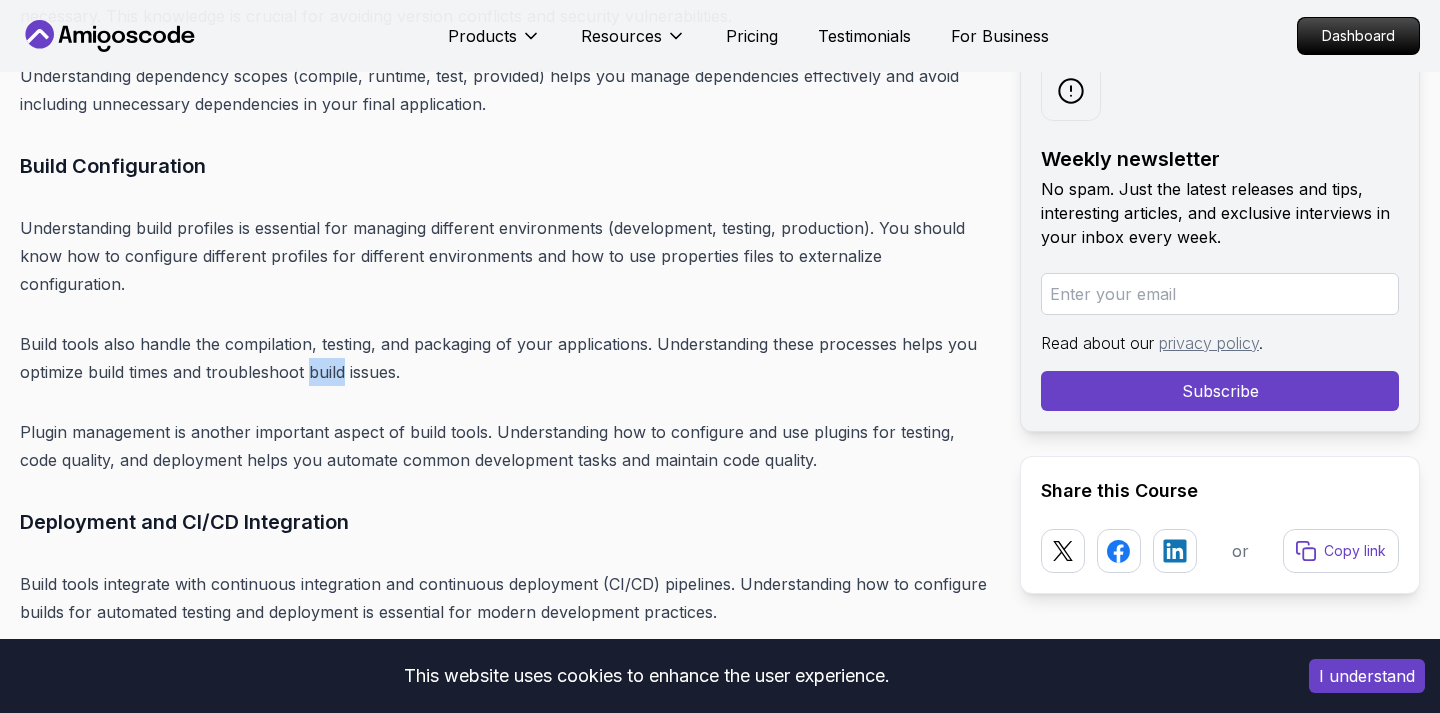 click on "Build tools also handle the compilation, testing, and packaging of your applications. Understanding these processes helps you optimize build times and troubleshoot build issues." at bounding box center (504, 358) 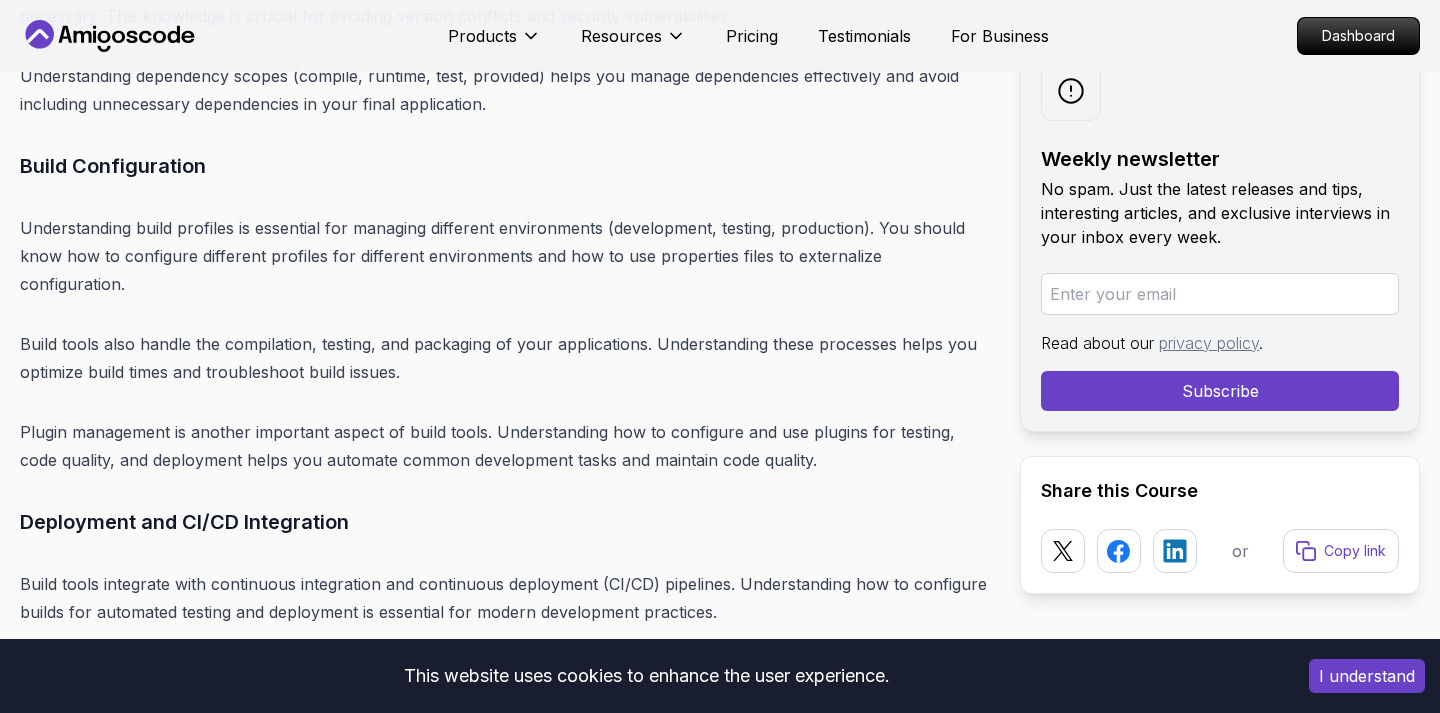 click on "Build tools also handle the compilation, testing, and packaging of your applications. Understanding these processes helps you optimize build times and troubleshoot build issues." at bounding box center [504, 358] 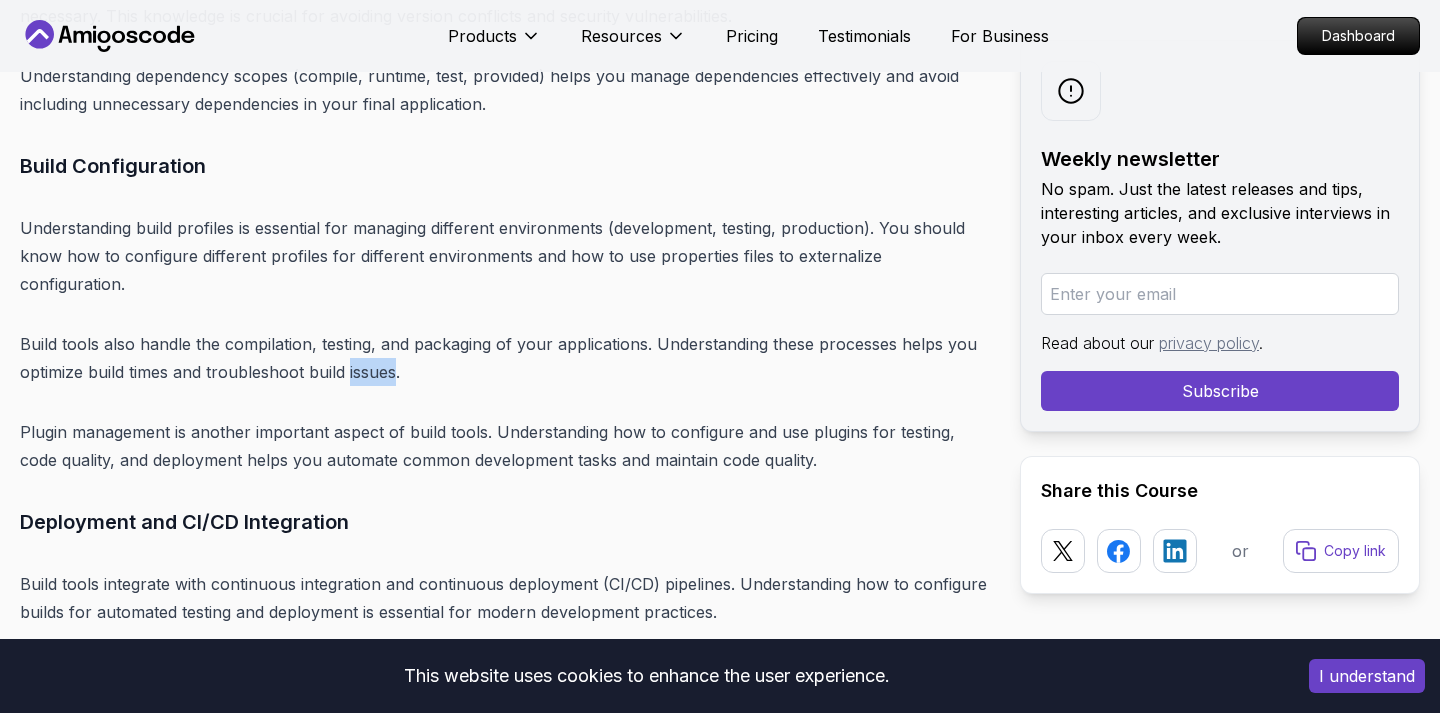 click on "Build tools also handle the compilation, testing, and packaging of your applications. Understanding these processes helps you optimize build times and troubleshoot build issues." at bounding box center [504, 358] 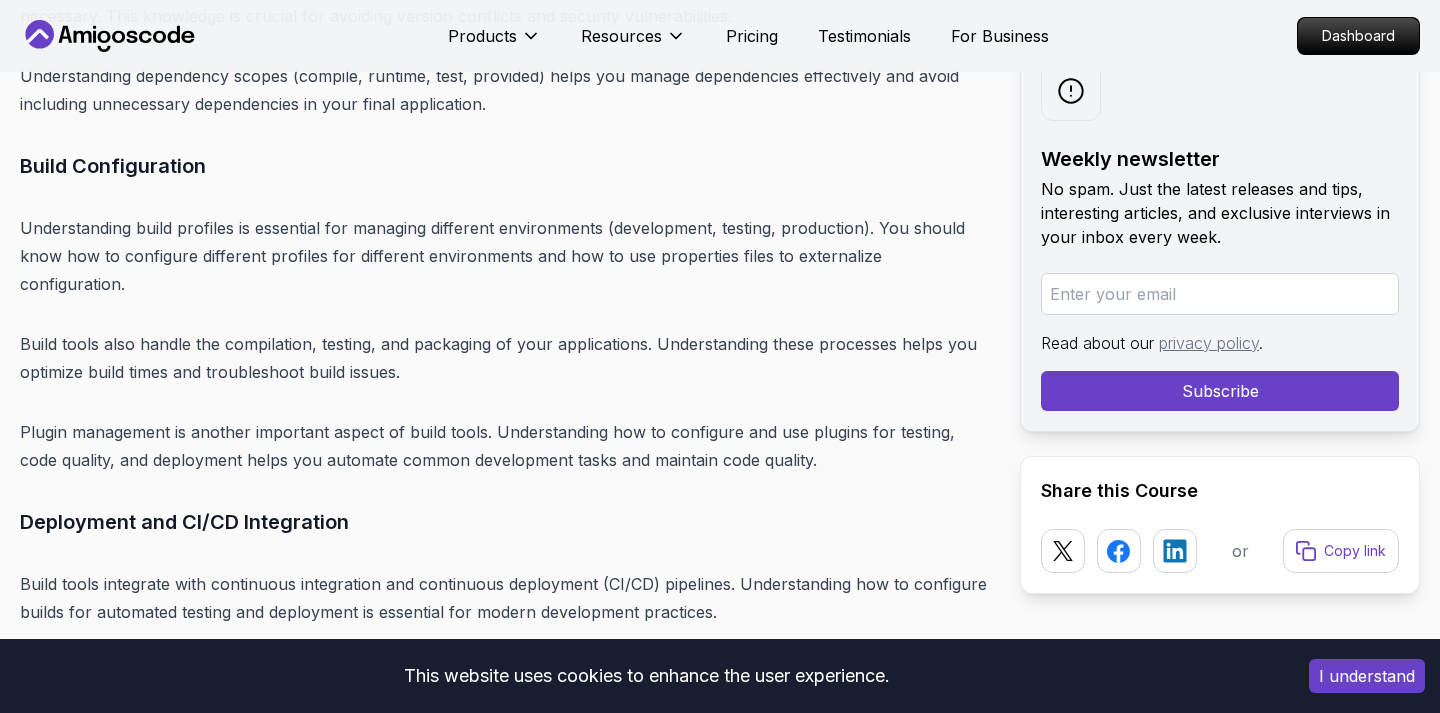 click on "Build tools also handle the compilation, testing, and packaging of your applications. Understanding these processes helps you optimize build times and troubleshoot build issues." at bounding box center (504, 358) 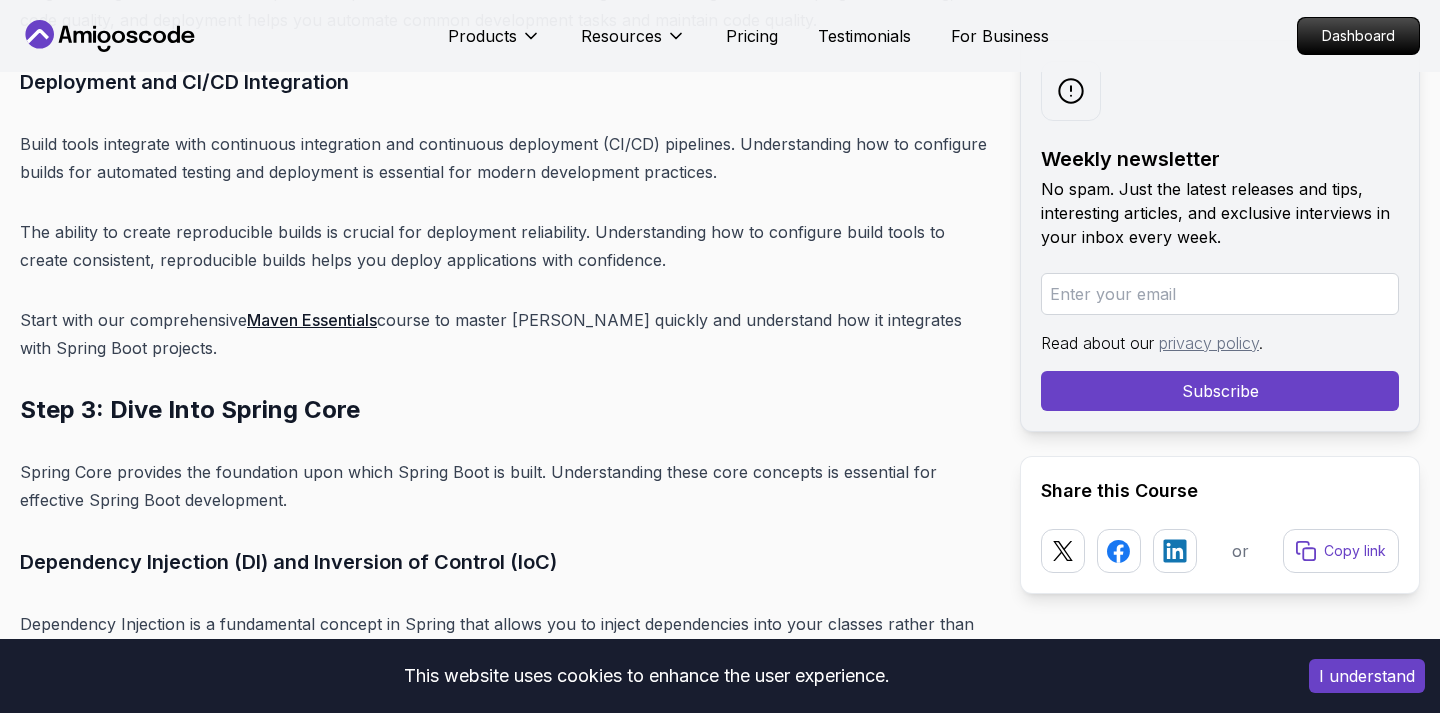 scroll, scrollTop: 8902, scrollLeft: 0, axis: vertical 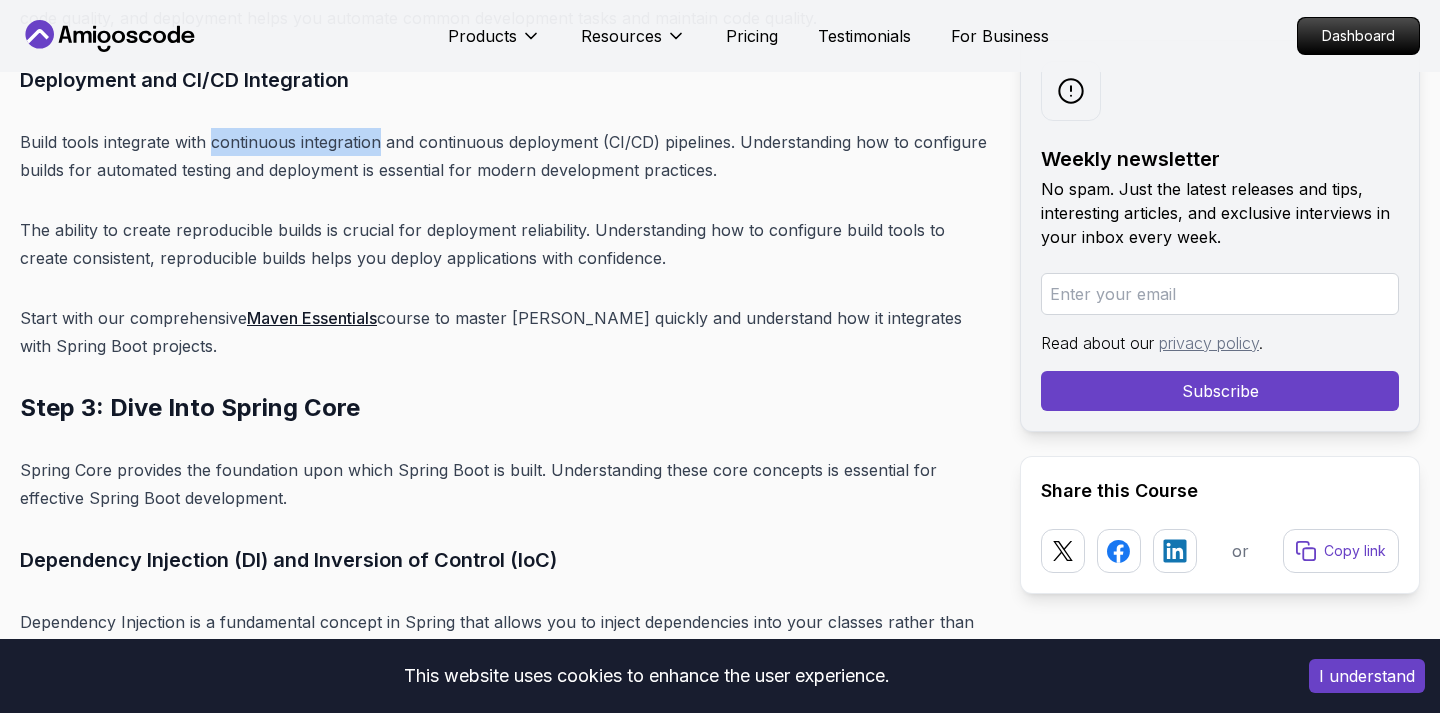 drag, startPoint x: 211, startPoint y: 87, endPoint x: 379, endPoint y: 92, distance: 168.07439 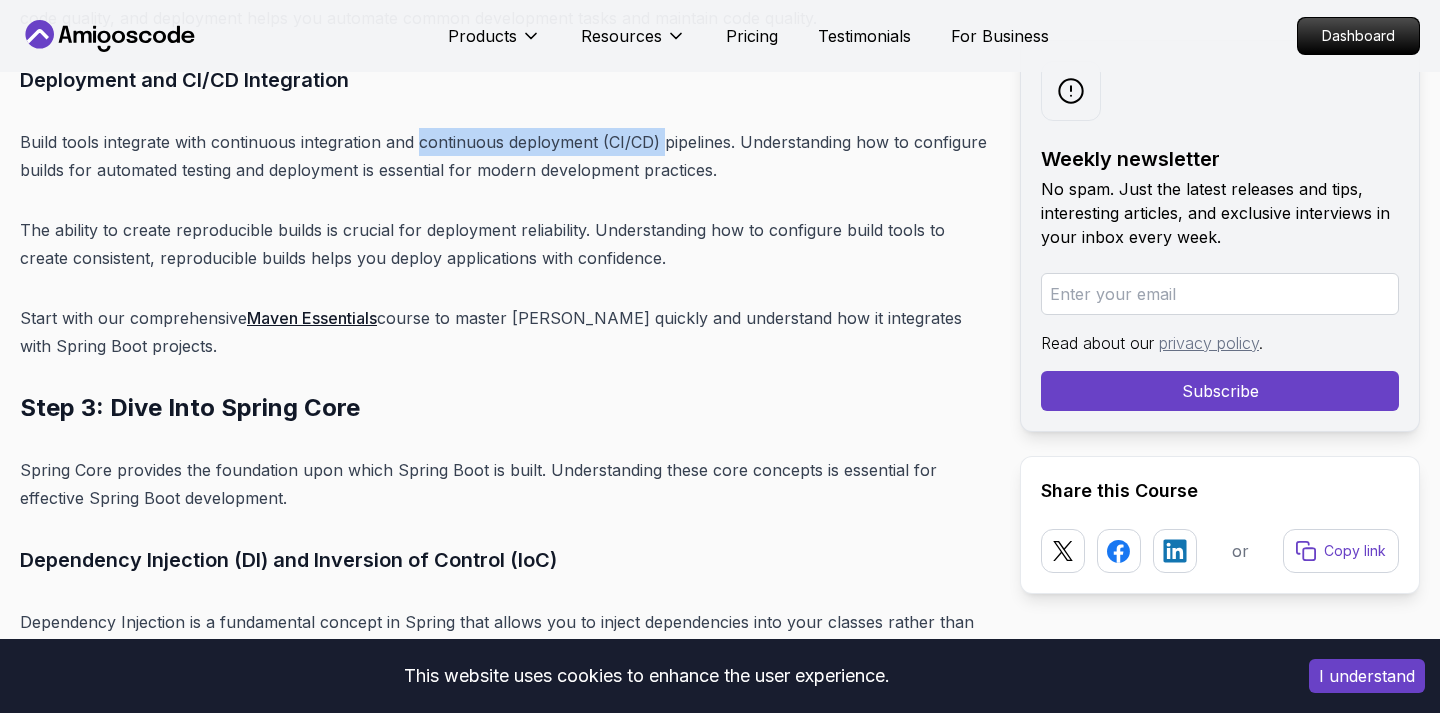 drag, startPoint x: 419, startPoint y: 91, endPoint x: 657, endPoint y: 80, distance: 238.25406 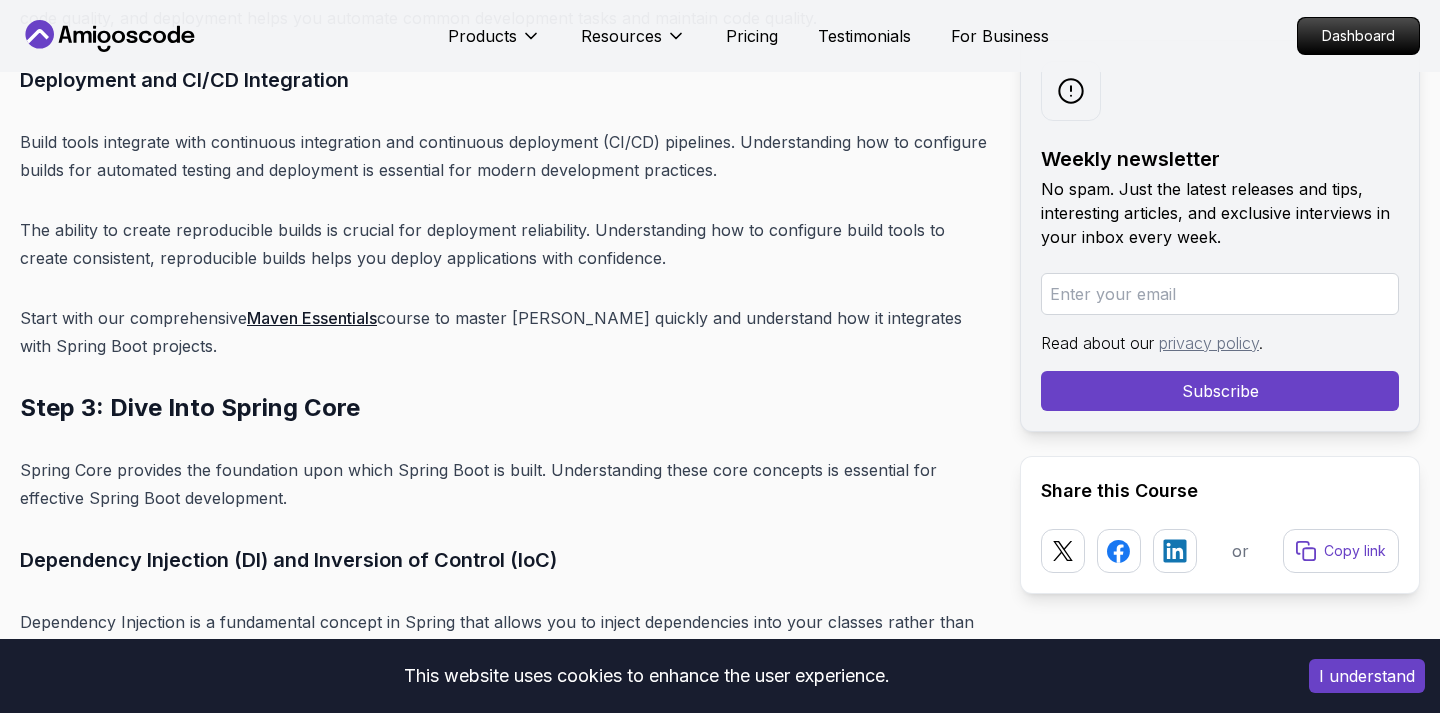 click on "Build tools integrate with continuous integration and continuous deployment (CI/CD) pipelines. Understanding how to configure builds for automated testing and deployment is essential for modern development practices." at bounding box center (504, 156) 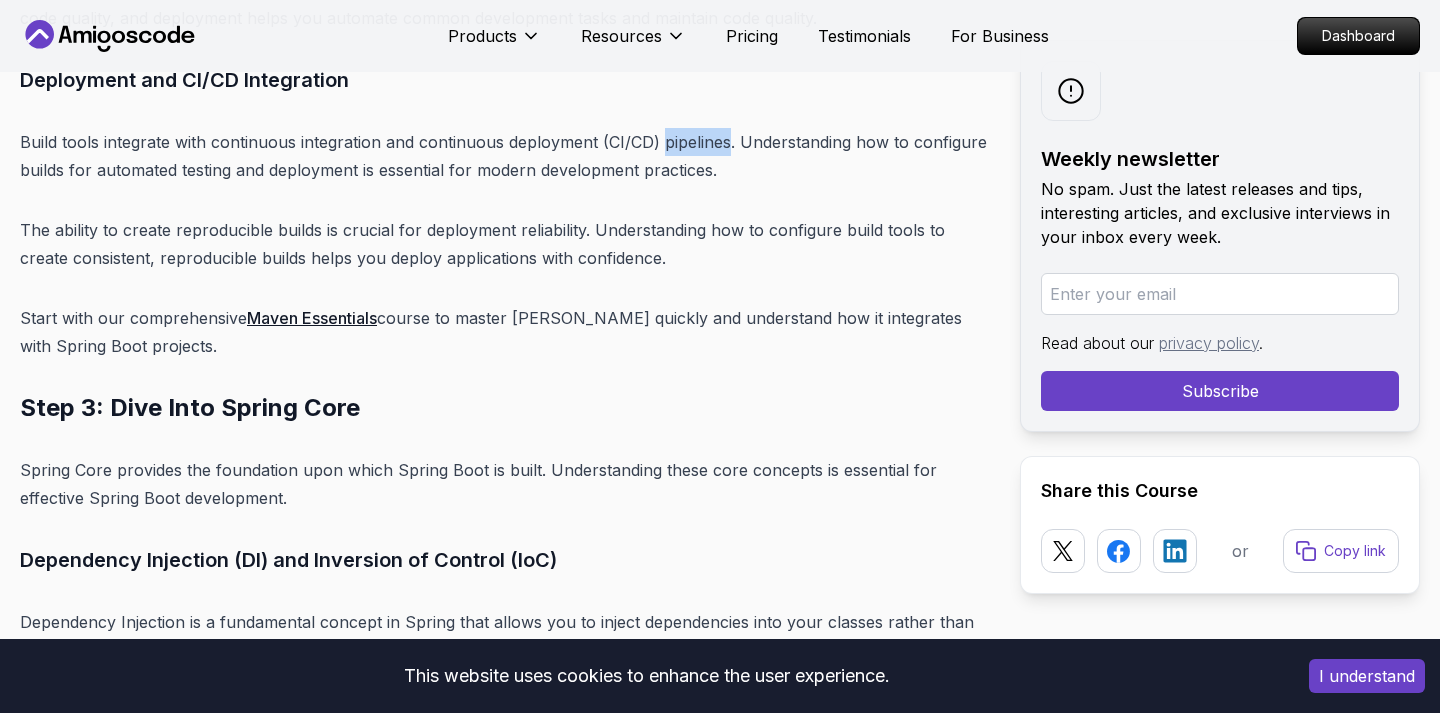 click on "Build tools integrate with continuous integration and continuous deployment (CI/CD) pipelines. Understanding how to configure builds for automated testing and deployment is essential for modern development practices." at bounding box center [504, 156] 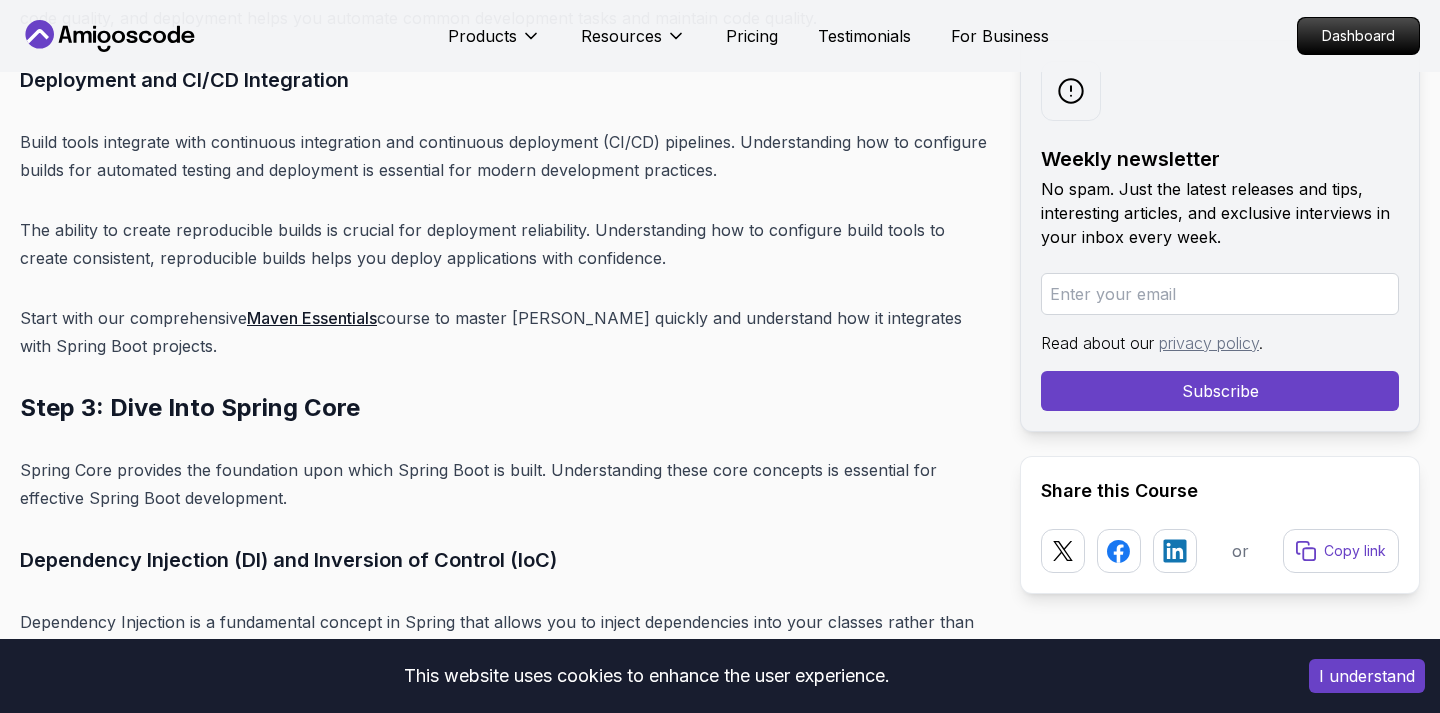 click on "Build tools integrate with continuous integration and continuous deployment (CI/CD) pipelines. Understanding how to configure builds for automated testing and deployment is essential for modern development practices." at bounding box center (504, 156) 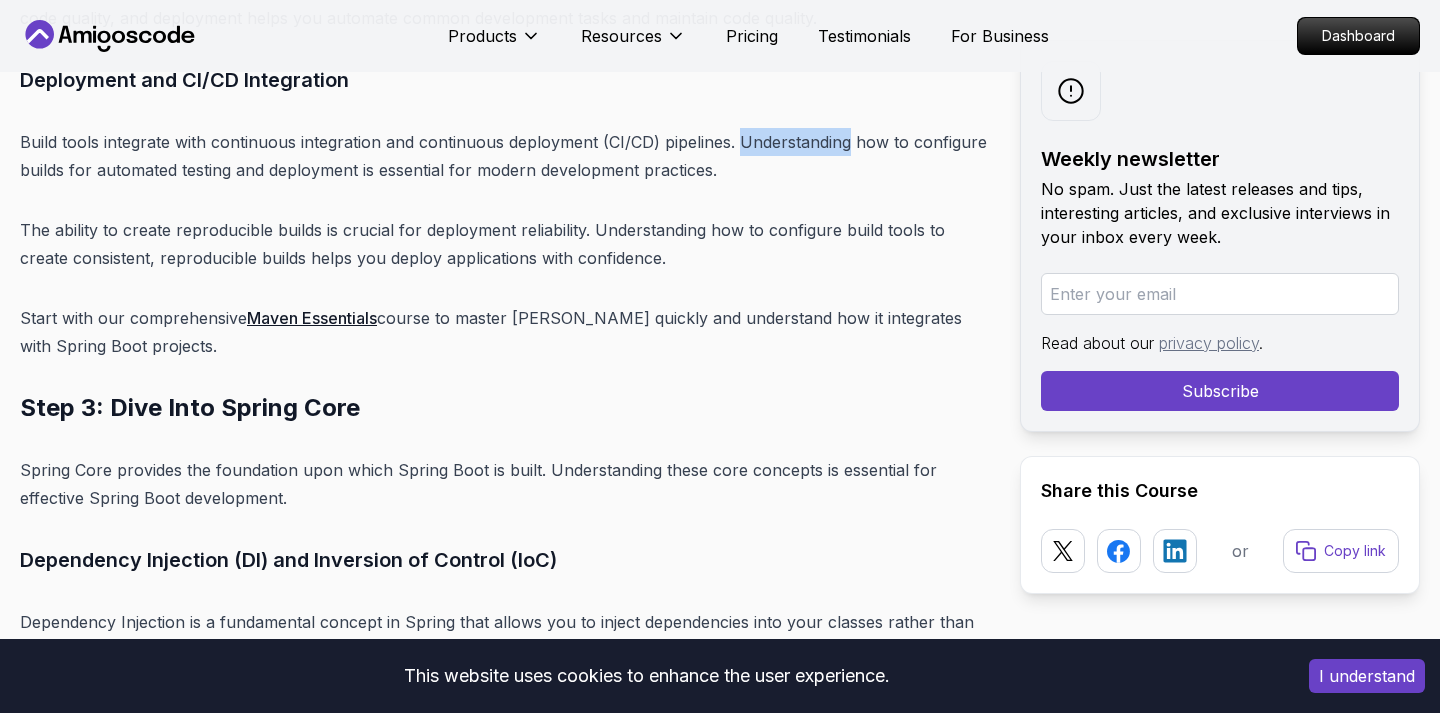 click on "Build tools integrate with continuous integration and continuous deployment (CI/CD) pipelines. Understanding how to configure builds for automated testing and deployment is essential for modern development practices." at bounding box center (504, 156) 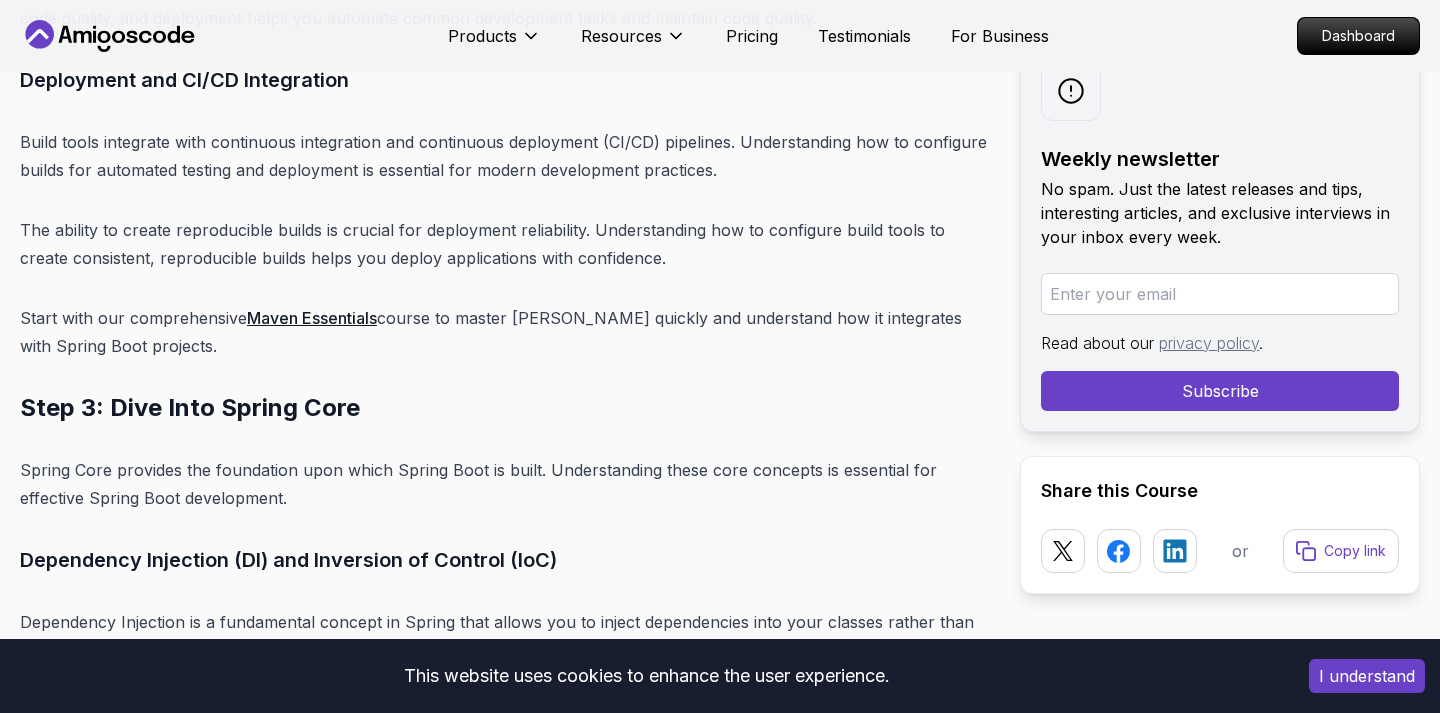click on "Build tools integrate with continuous integration and continuous deployment (CI/CD) pipelines. Understanding how to configure builds for automated testing and deployment is essential for modern development practices." at bounding box center [504, 156] 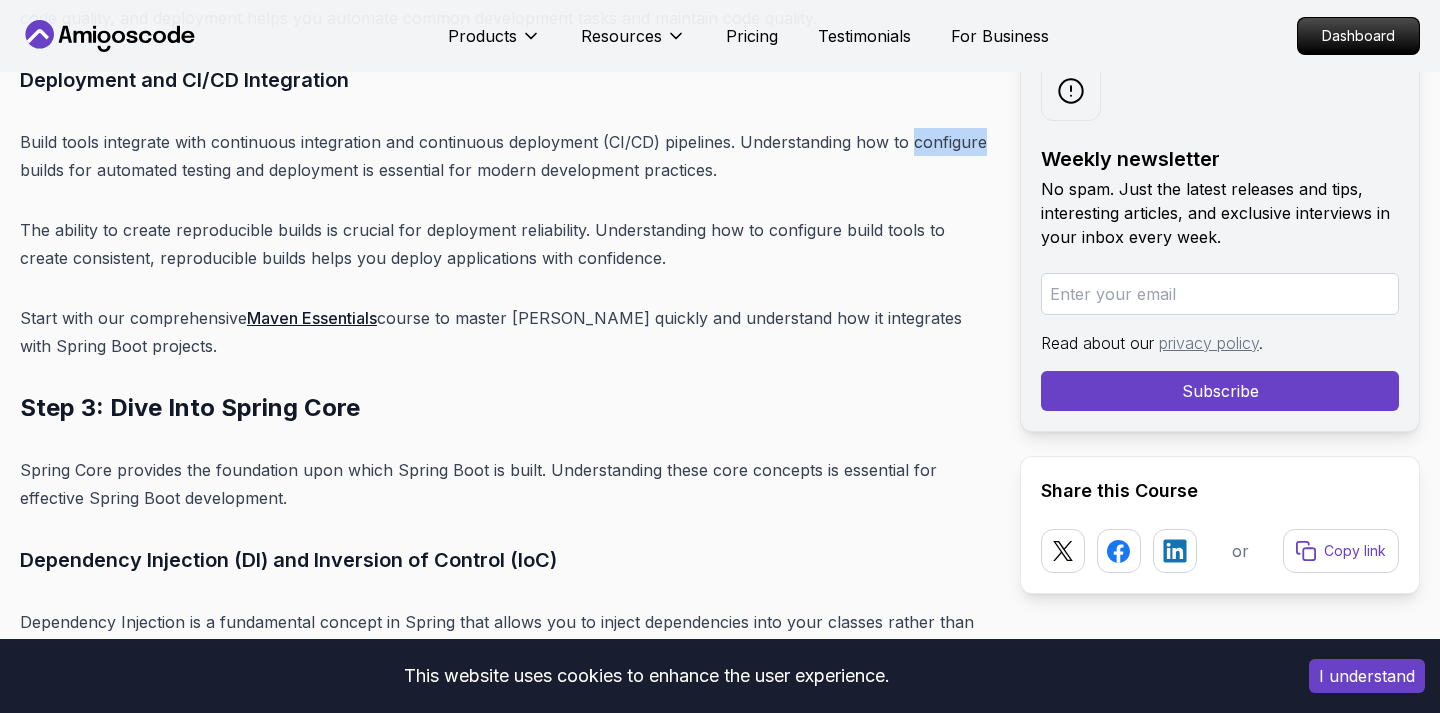 click on "Build tools integrate with continuous integration and continuous deployment (CI/CD) pipelines. Understanding how to configure builds for automated testing and deployment is essential for modern development practices." at bounding box center [504, 156] 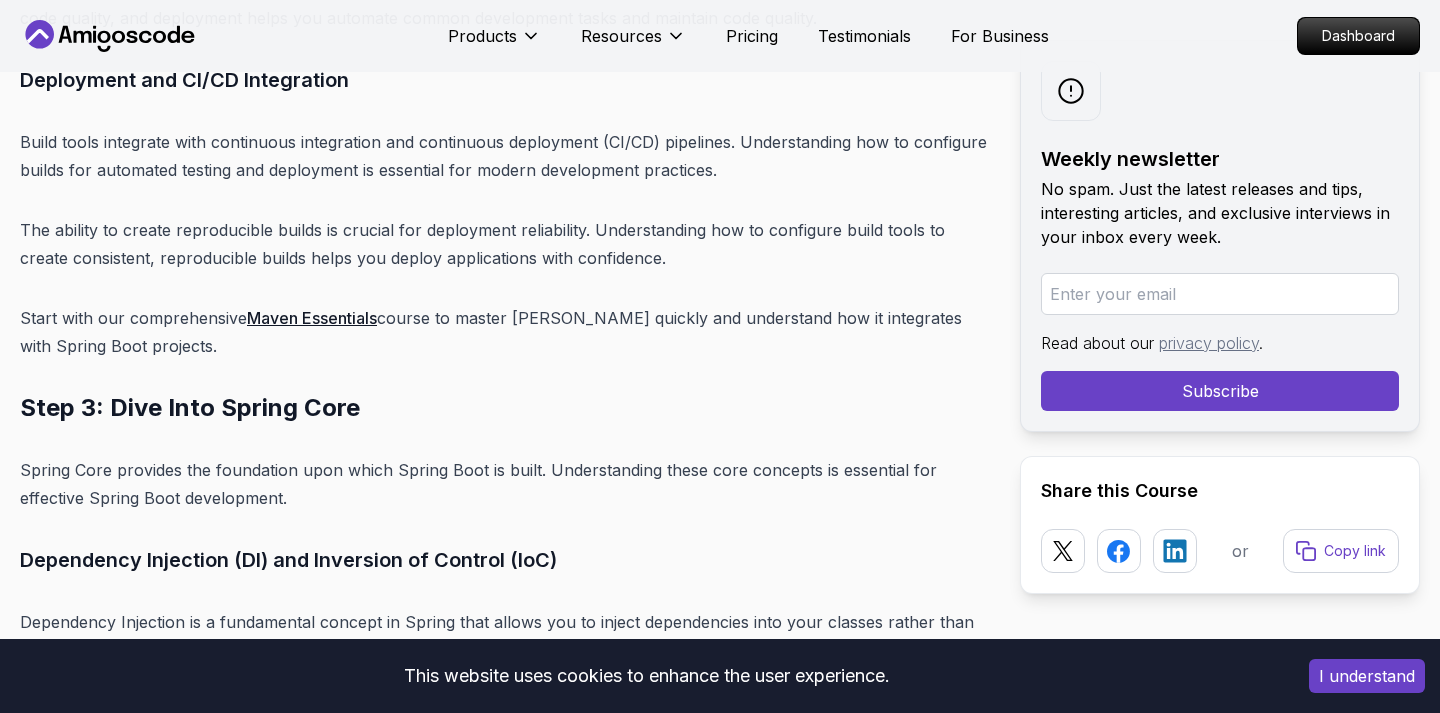 click on "Build tools integrate with continuous integration and continuous deployment (CI/CD) pipelines. Understanding how to configure builds for automated testing and deployment is essential for modern development practices." at bounding box center [504, 156] 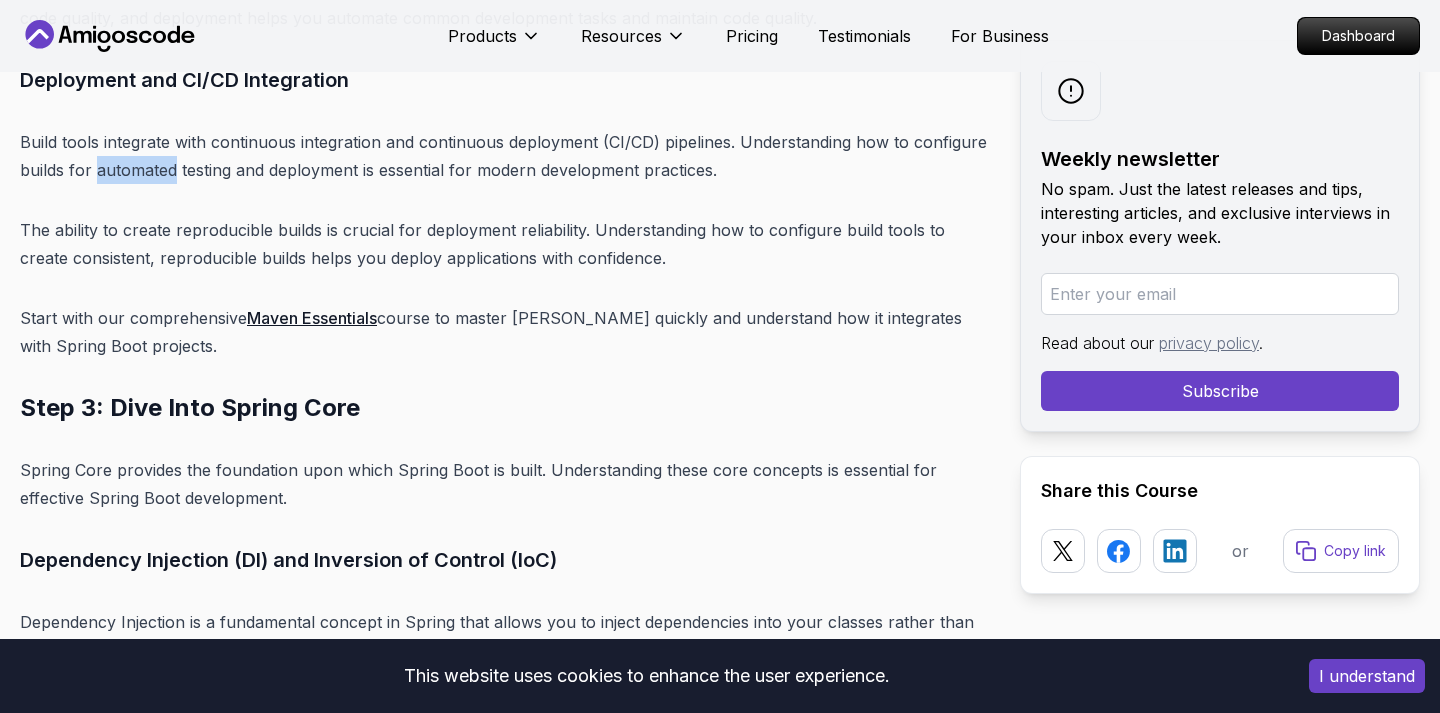 click on "Build tools integrate with continuous integration and continuous deployment (CI/CD) pipelines. Understanding how to configure builds for automated testing and deployment is essential for modern development practices." at bounding box center (504, 156) 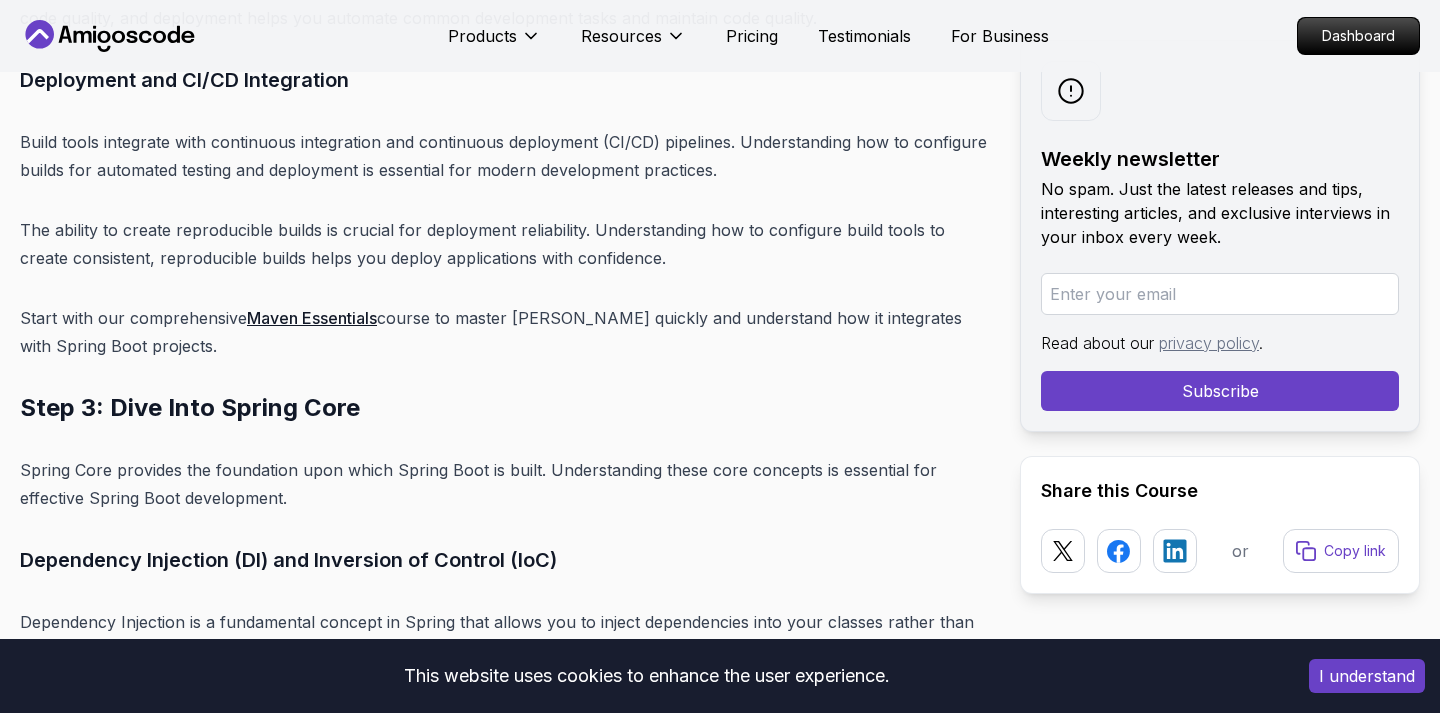 click on "Build tools integrate with continuous integration and continuous deployment (CI/CD) pipelines. Understanding how to configure builds for automated testing and deployment is essential for modern development practices." at bounding box center (504, 156) 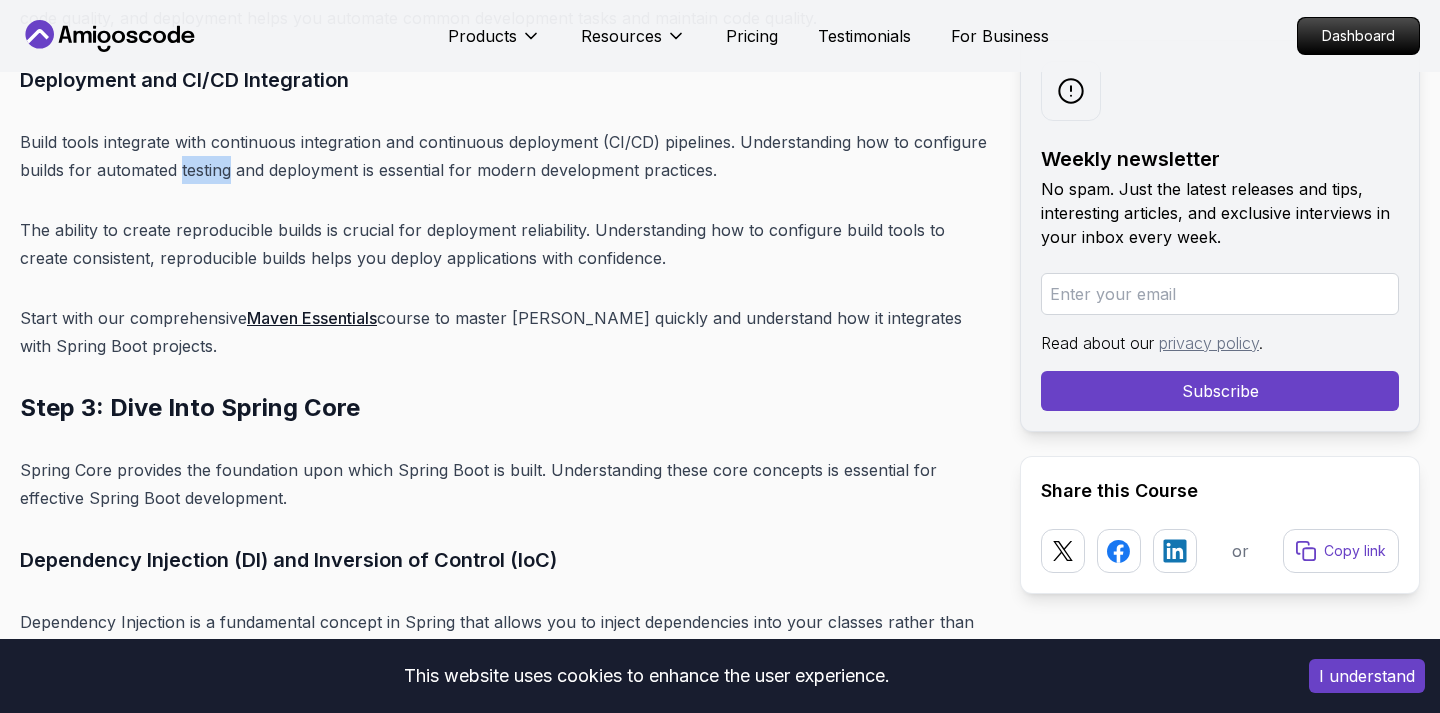 click on "Build tools integrate with continuous integration and continuous deployment (CI/CD) pipelines. Understanding how to configure builds for automated testing and deployment is essential for modern development practices." at bounding box center [504, 156] 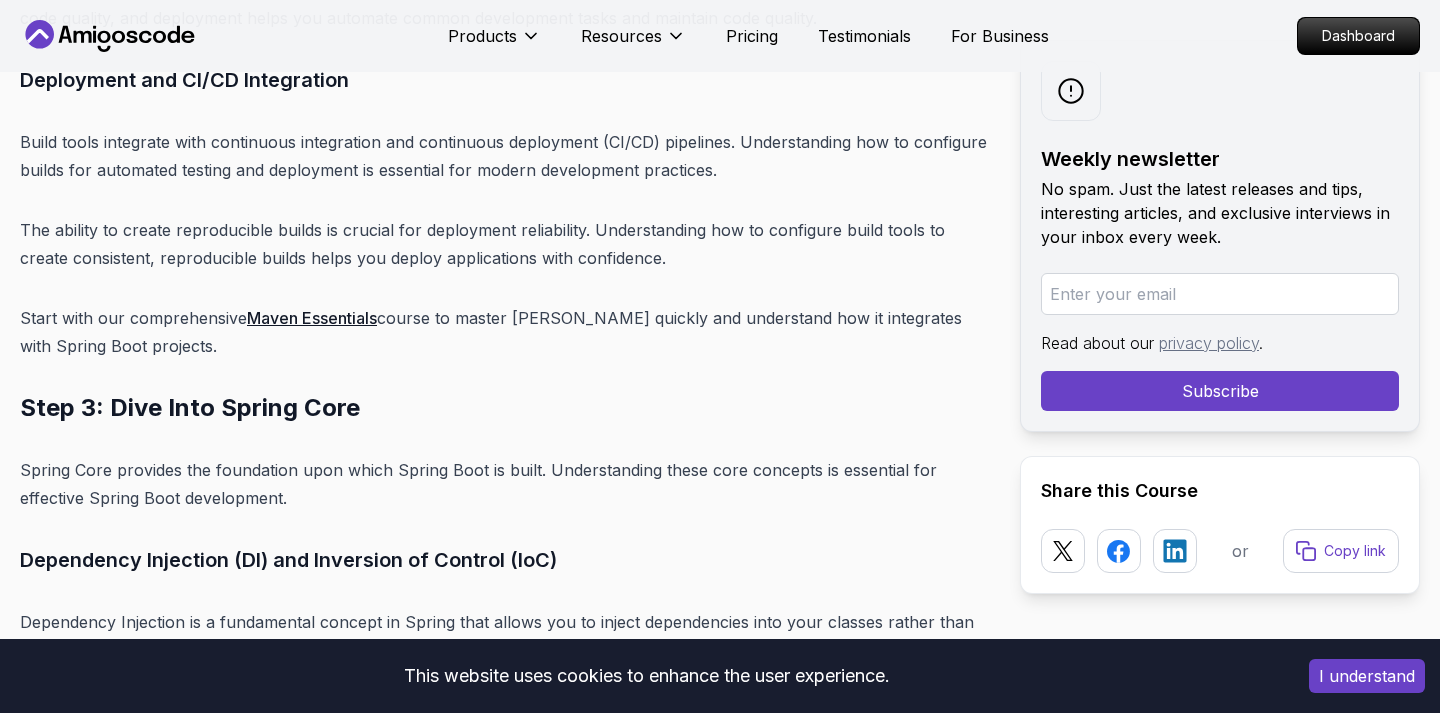 click on "Build tools integrate with continuous integration and continuous deployment (CI/CD) pipelines. Understanding how to configure builds for automated testing and deployment is essential for modern development practices." at bounding box center [504, 156] 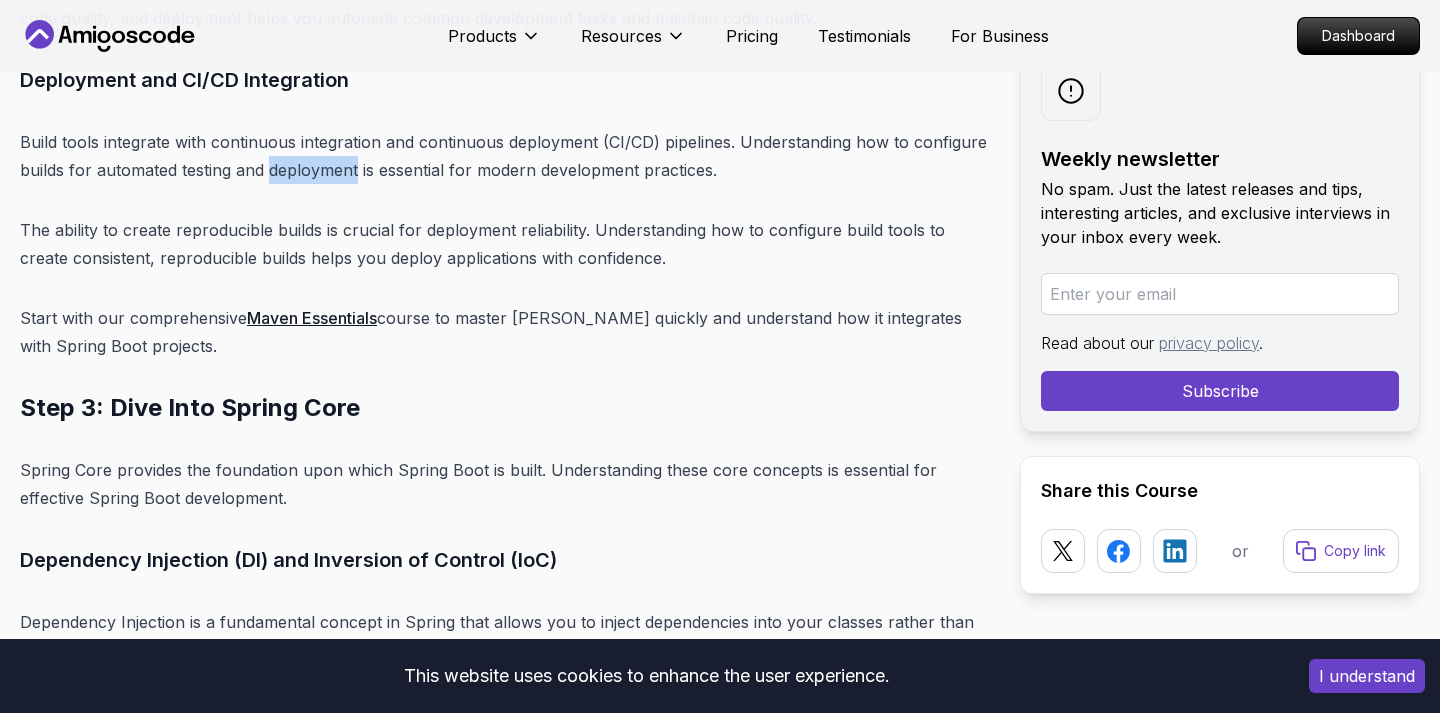 click on "Build tools integrate with continuous integration and continuous deployment (CI/CD) pipelines. Understanding how to configure builds for automated testing and deployment is essential for modern development practices." at bounding box center [504, 156] 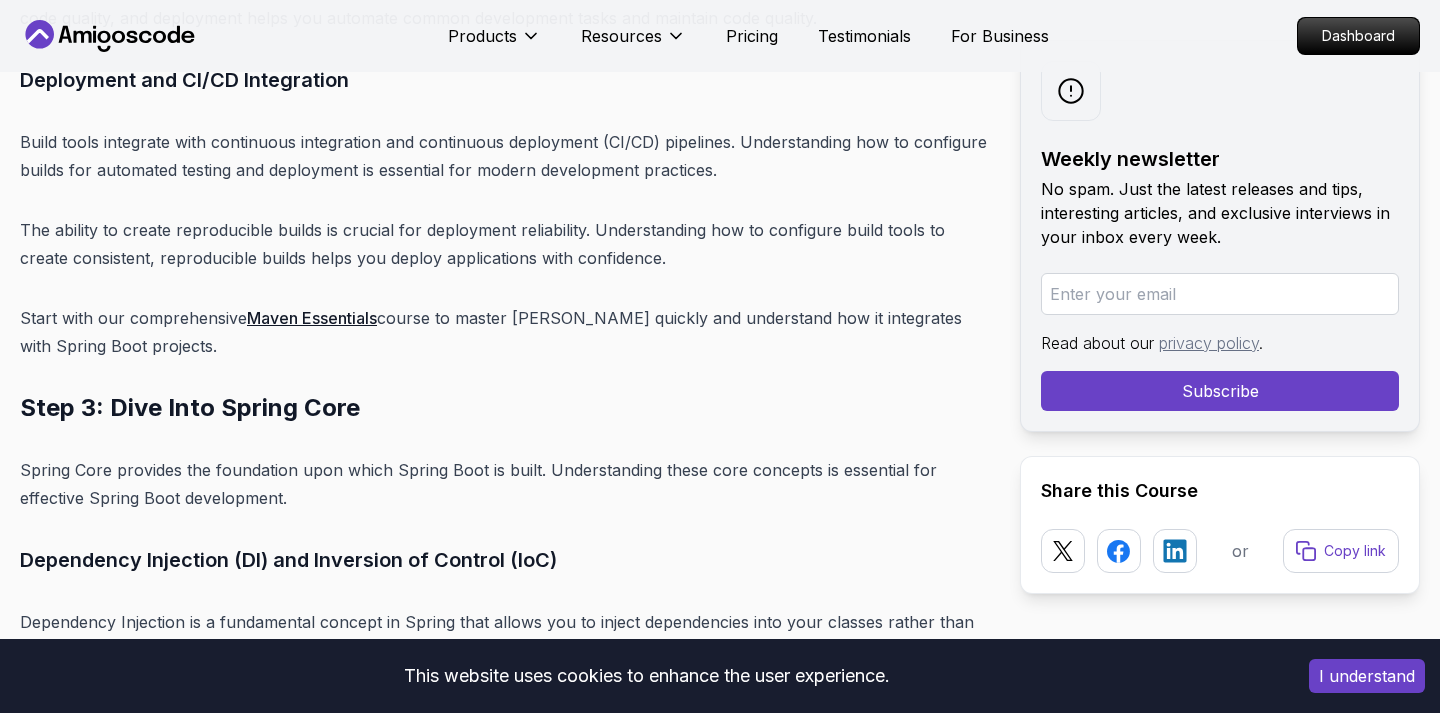click on "Build tools integrate with continuous integration and continuous deployment (CI/CD) pipelines. Understanding how to configure builds for automated testing and deployment is essential for modern development practices." at bounding box center [504, 156] 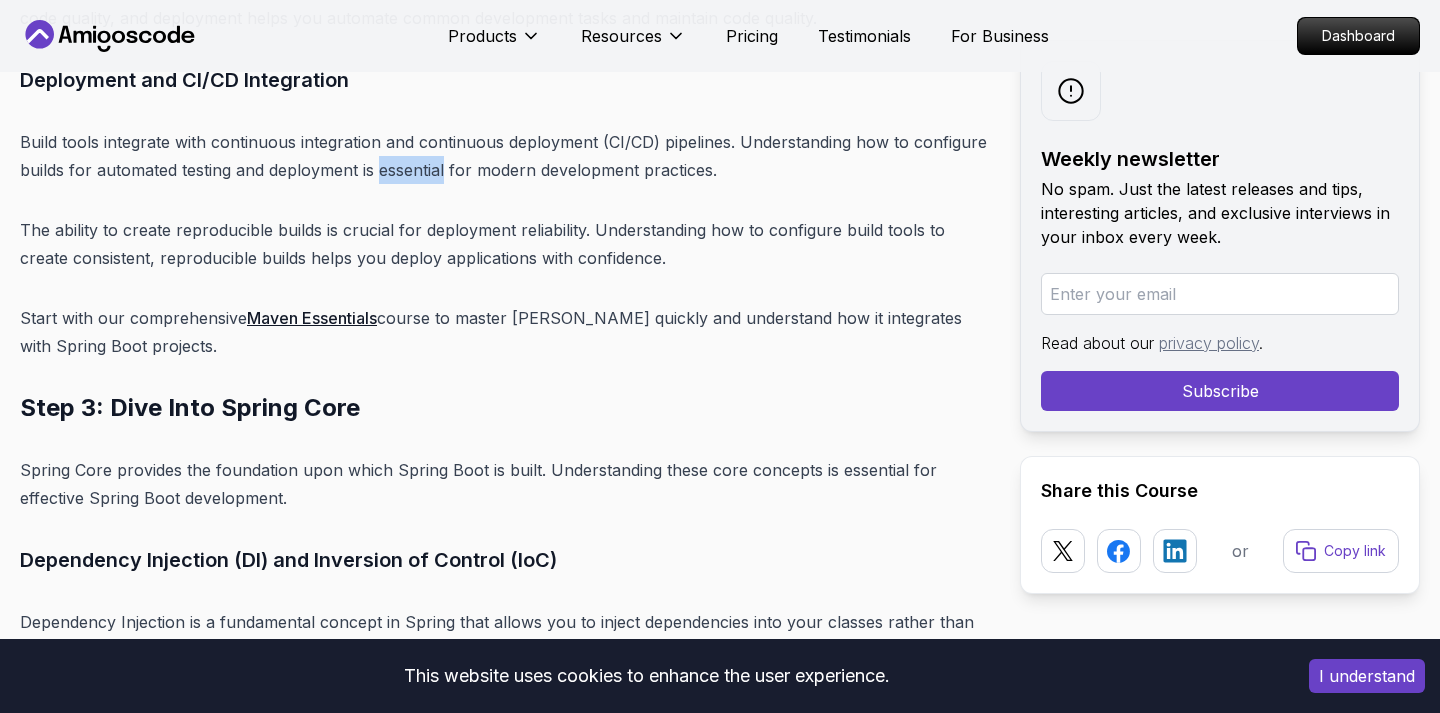 click on "Build tools integrate with continuous integration and continuous deployment (CI/CD) pipelines. Understanding how to configure builds for automated testing and deployment is essential for modern development practices." at bounding box center [504, 156] 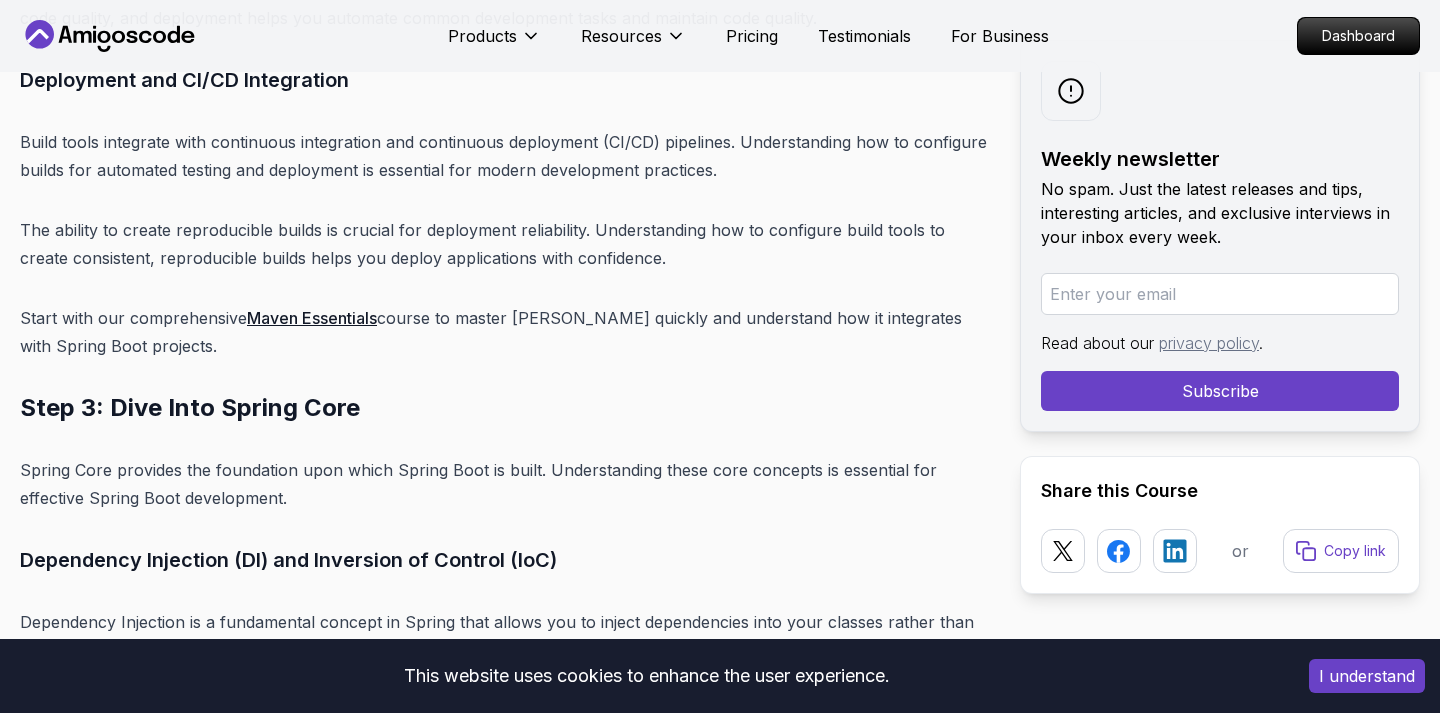click on "Build tools integrate with continuous integration and continuous deployment (CI/CD) pipelines. Understanding how to configure builds for automated testing and deployment is essential for modern development practices." at bounding box center (504, 156) 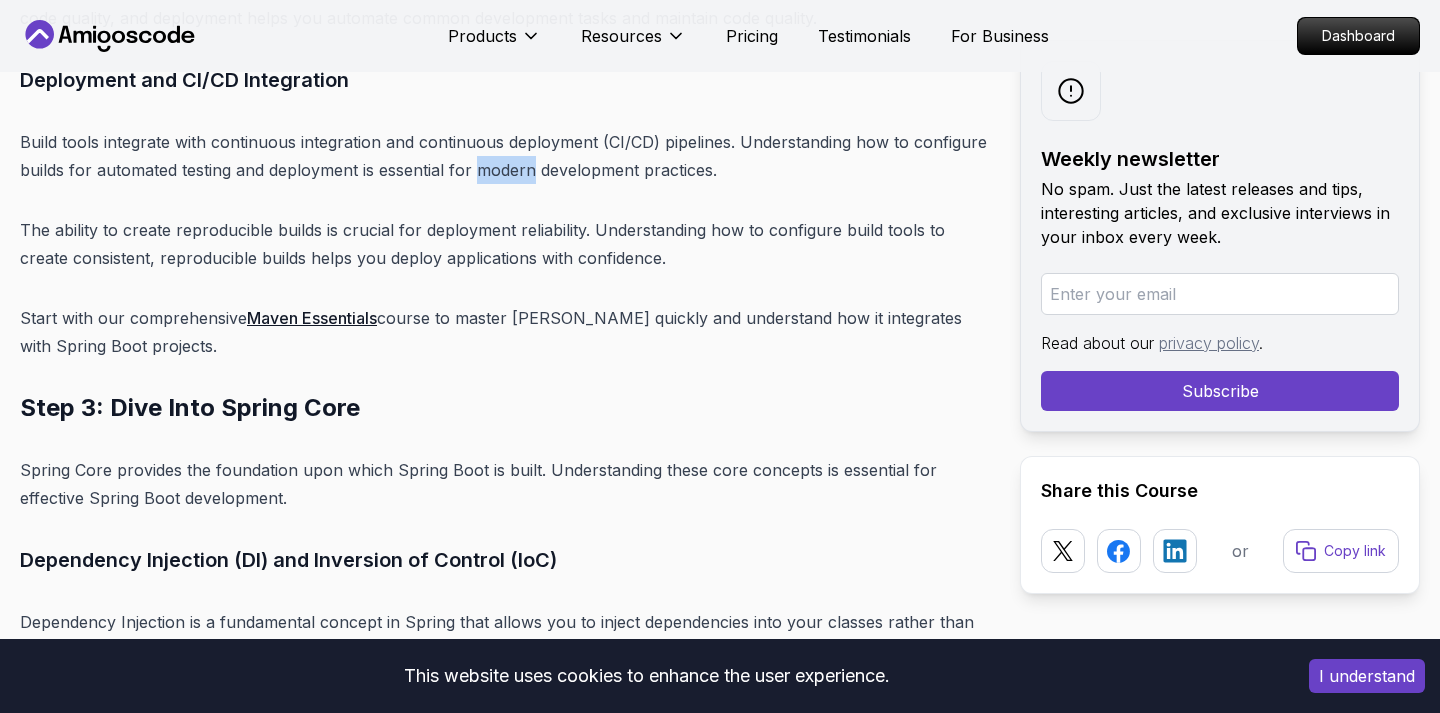 click on "Build tools integrate with continuous integration and continuous deployment (CI/CD) pipelines. Understanding how to configure builds for automated testing and deployment is essential for modern development practices." at bounding box center (504, 156) 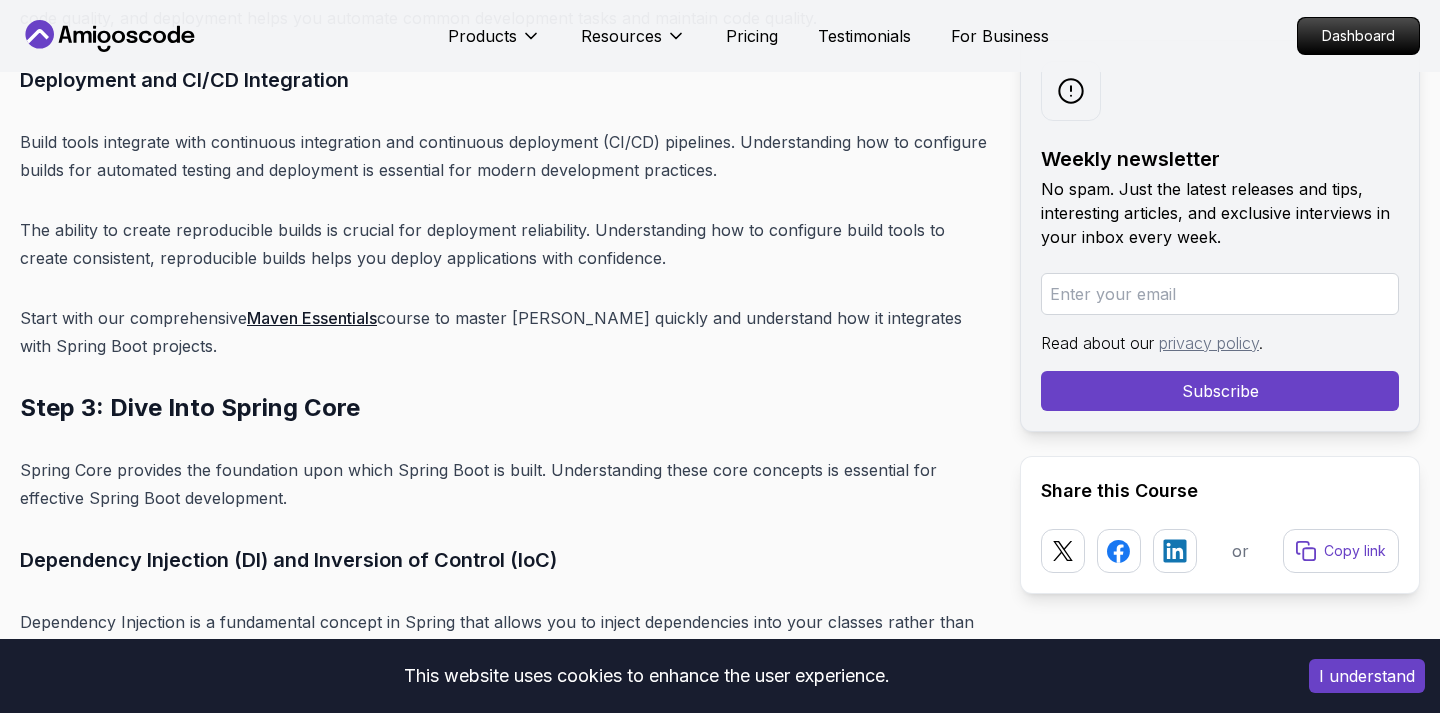 click on "Build tools integrate with continuous integration and continuous deployment (CI/CD) pipelines. Understanding how to configure builds for automated testing and deployment is essential for modern development practices." at bounding box center (504, 156) 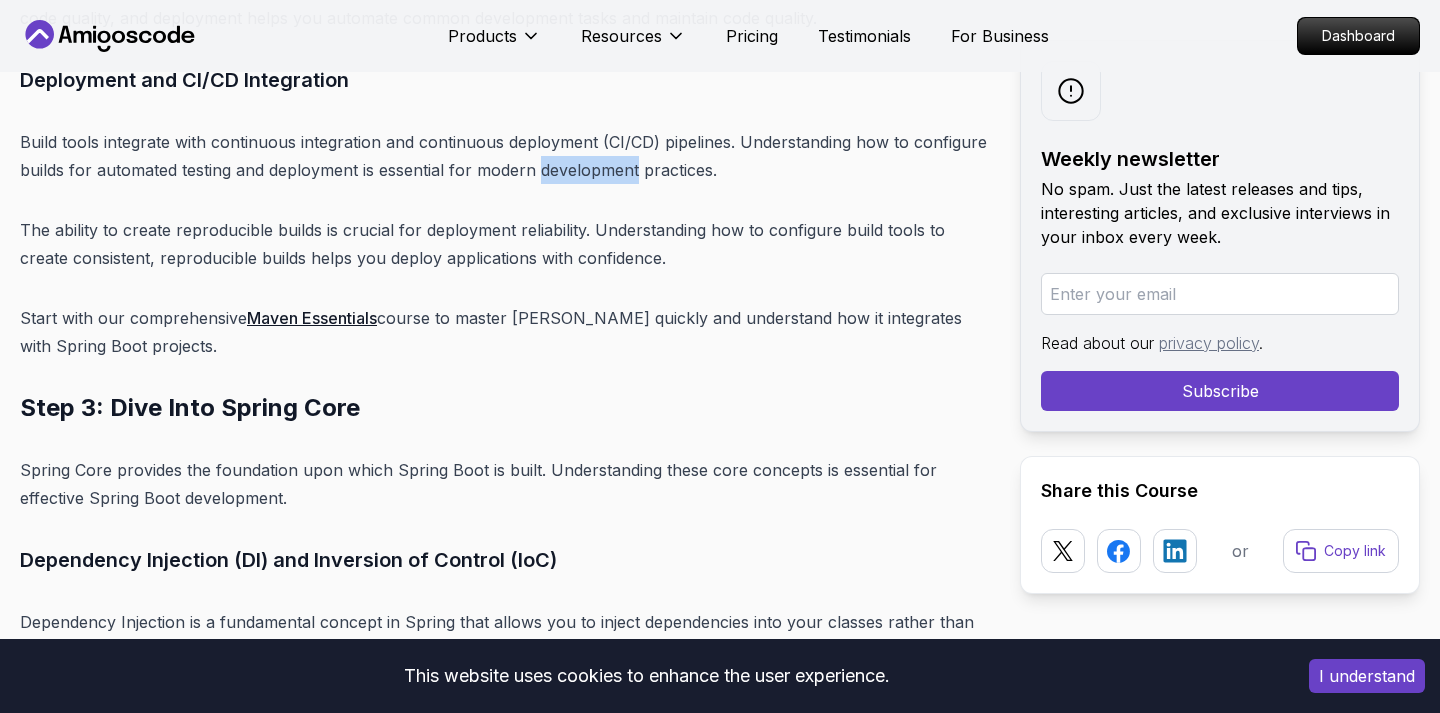 click on "Build tools integrate with continuous integration and continuous deployment (CI/CD) pipelines. Understanding how to configure builds for automated testing and deployment is essential for modern development practices." at bounding box center (504, 156) 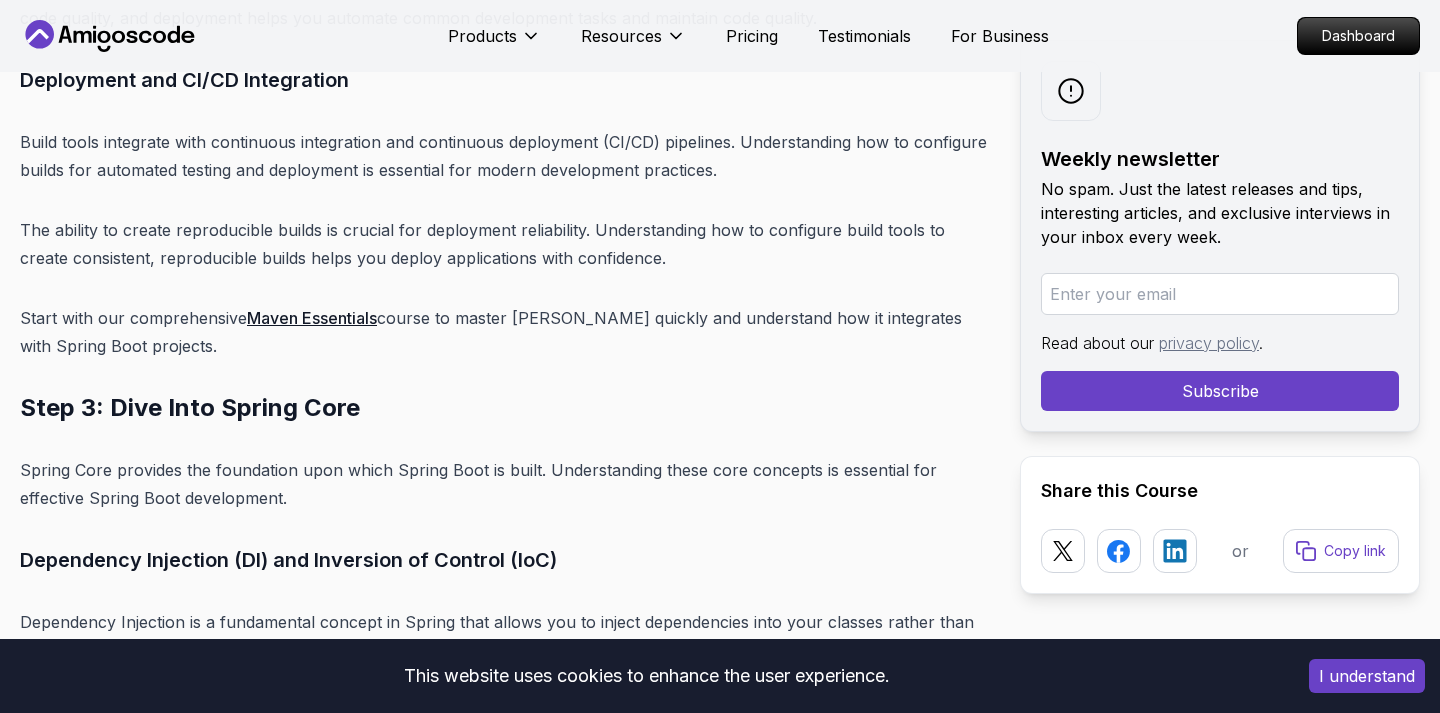 click on "Build tools integrate with continuous integration and continuous deployment (CI/CD) pipelines. Understanding how to configure builds for automated testing and deployment is essential for modern development practices." at bounding box center [504, 156] 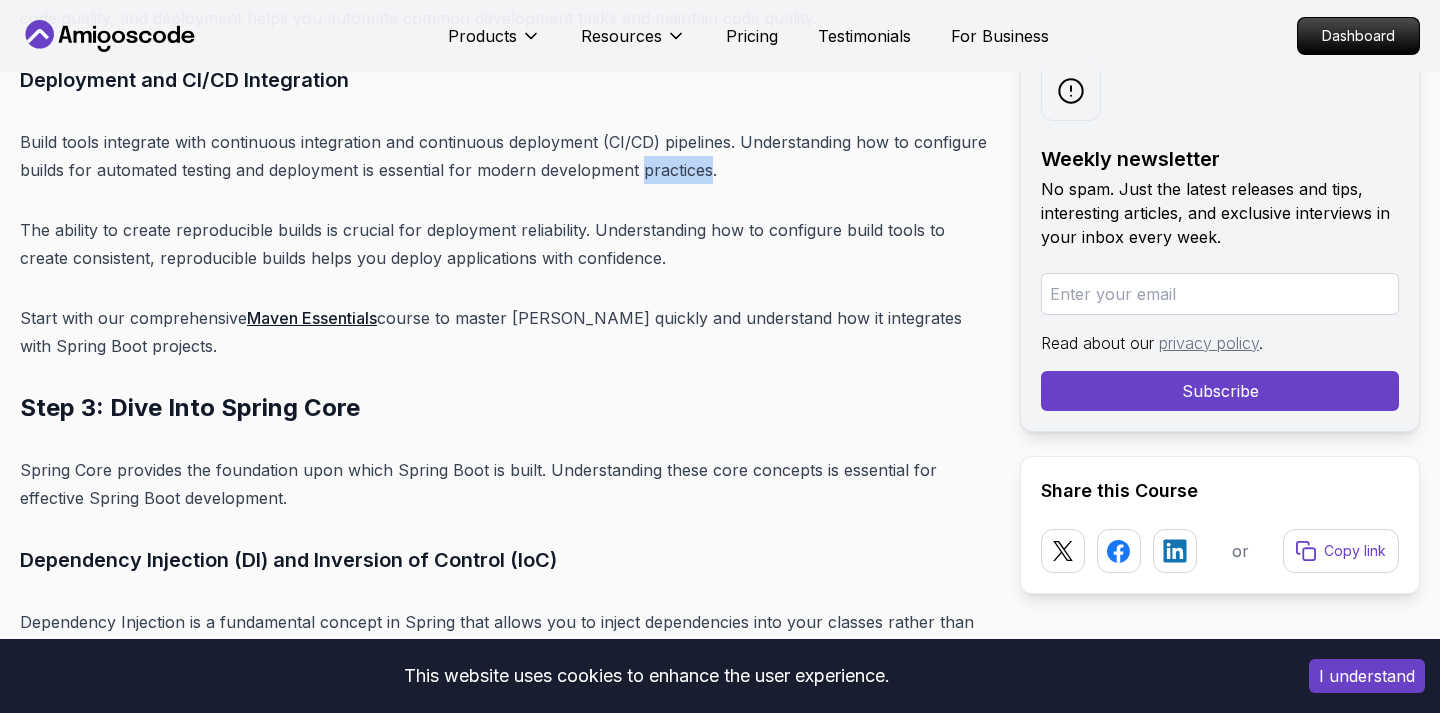 click on "Build tools integrate with continuous integration and continuous deployment (CI/CD) pipelines. Understanding how to configure builds for automated testing and deployment is essential for modern development practices." at bounding box center [504, 156] 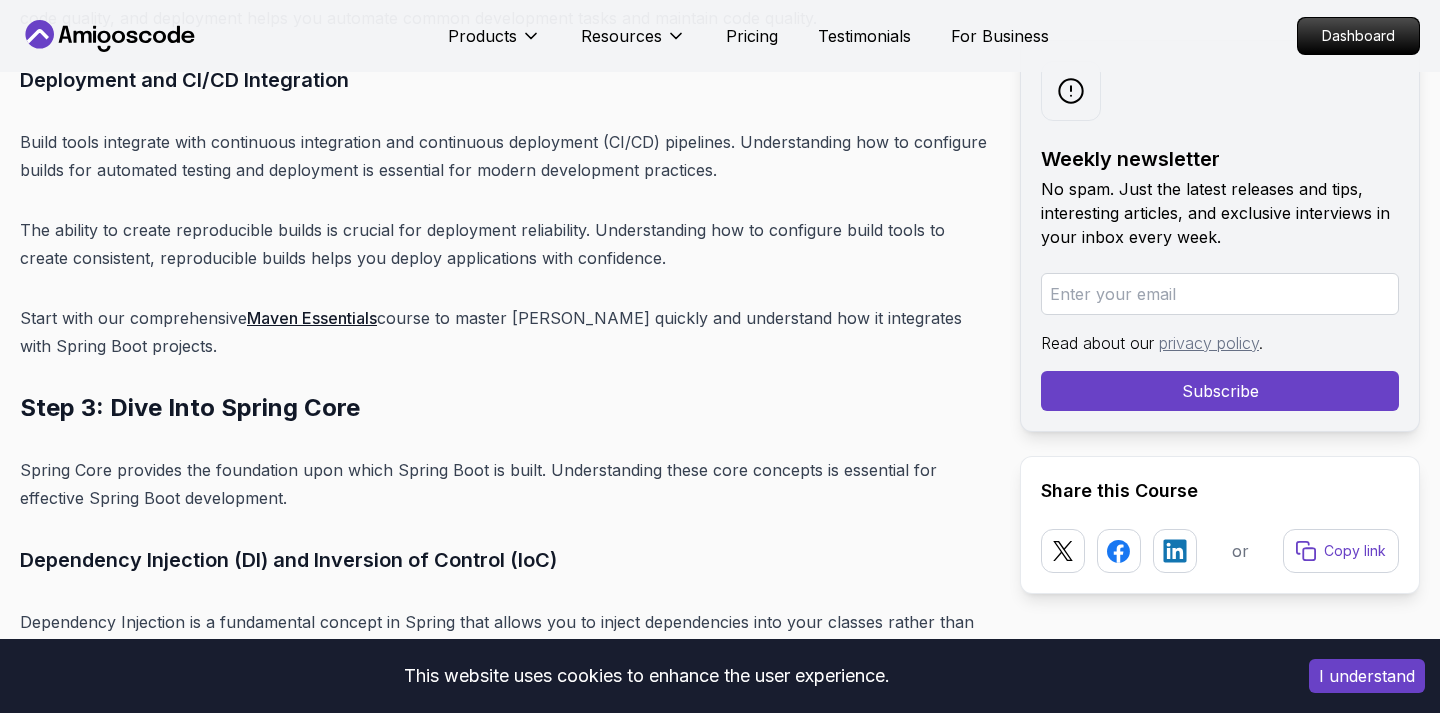 click on "Build tools integrate with continuous integration and continuous deployment (CI/CD) pipelines. Understanding how to configure builds for automated testing and deployment is essential for modern development practices." at bounding box center (504, 156) 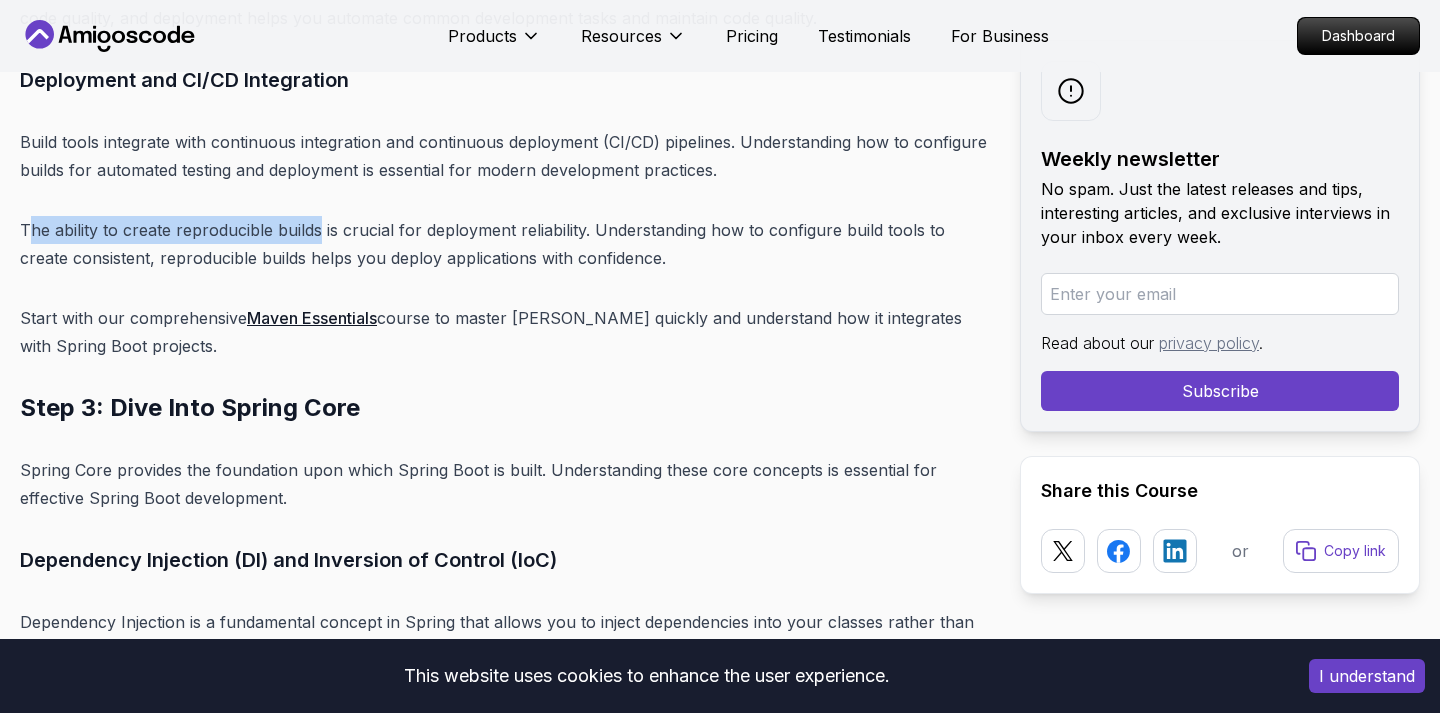 drag, startPoint x: 26, startPoint y: 165, endPoint x: 316, endPoint y: 171, distance: 290.06207 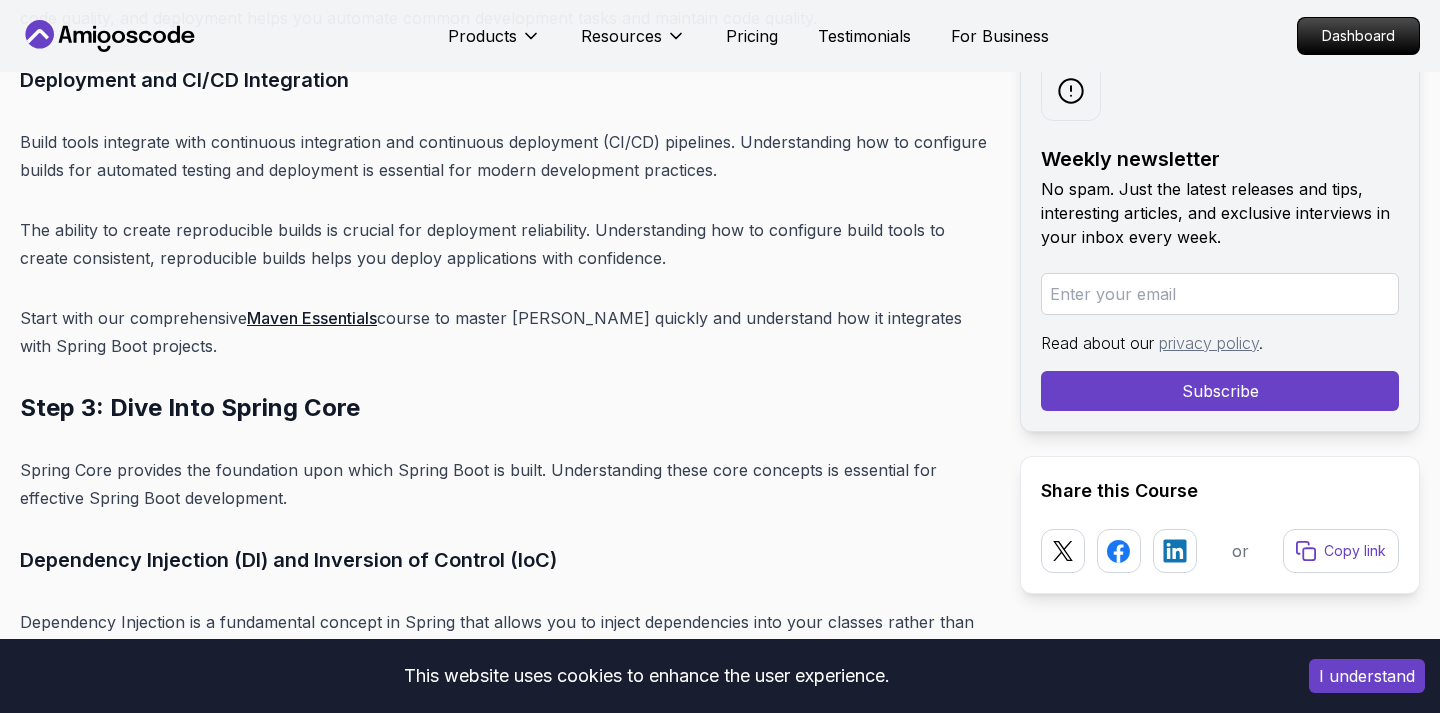 click on "The ability to create reproducible builds is crucial for deployment reliability. Understanding how to configure build tools to create consistent, reproducible builds helps you deploy applications with confidence." at bounding box center [504, 244] 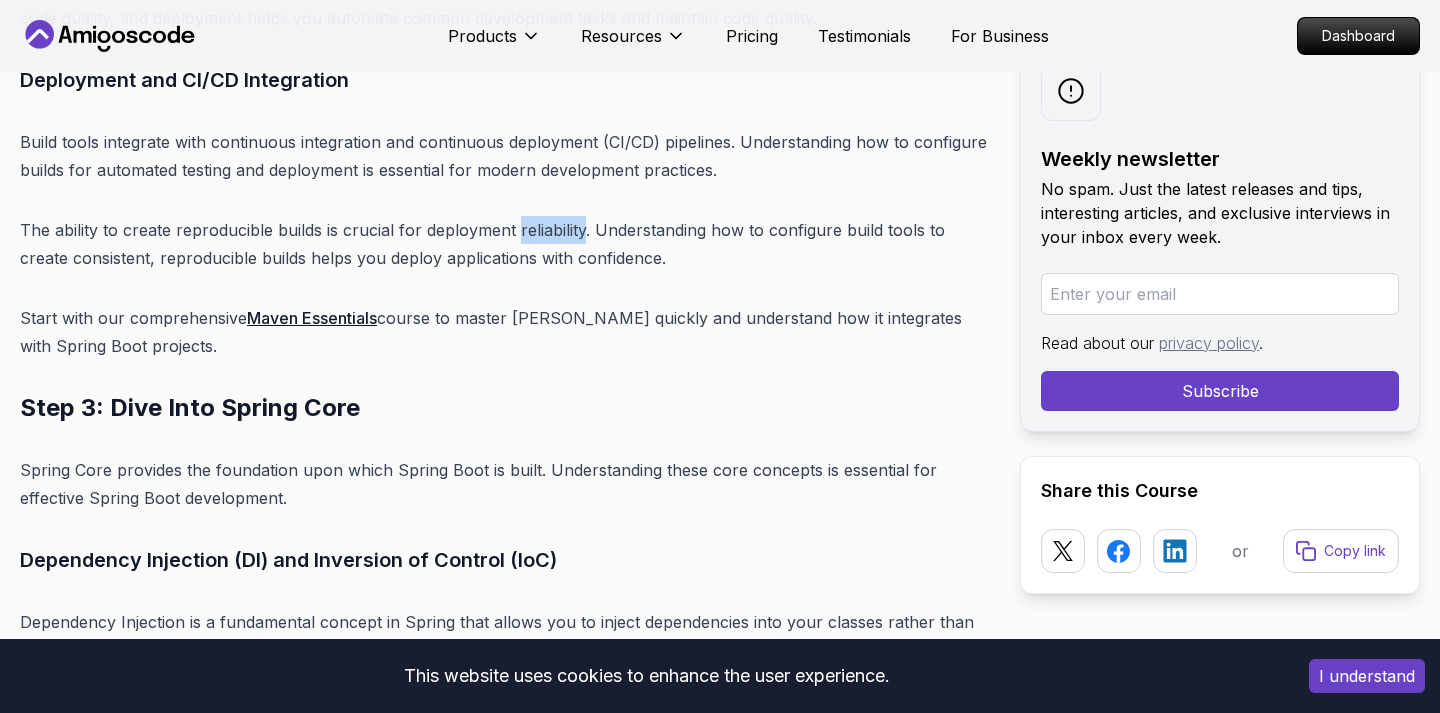 click on "The ability to create reproducible builds is crucial for deployment reliability. Understanding how to configure build tools to create consistent, reproducible builds helps you deploy applications with confidence." at bounding box center [504, 244] 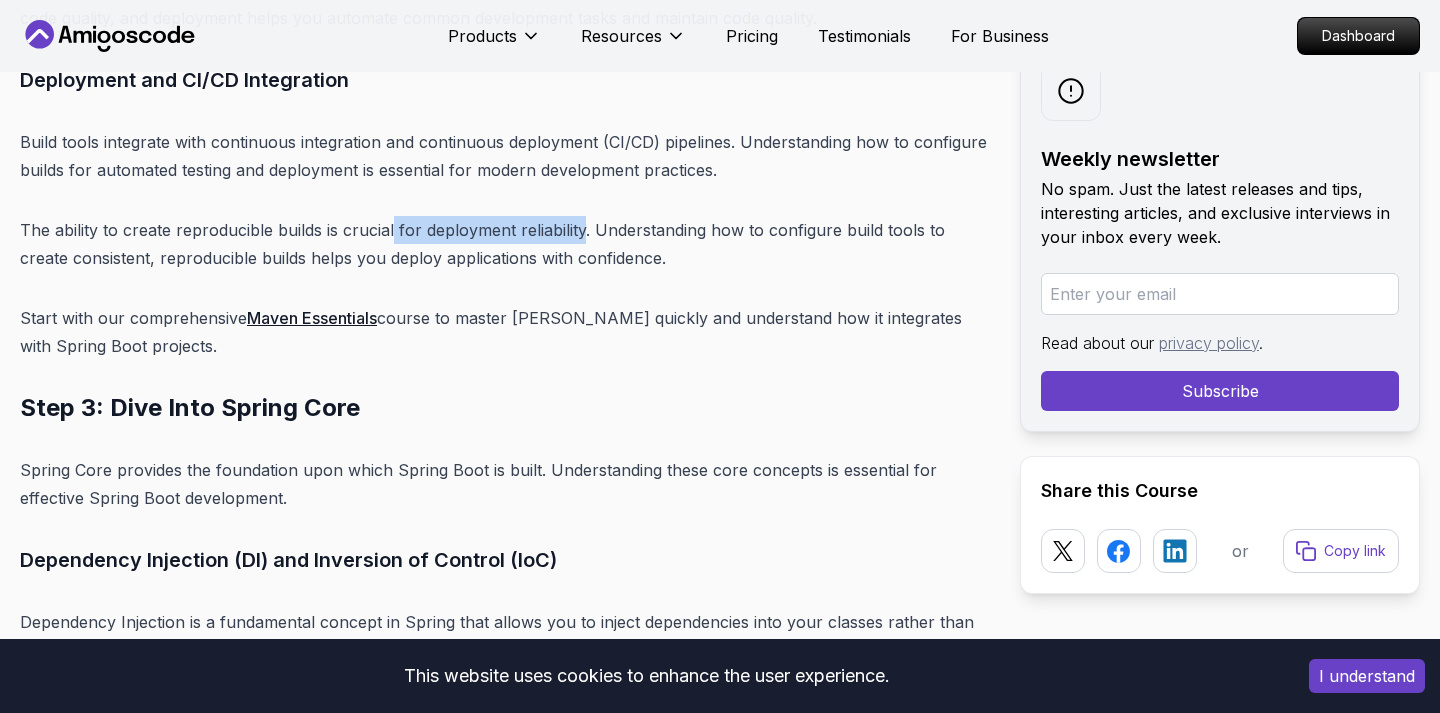 drag, startPoint x: 393, startPoint y: 175, endPoint x: 581, endPoint y: 182, distance: 188.13028 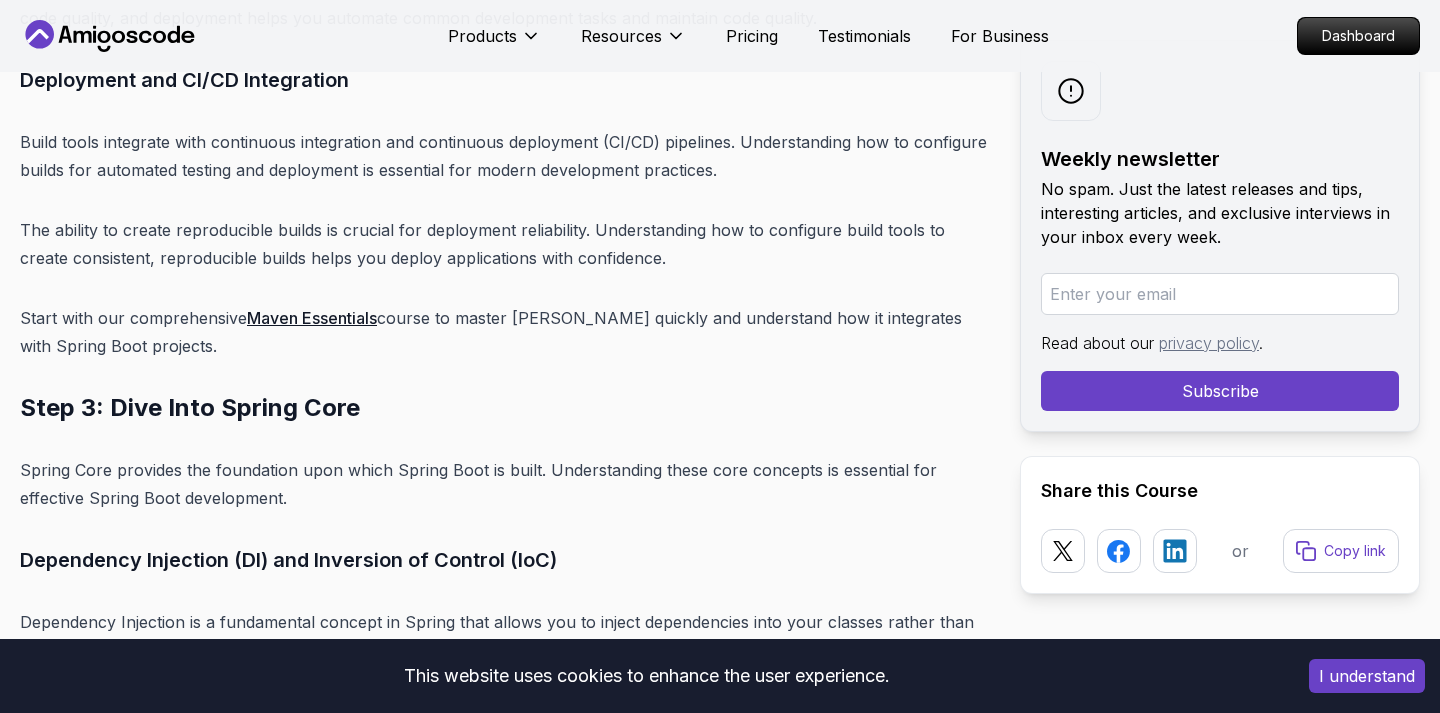 click on "The ability to create reproducible builds is crucial for deployment reliability. Understanding how to configure build tools to create consistent, reproducible builds helps you deploy applications with confidence." at bounding box center [504, 244] 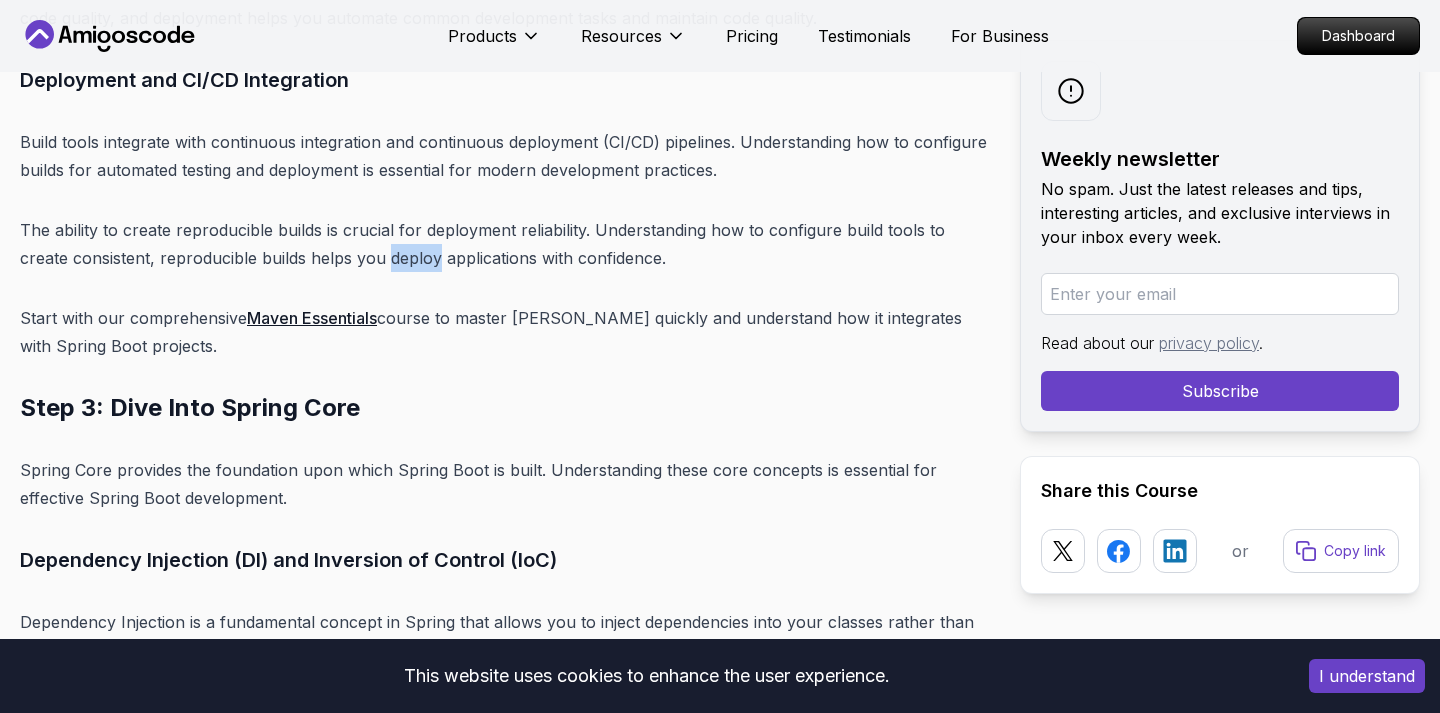 click on "The ability to create reproducible builds is crucial for deployment reliability. Understanding how to configure build tools to create consistent, reproducible builds helps you deploy applications with confidence." at bounding box center [504, 244] 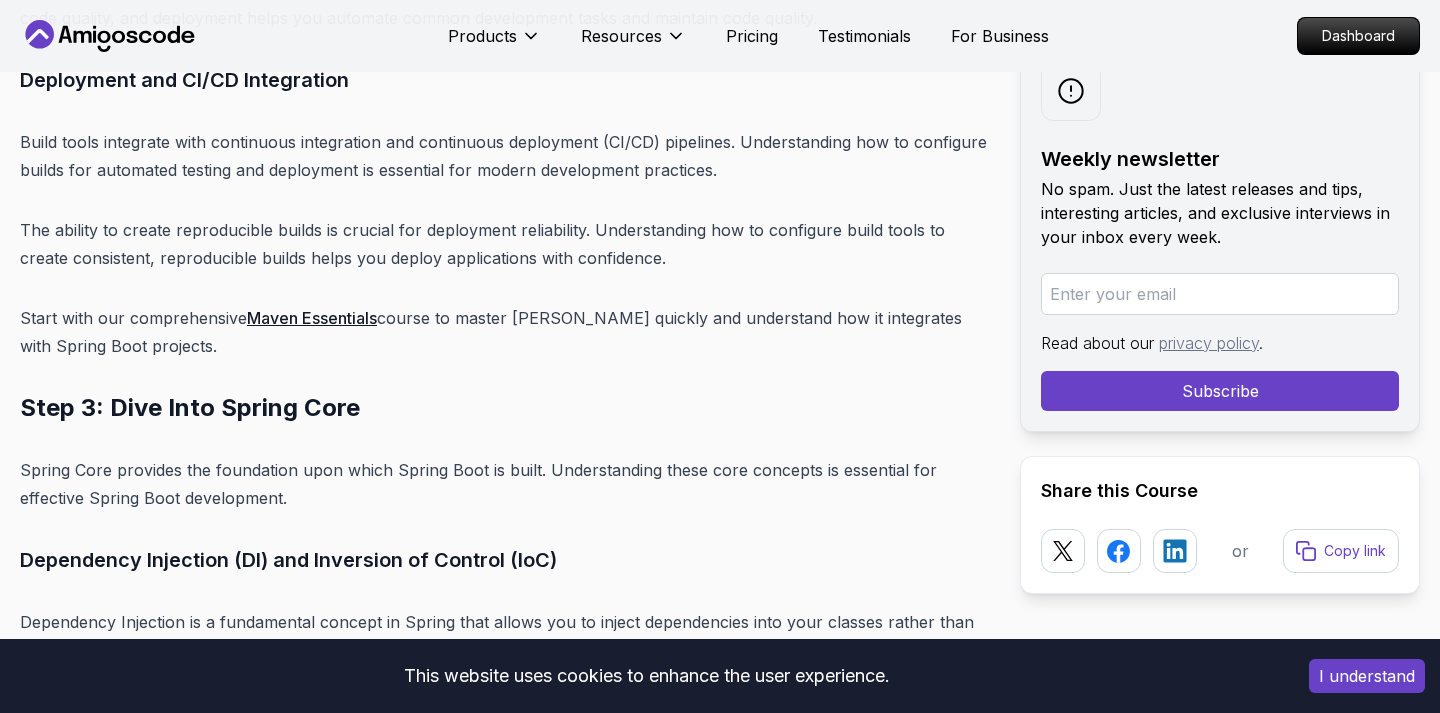 click on "The ability to create reproducible builds is crucial for deployment reliability. Understanding how to configure build tools to create consistent, reproducible builds helps you deploy applications with confidence." at bounding box center [504, 244] 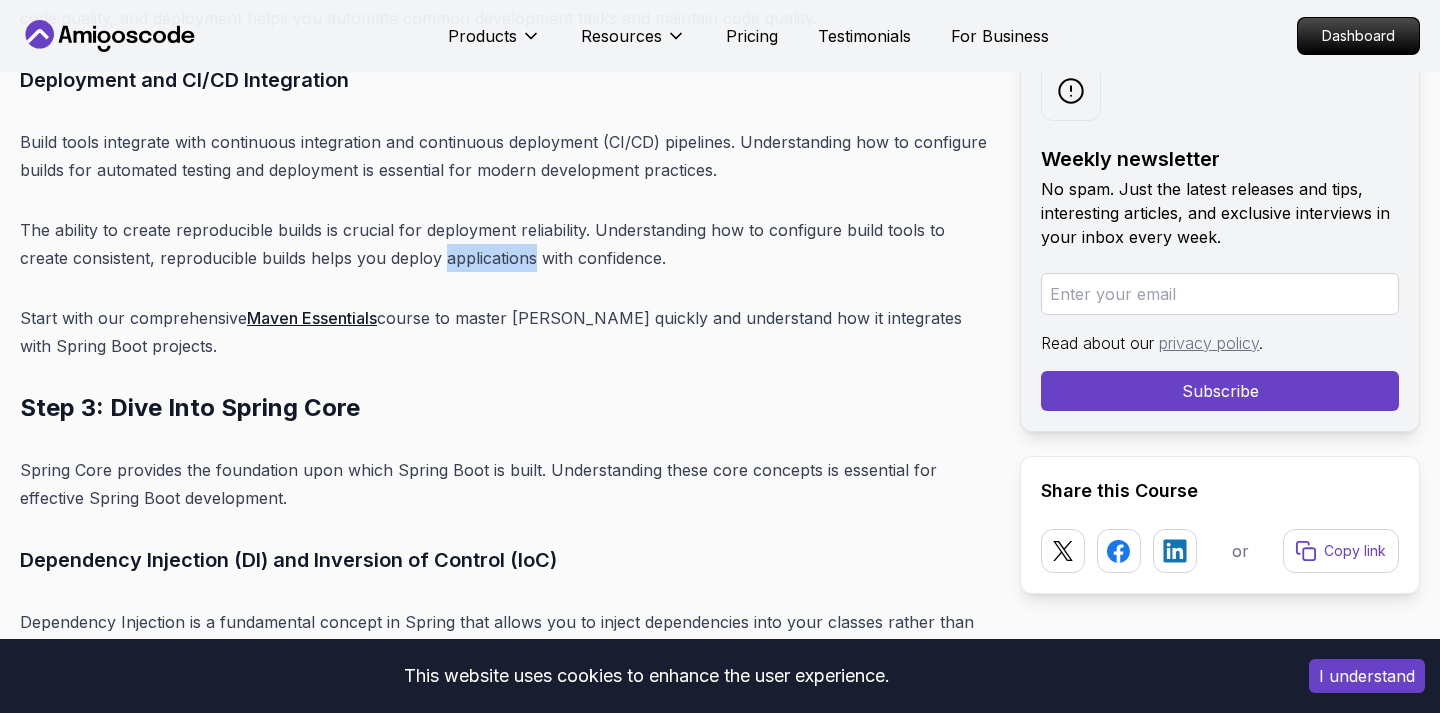 click on "The ability to create reproducible builds is crucial for deployment reliability. Understanding how to configure build tools to create consistent, reproducible builds helps you deploy applications with confidence." at bounding box center (504, 244) 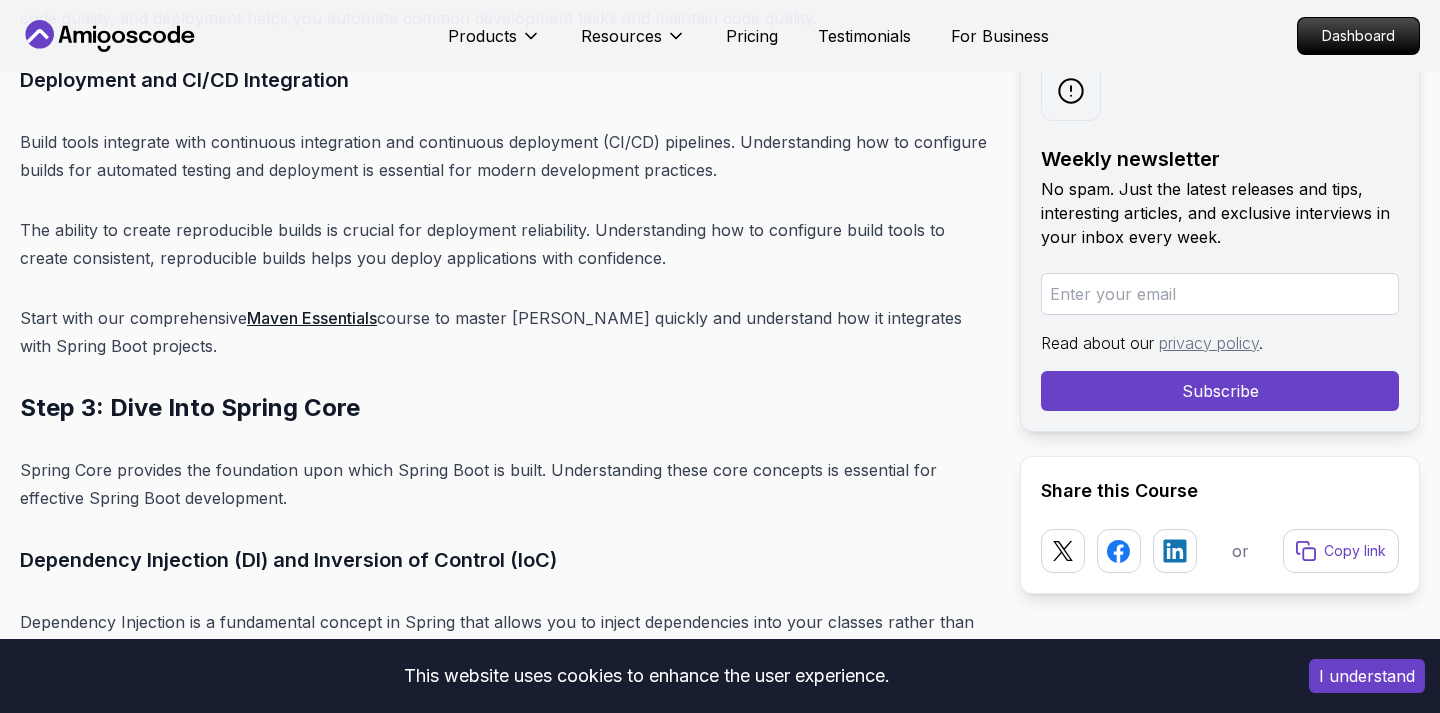 click on "The ability to create reproducible builds is crucial for deployment reliability. Understanding how to configure build tools to create consistent, reproducible builds helps you deploy applications with confidence." at bounding box center [504, 244] 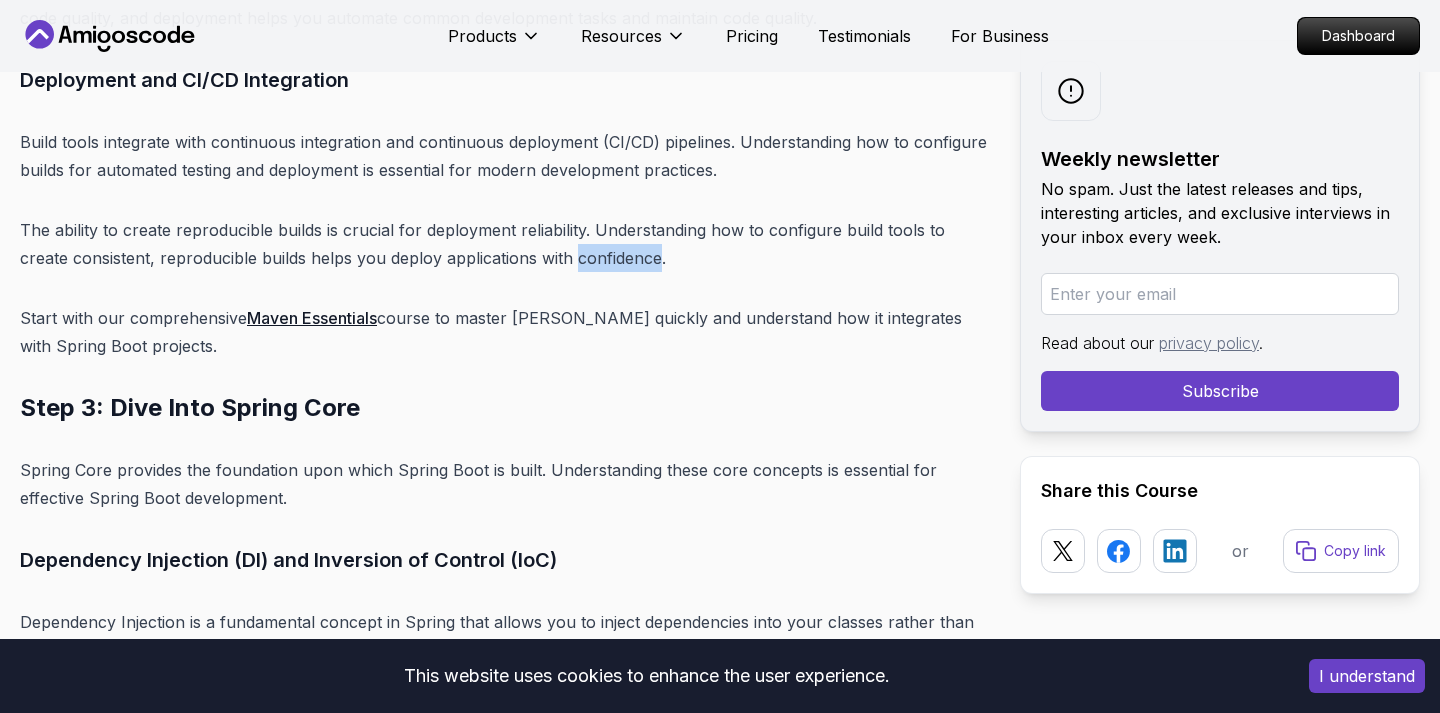 click on "The ability to create reproducible builds is crucial for deployment reliability. Understanding how to configure build tools to create consistent, reproducible builds helps you deploy applications with confidence." at bounding box center [504, 244] 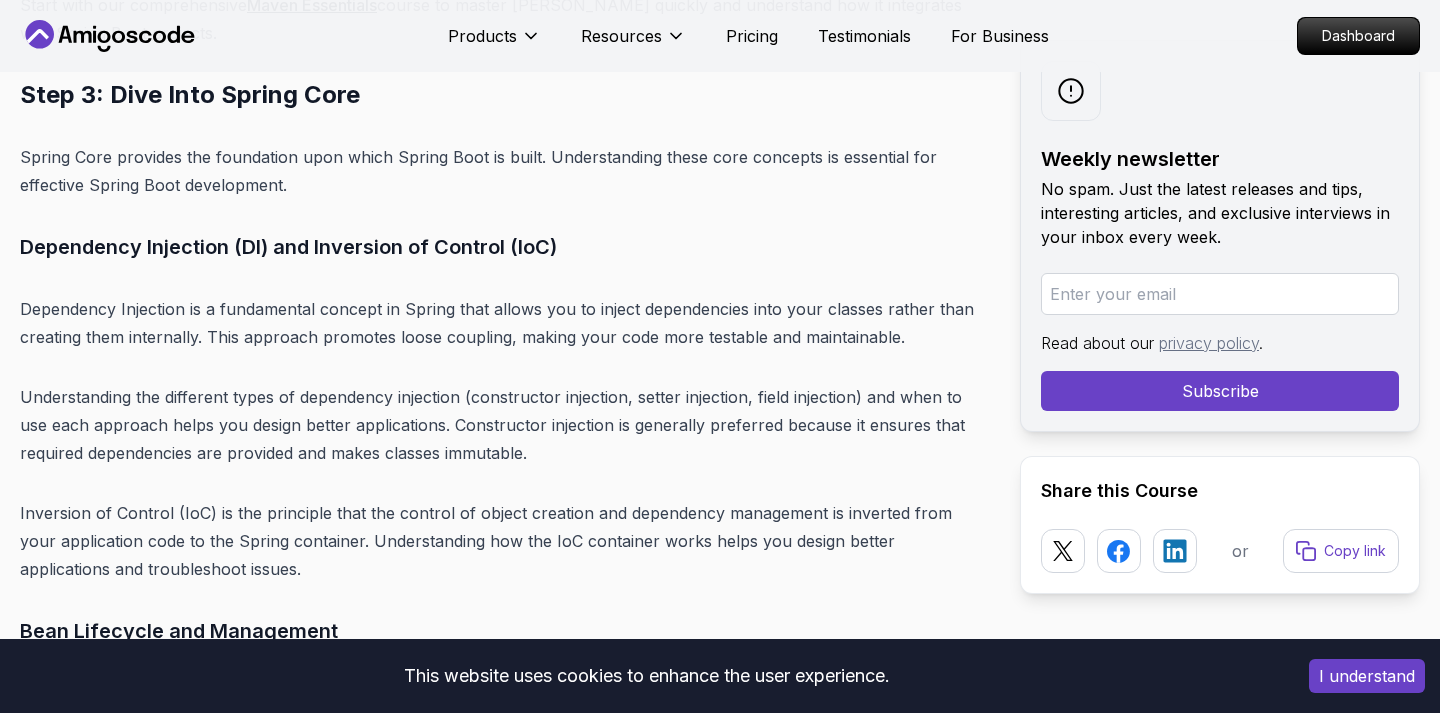 scroll, scrollTop: 9220, scrollLeft: 0, axis: vertical 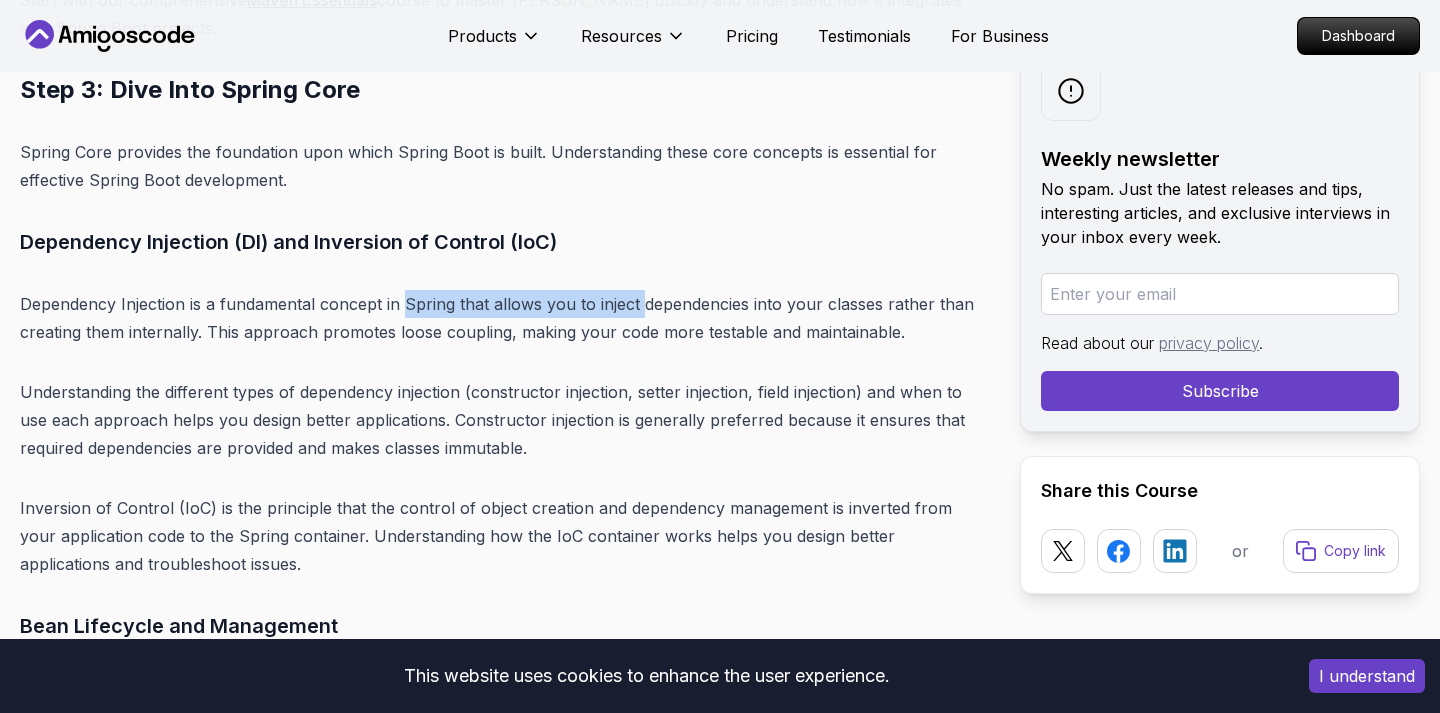 drag, startPoint x: 406, startPoint y: 253, endPoint x: 638, endPoint y: 252, distance: 232.00215 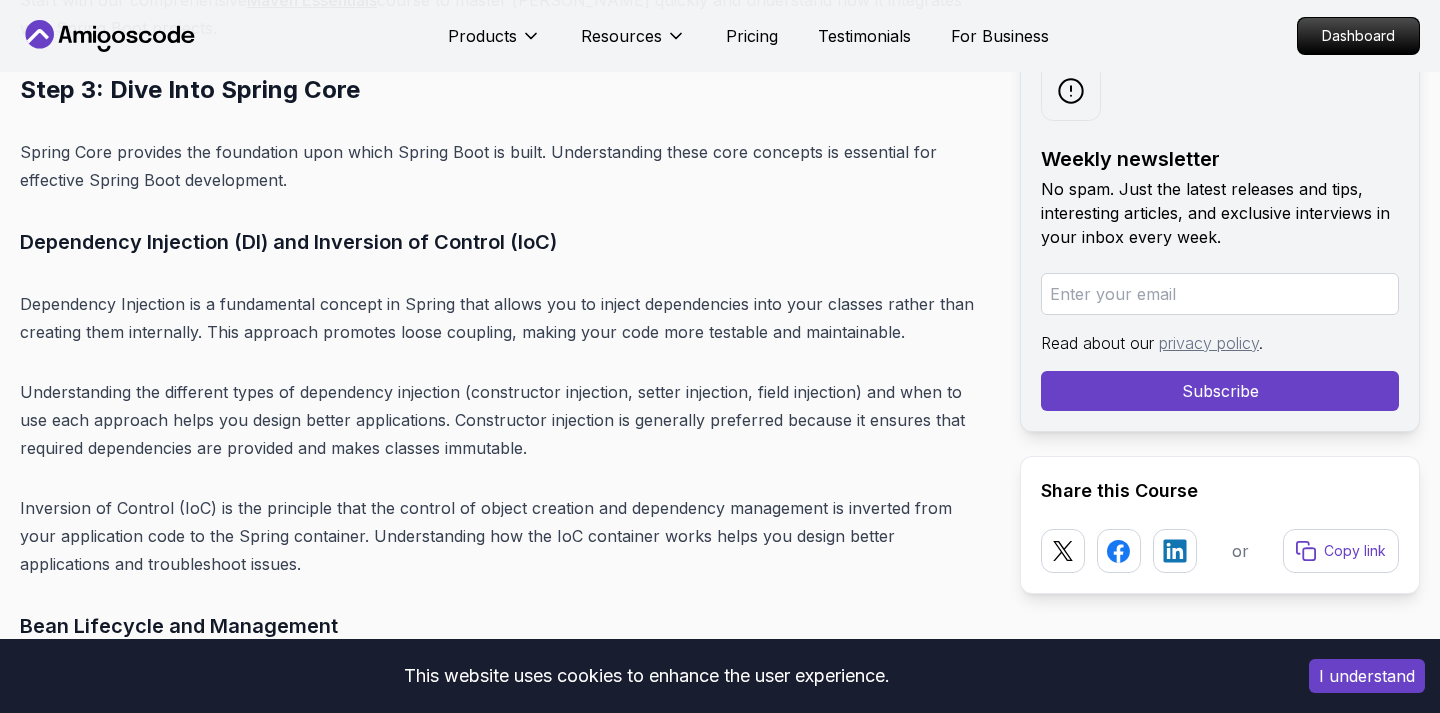 click on "Dependency Injection is a fundamental concept in Spring that allows you to inject dependencies into your classes rather than creating them internally. This approach promotes loose coupling, making your code more testable and maintainable." at bounding box center [504, 318] 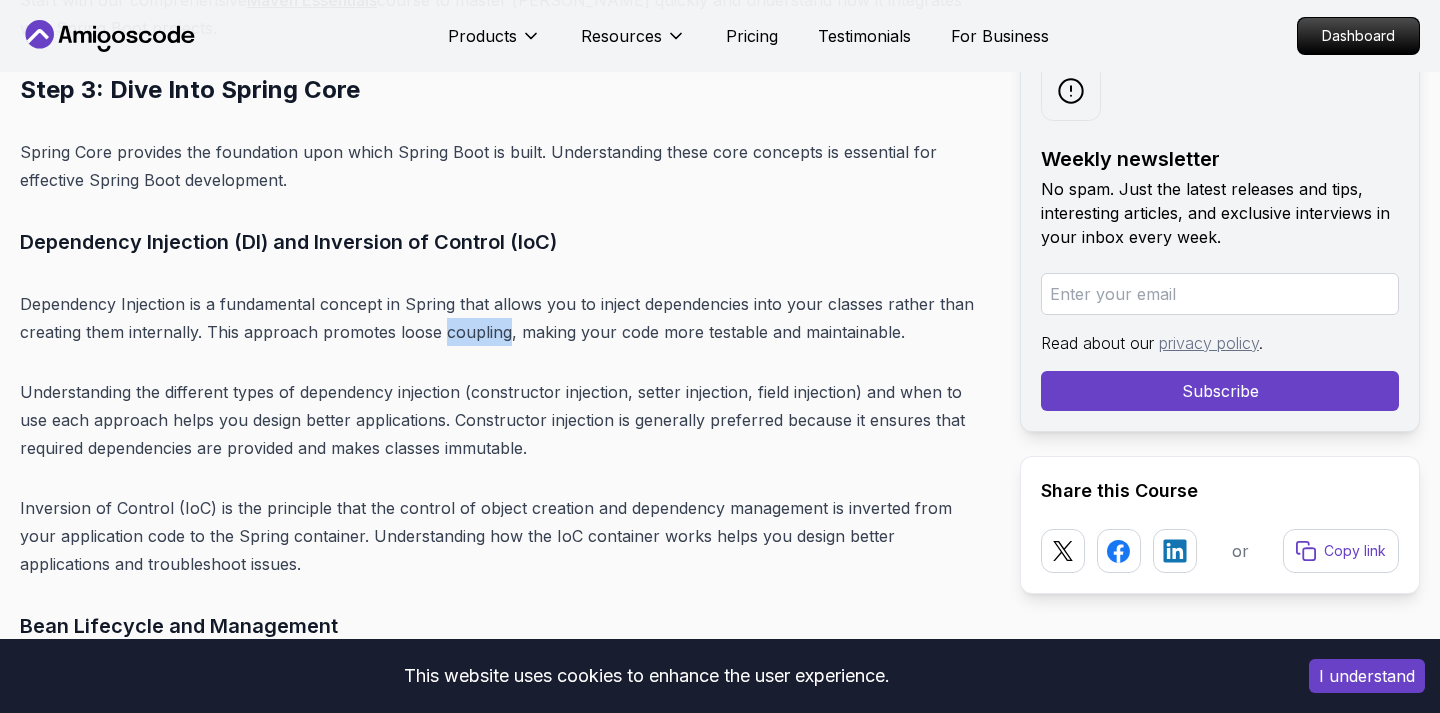 click on "Dependency Injection is a fundamental concept in Spring that allows you to inject dependencies into your classes rather than creating them internally. This approach promotes loose coupling, making your code more testable and maintainable." at bounding box center (504, 318) 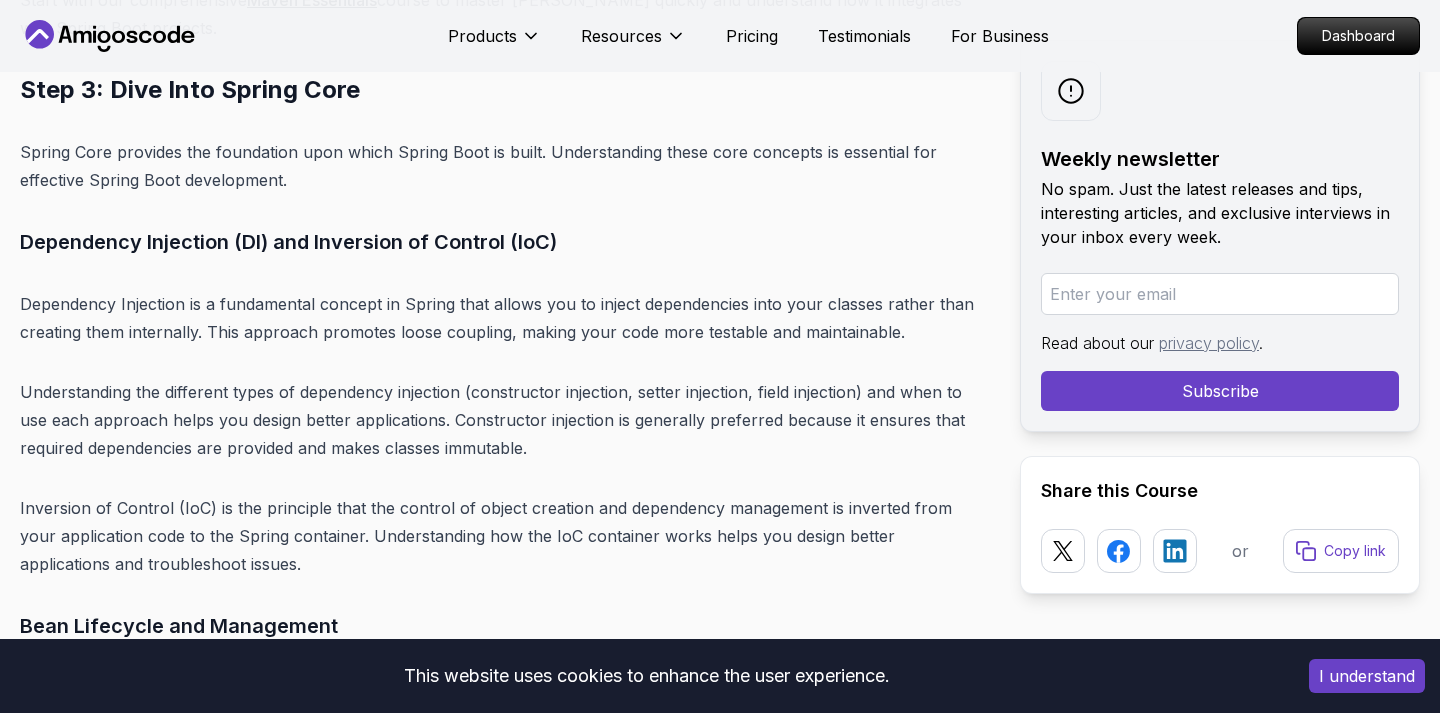 click on "Dependency Injection is a fundamental concept in Spring that allows you to inject dependencies into your classes rather than creating them internally. This approach promotes loose coupling, making your code more testable and maintainable." at bounding box center (504, 318) 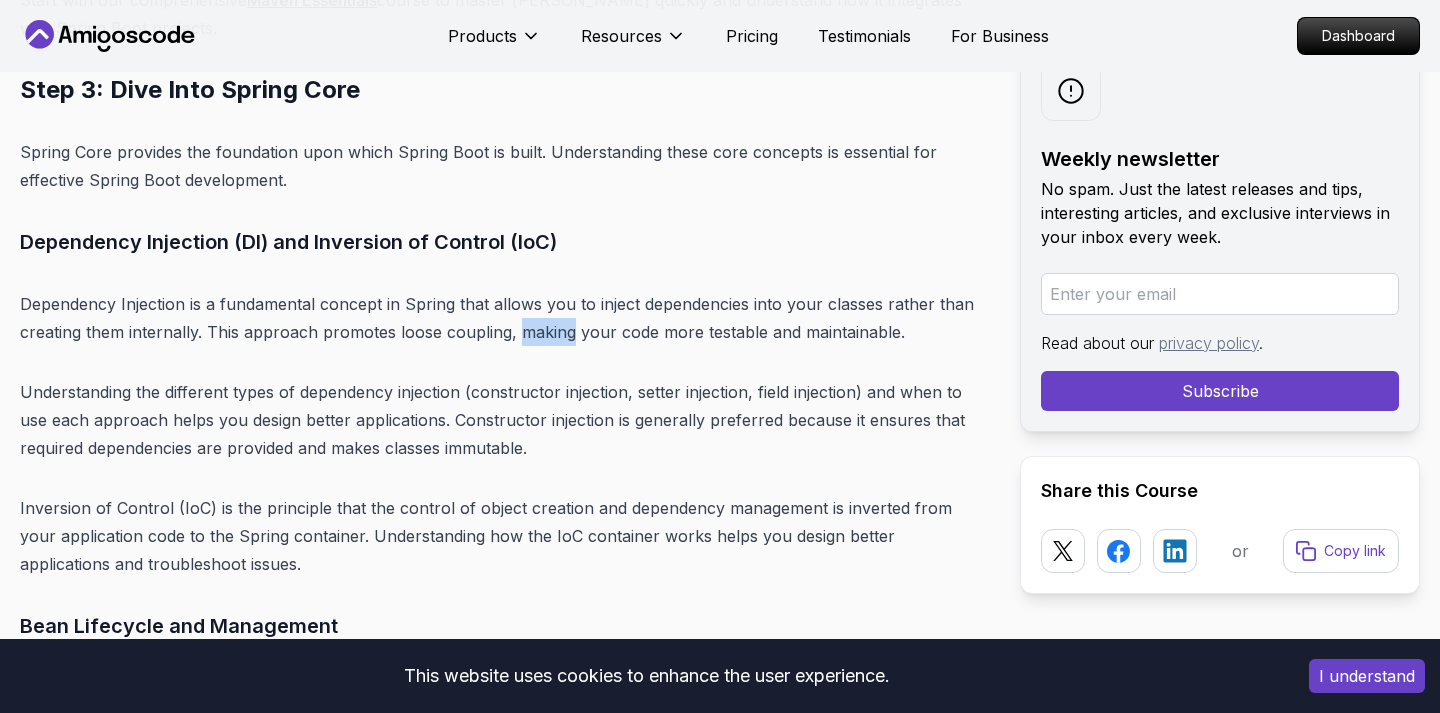 click on "Dependency Injection is a fundamental concept in Spring that allows you to inject dependencies into your classes rather than creating them internally. This approach promotes loose coupling, making your code more testable and maintainable." at bounding box center (504, 318) 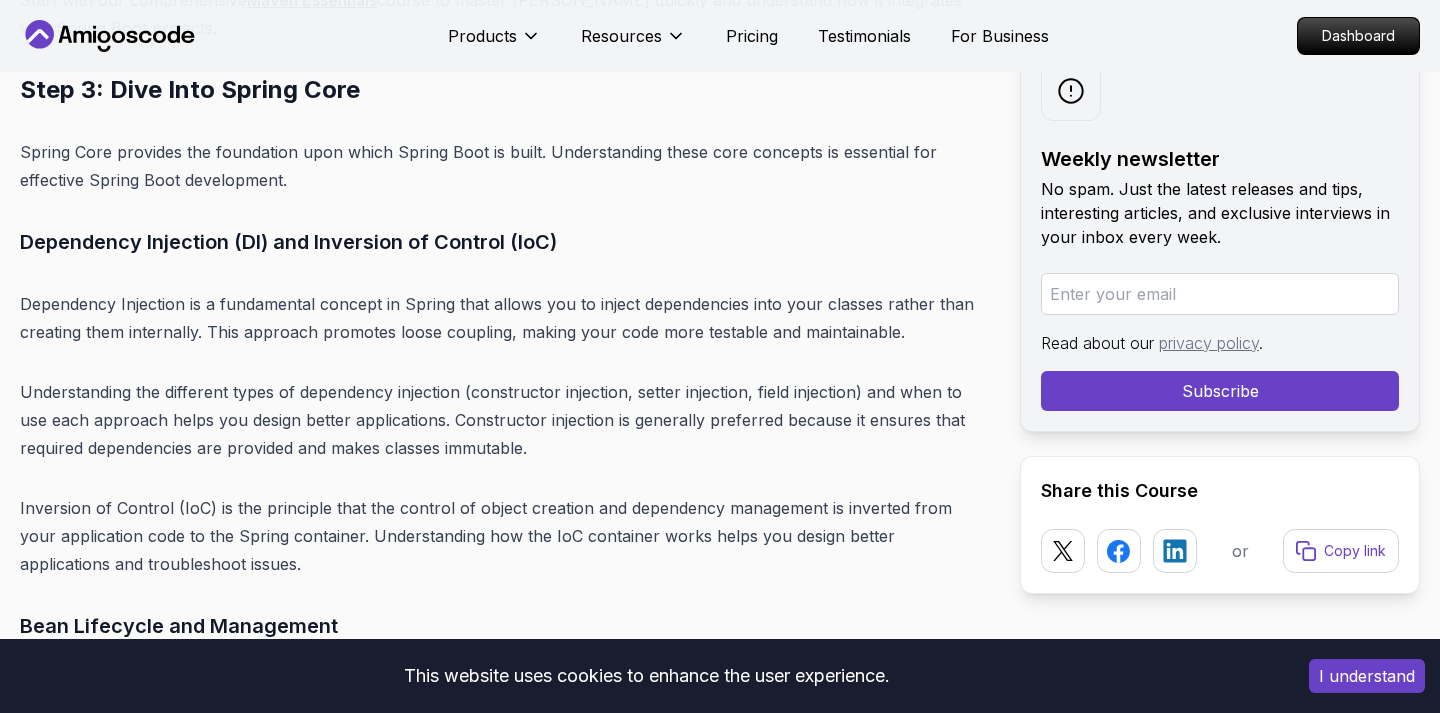click on "Introduction
Spring Boot remains one of the most powerful and widely adopted frameworks for Java developers in [DATE]. With its ability to simplify the development of production-ready applications, Spring Boot has become the de facto standard for building enterprise-grade backend systems. The framework's convention-over-configuration approach, combined with its extensive ecosystem, makes it an essential skill for any backend developer.
In [DATE], mastering Spring Boot is crucial if you want to succeed as a backend developer. The demand for Spring Boot developers continues to grow as more companies adopt microservices architectures and cloud-native development practices. Whether you're a beginner looking to start your backend development journey or an experienced developer wanting to enhance your skills, this comprehensive roadmap will guide you through every step of mastering Spring Boot.
Table of Contents
Why Learn Spring Boot in [DATE]?
Market Demand and Career Opportunities" at bounding box center (504, 4191) 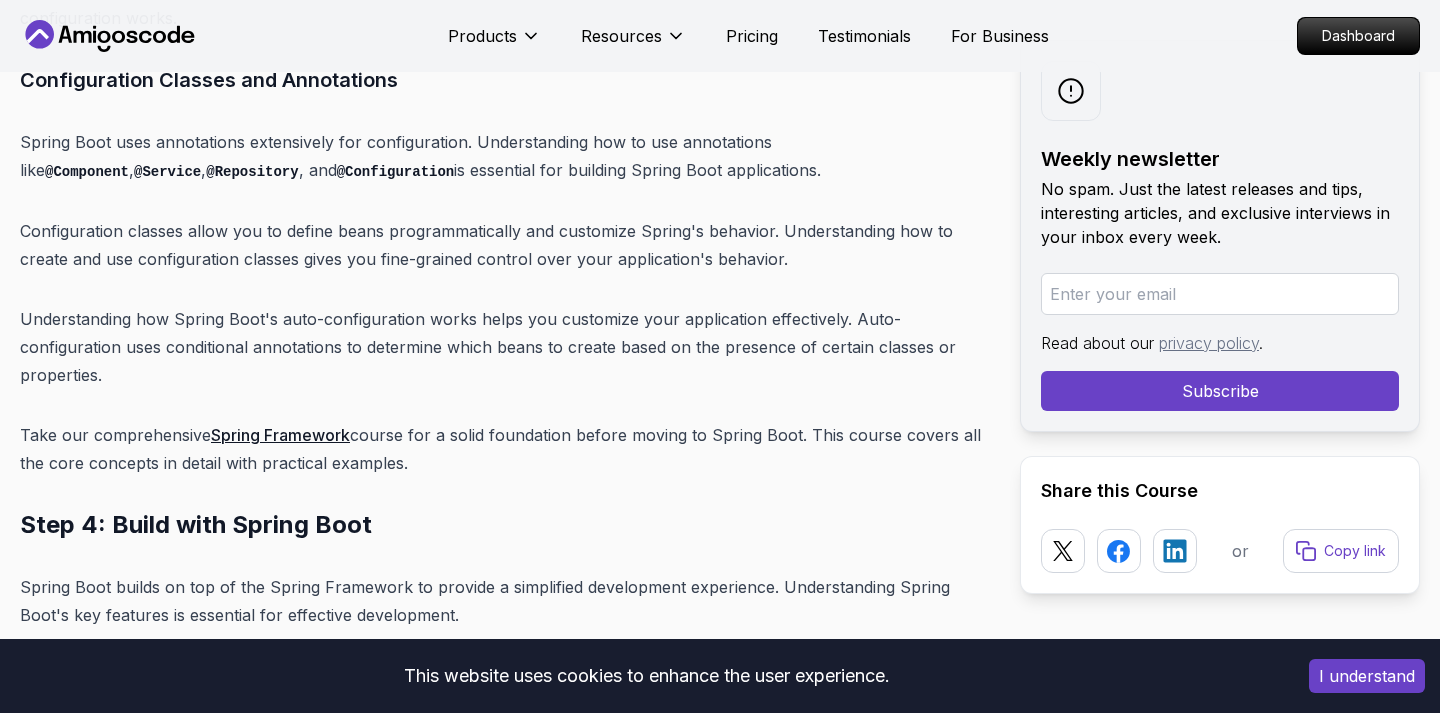 scroll, scrollTop: 10117, scrollLeft: 0, axis: vertical 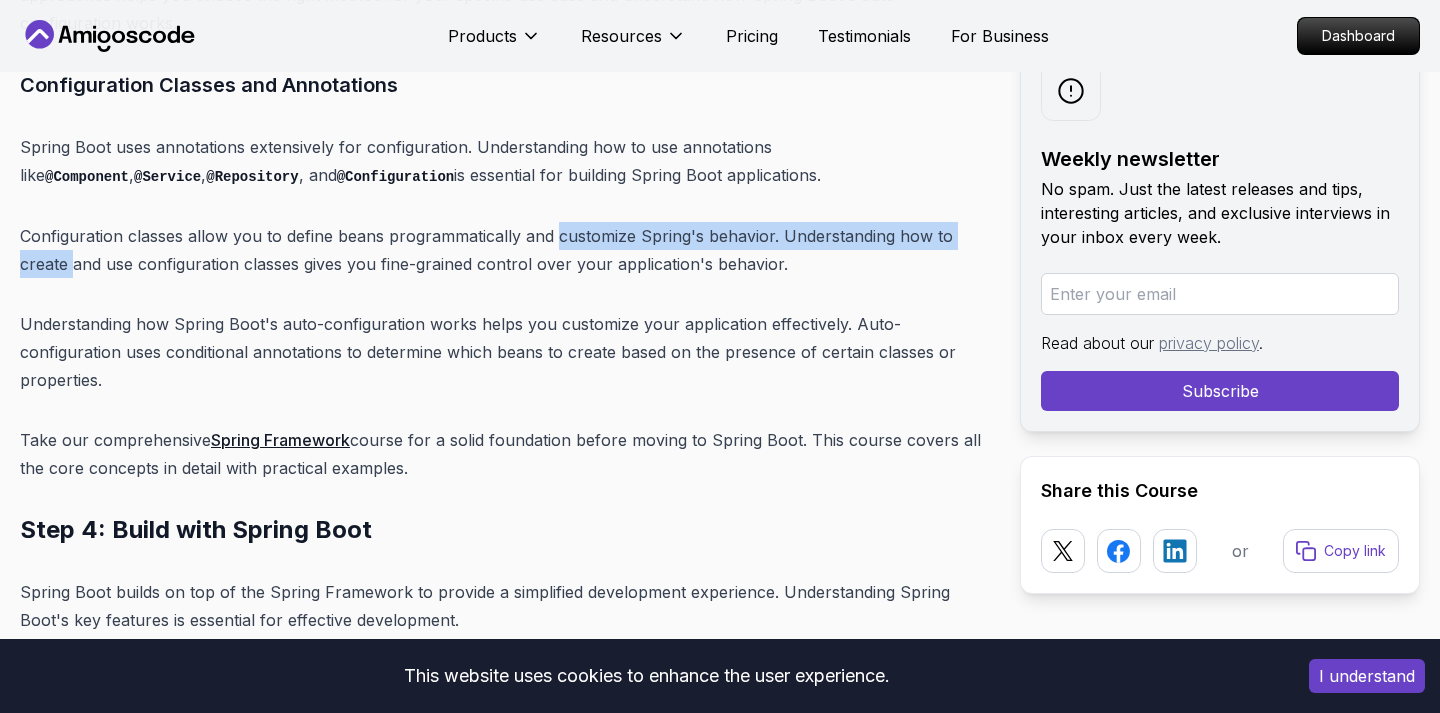 drag, startPoint x: 556, startPoint y: 181, endPoint x: 71, endPoint y: 222, distance: 486.72992 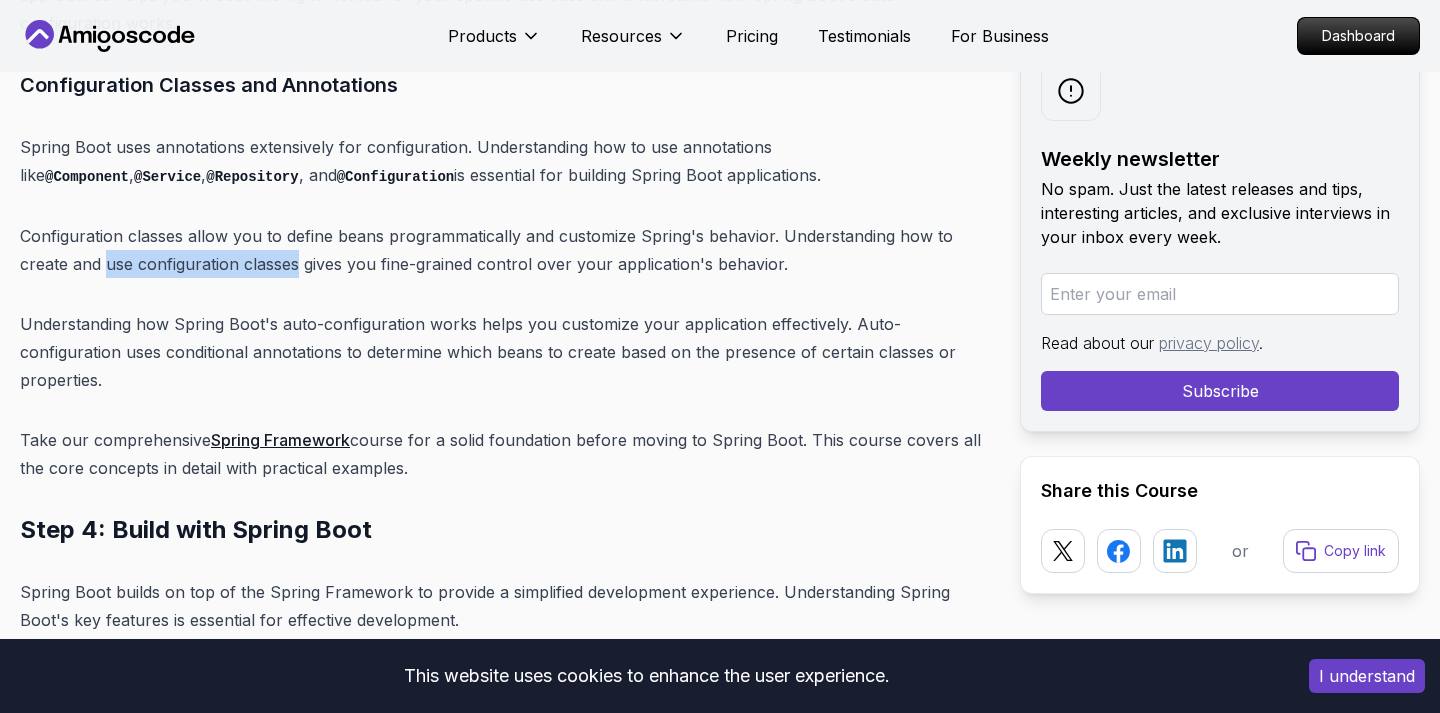 drag, startPoint x: 106, startPoint y: 214, endPoint x: 296, endPoint y: 211, distance: 190.02368 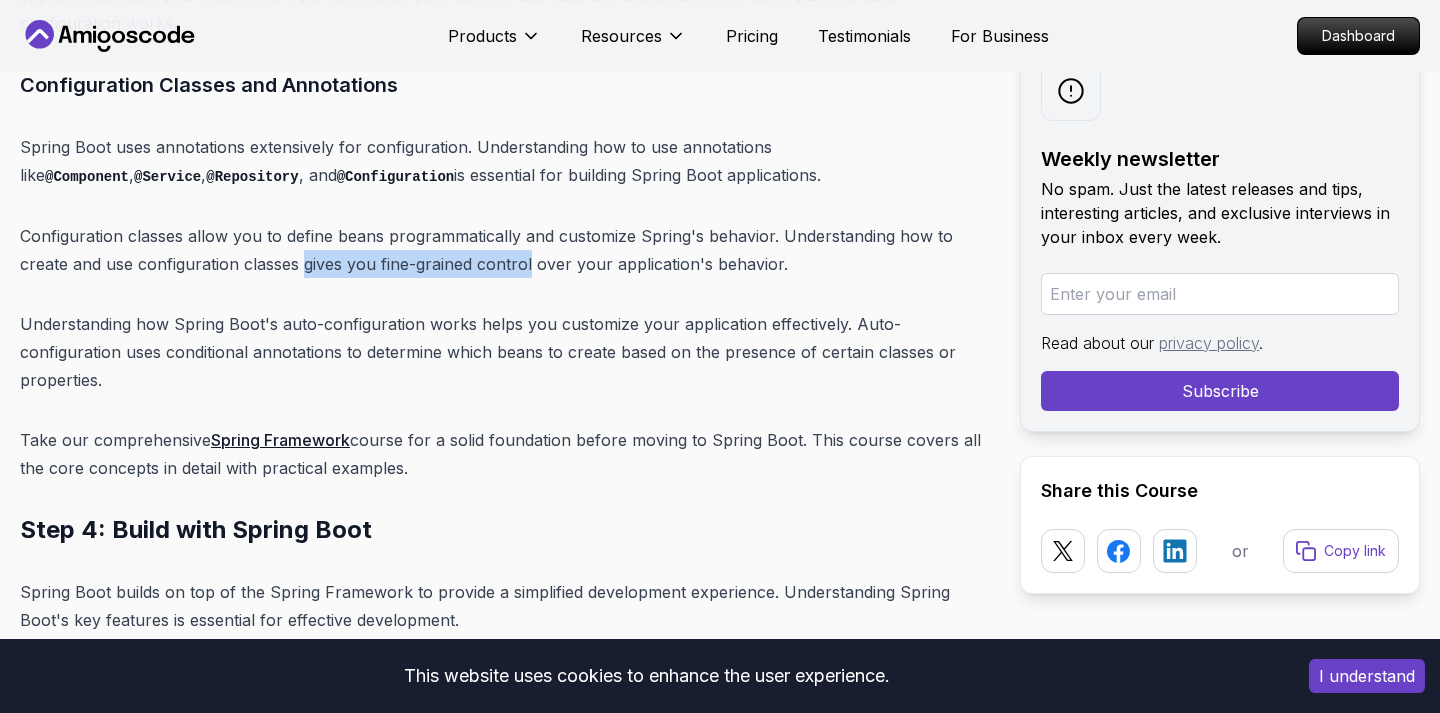 drag, startPoint x: 302, startPoint y: 211, endPoint x: 530, endPoint y: 210, distance: 228.0022 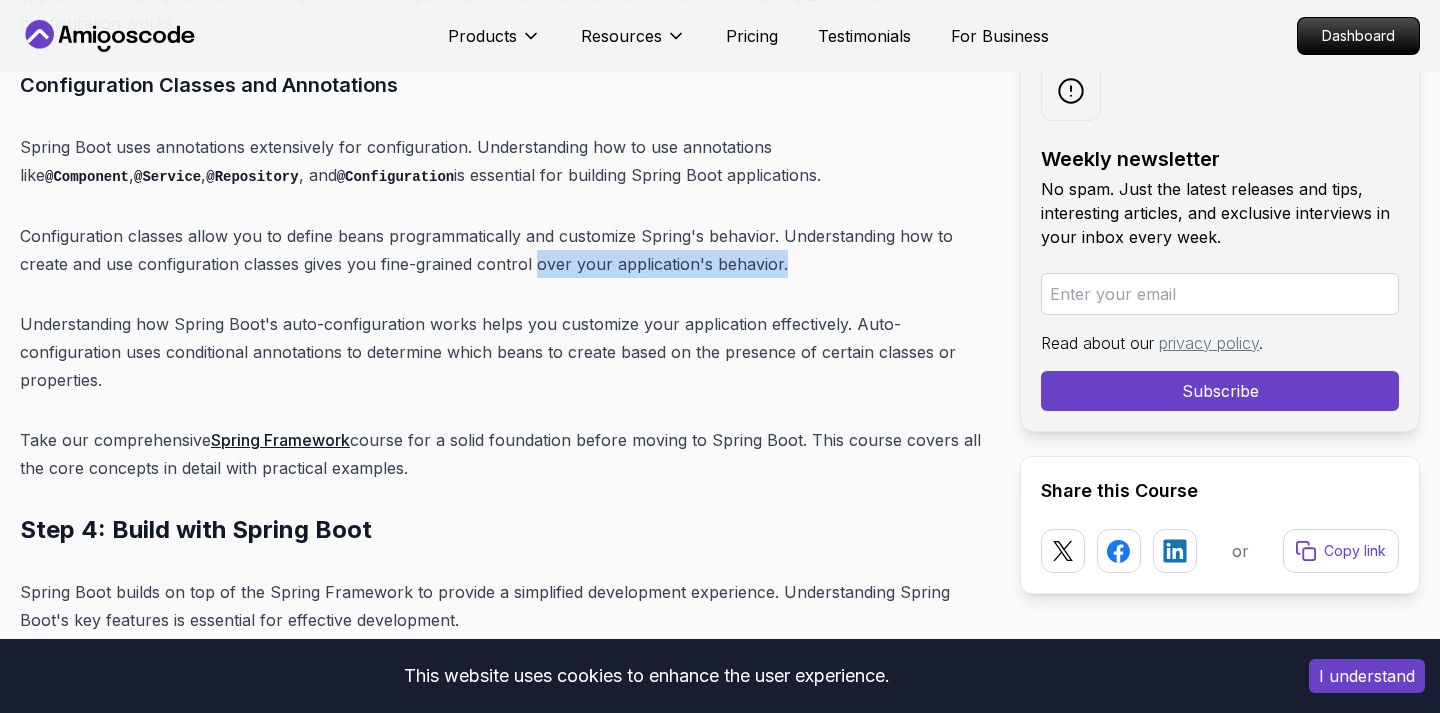 drag, startPoint x: 537, startPoint y: 208, endPoint x: 781, endPoint y: 200, distance: 244.13112 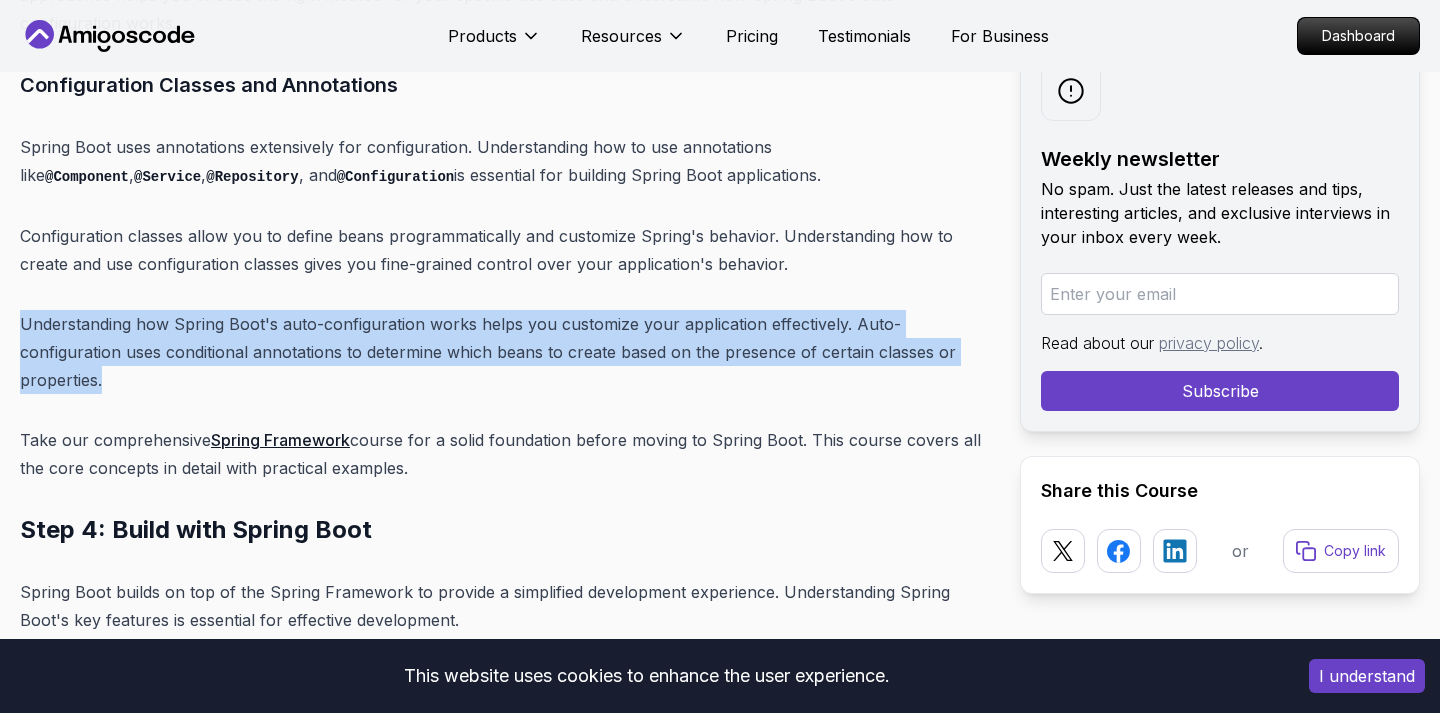drag, startPoint x: 23, startPoint y: 269, endPoint x: 106, endPoint y: 322, distance: 98.478424 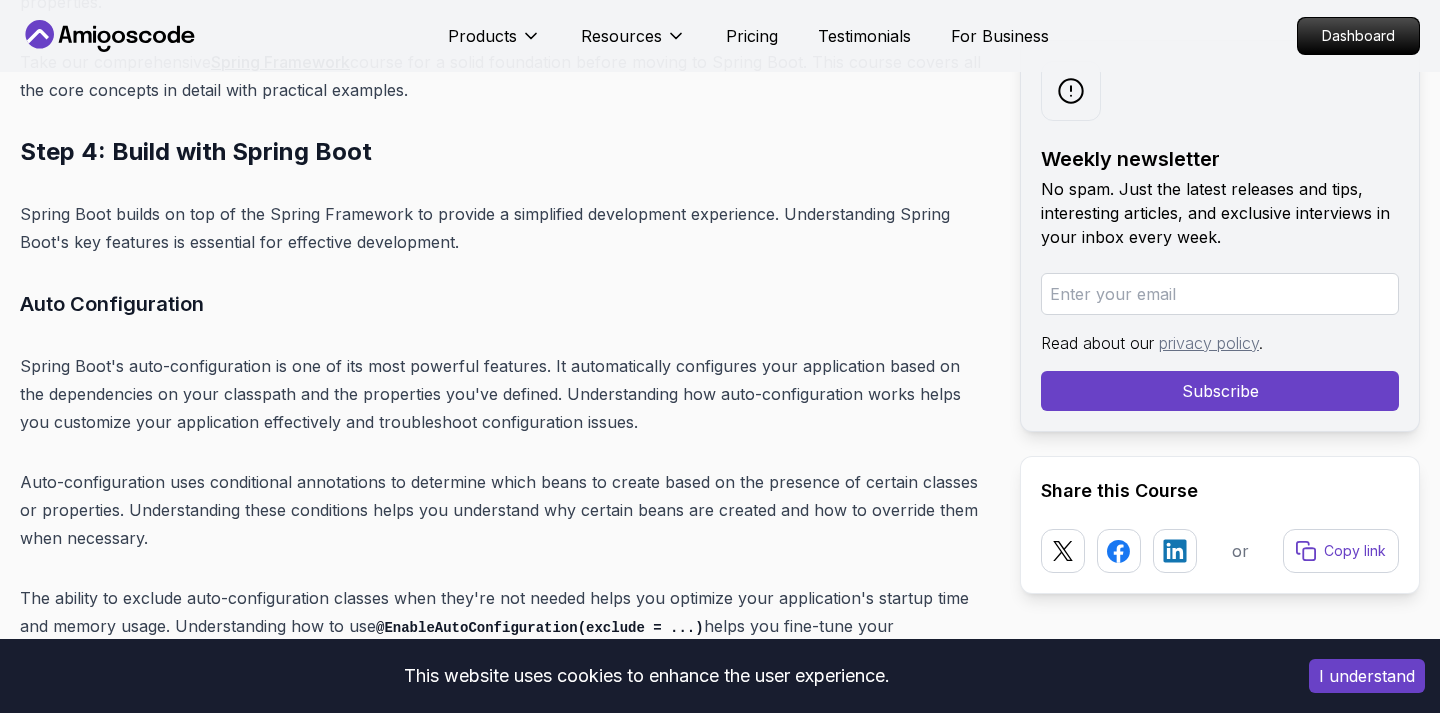 scroll, scrollTop: 10496, scrollLeft: 0, axis: vertical 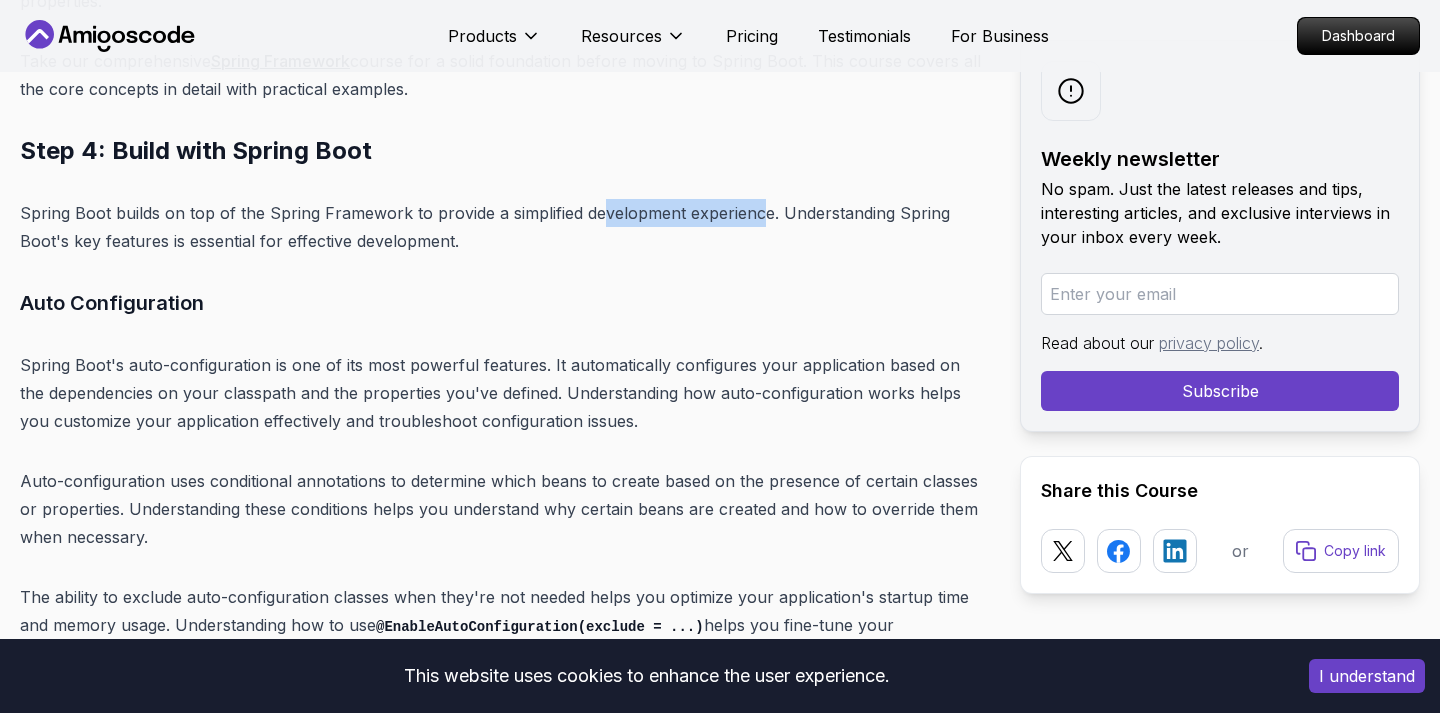 drag, startPoint x: 597, startPoint y: 155, endPoint x: 760, endPoint y: 162, distance: 163.15024 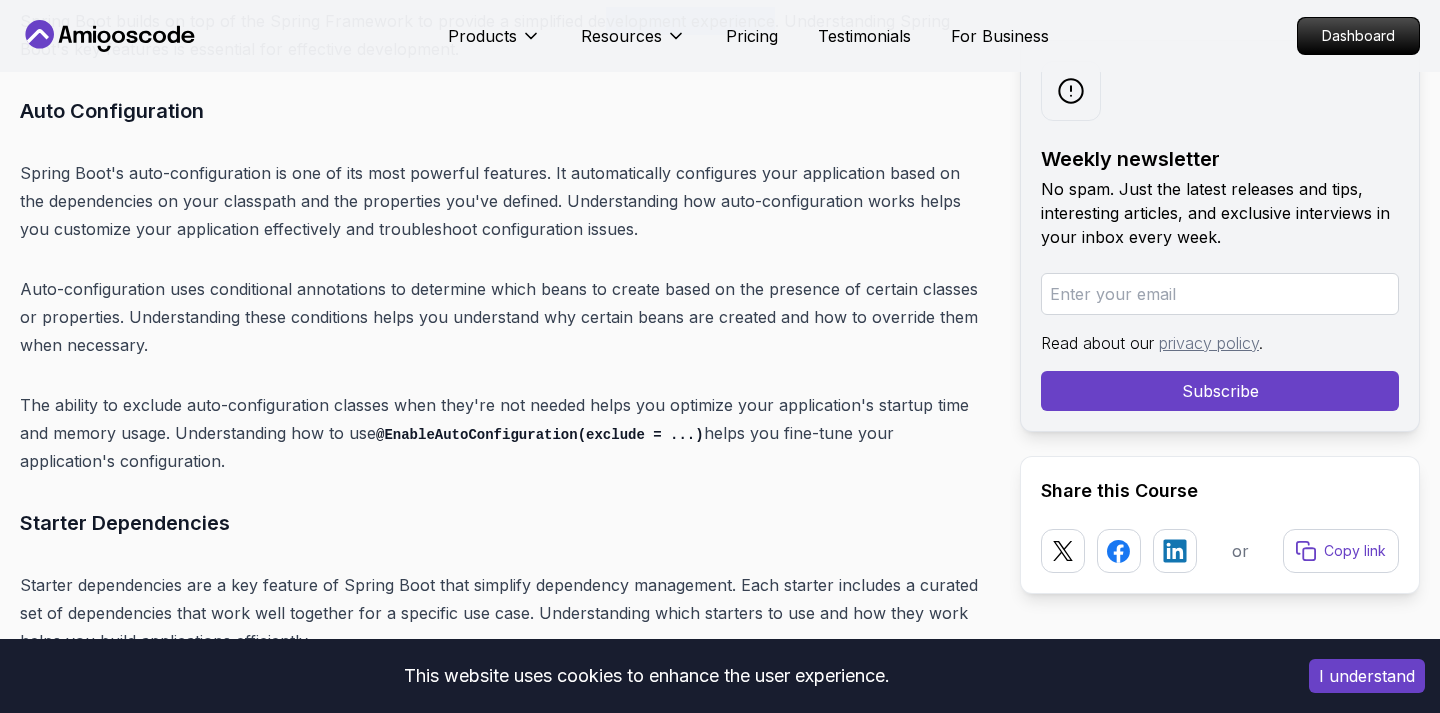 scroll, scrollTop: 10687, scrollLeft: 0, axis: vertical 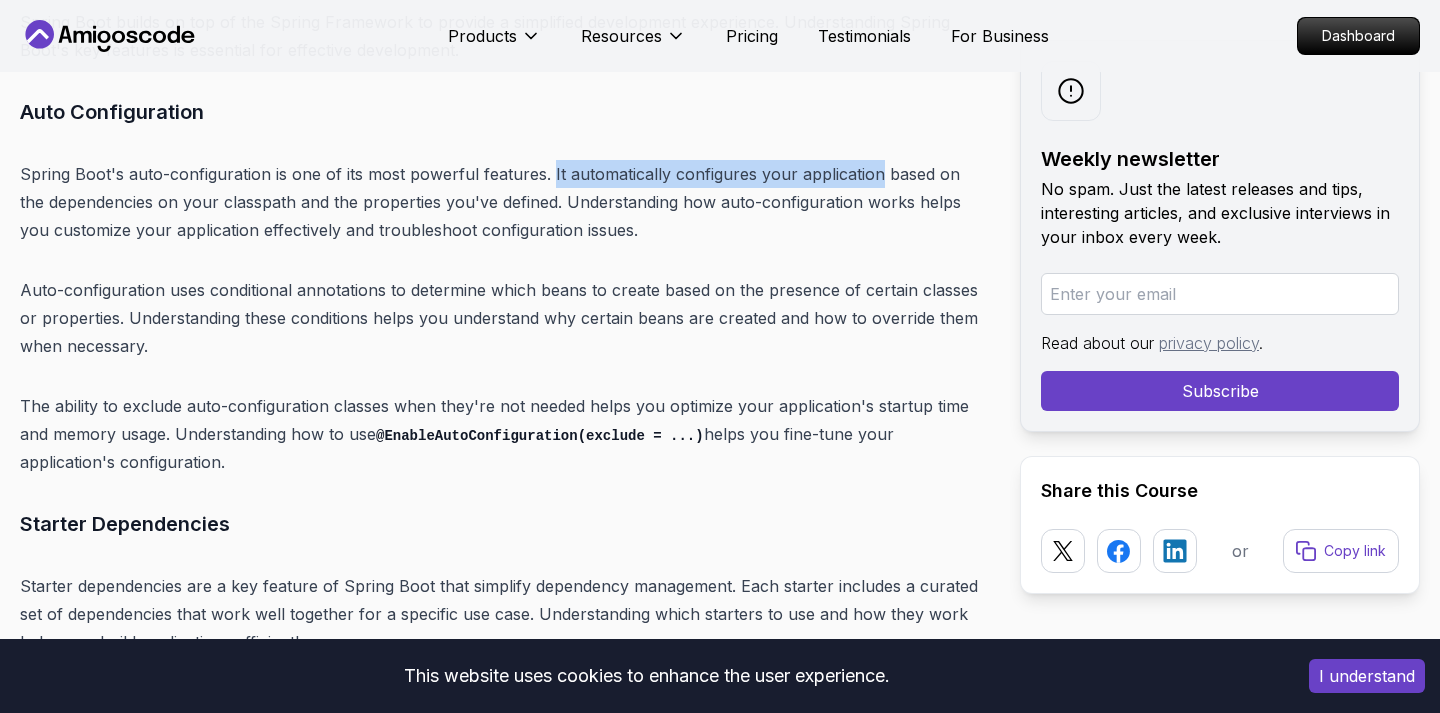 drag, startPoint x: 549, startPoint y: 114, endPoint x: 870, endPoint y: 111, distance: 321.014 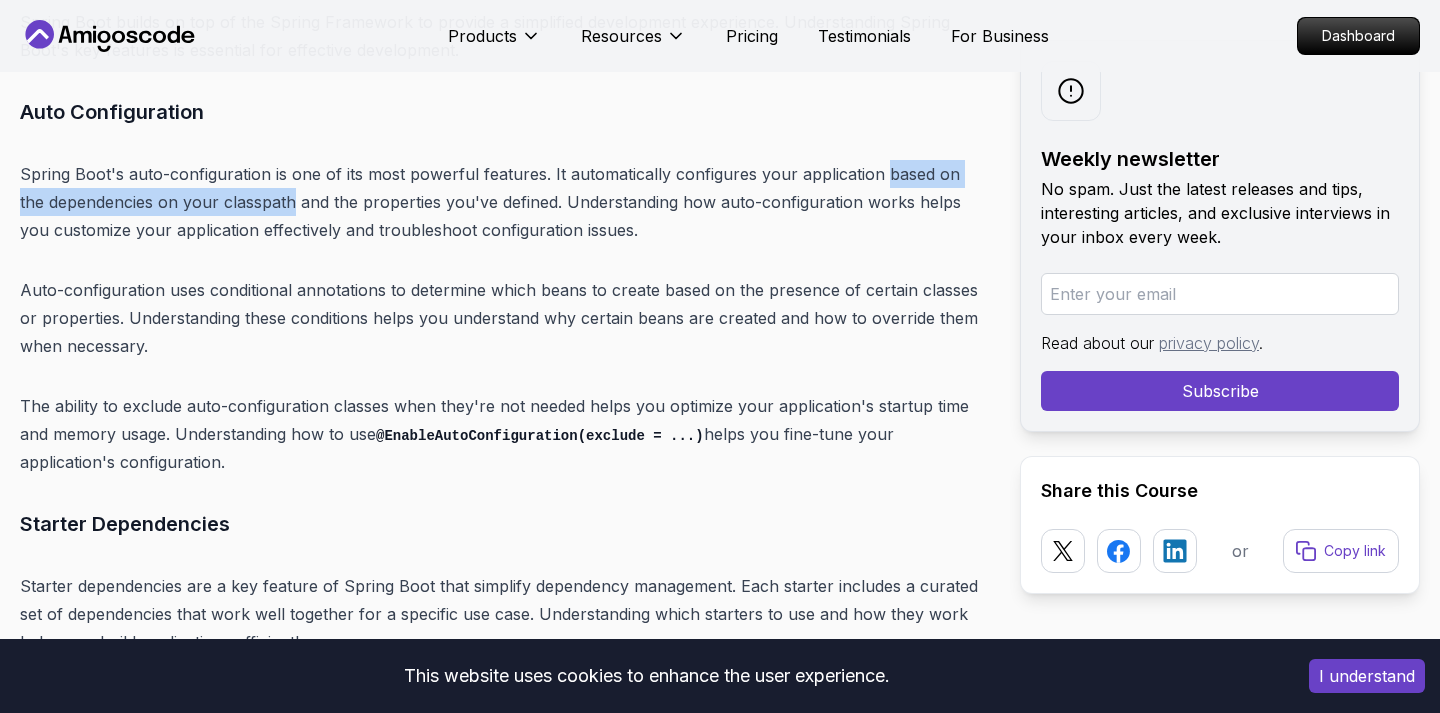 drag, startPoint x: 879, startPoint y: 114, endPoint x: 264, endPoint y: 148, distance: 615.93915 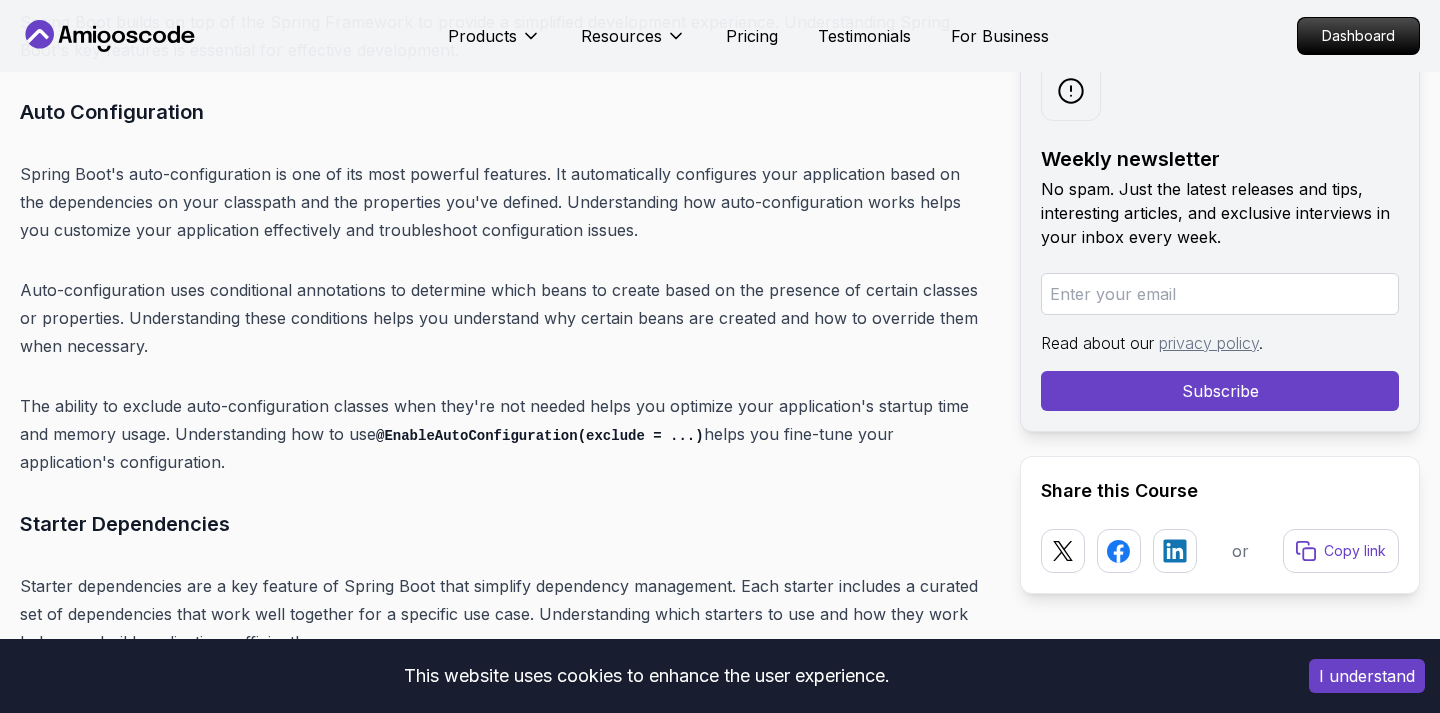 click on "Spring Boot's auto-configuration is one of its most powerful features. It automatically configures your application based on the dependencies on your classpath and the properties you've defined. Understanding how auto-configuration works helps you customize your application effectively and troubleshoot configuration issues." at bounding box center (504, 202) 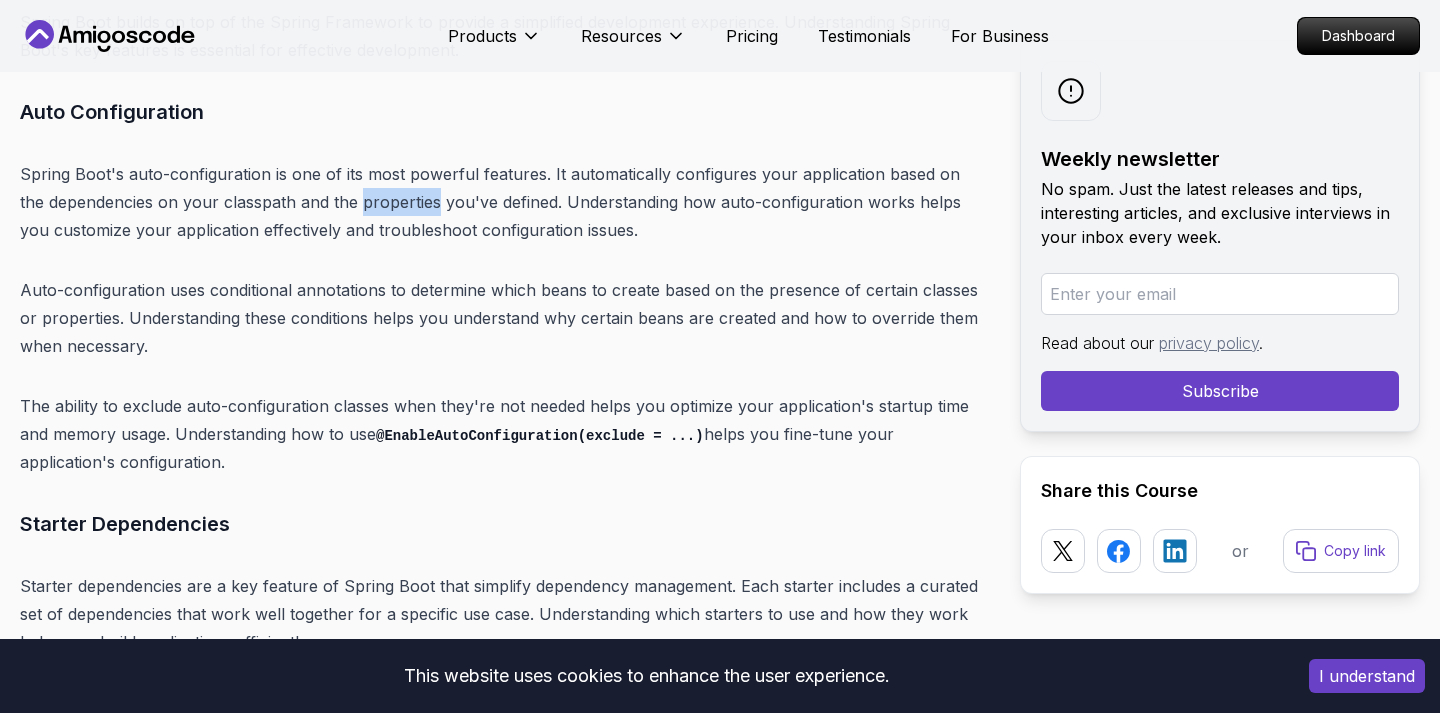 click on "Spring Boot's auto-configuration is one of its most powerful features. It automatically configures your application based on the dependencies on your classpath and the properties you've defined. Understanding how auto-configuration works helps you customize your application effectively and troubleshoot configuration issues." at bounding box center [504, 202] 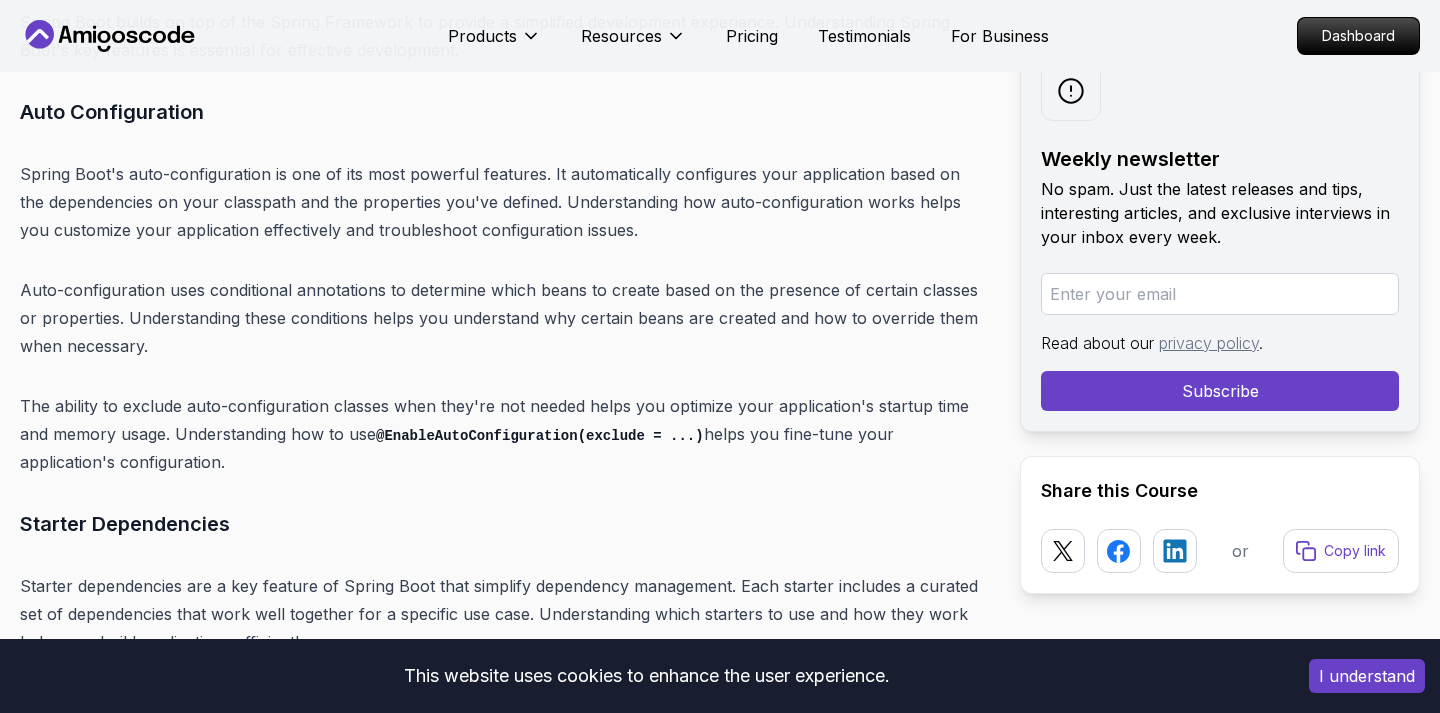click on "Spring Boot's auto-configuration is one of its most powerful features. It automatically configures your application based on the dependencies on your classpath and the properties you've defined. Understanding how auto-configuration works helps you customize your application effectively and troubleshoot configuration issues." at bounding box center (504, 202) 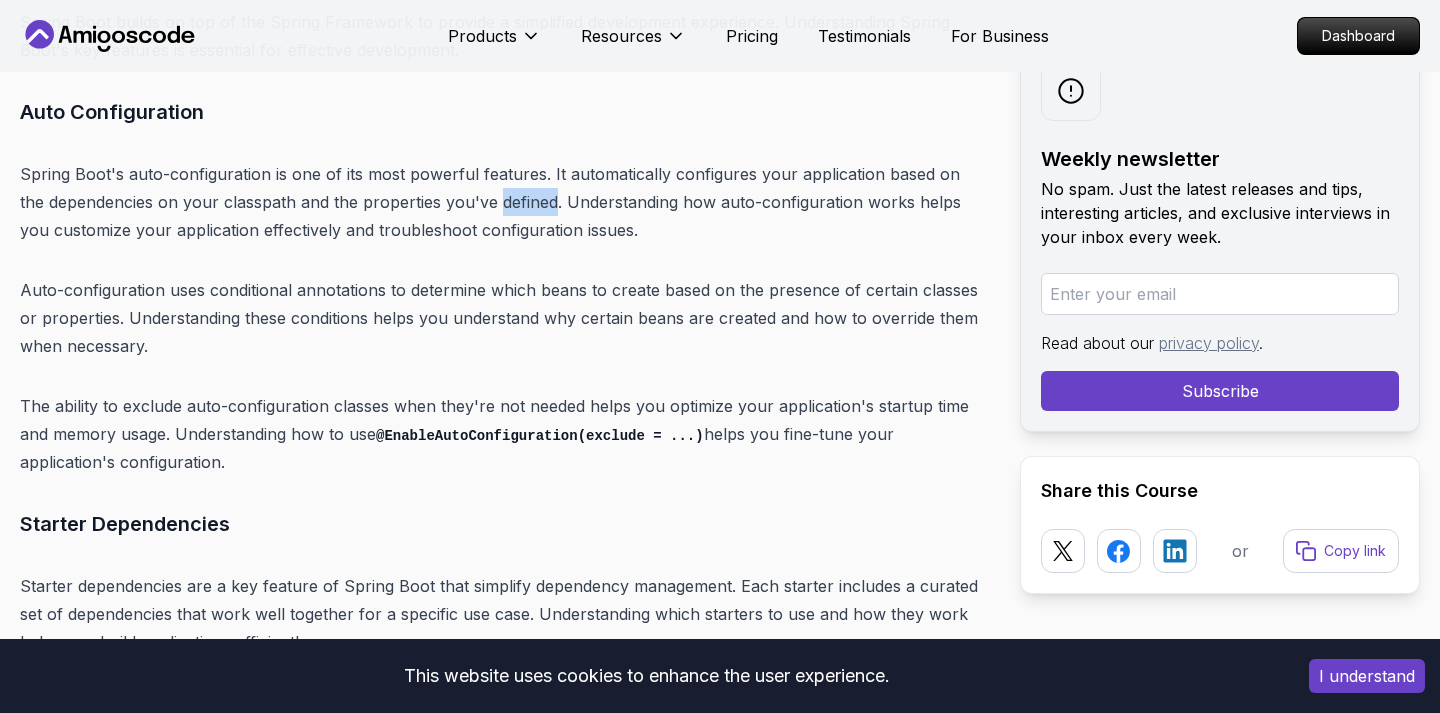 click on "Spring Boot's auto-configuration is one of its most powerful features. It automatically configures your application based on the dependencies on your classpath and the properties you've defined. Understanding how auto-configuration works helps you customize your application effectively and troubleshoot configuration issues." at bounding box center (504, 202) 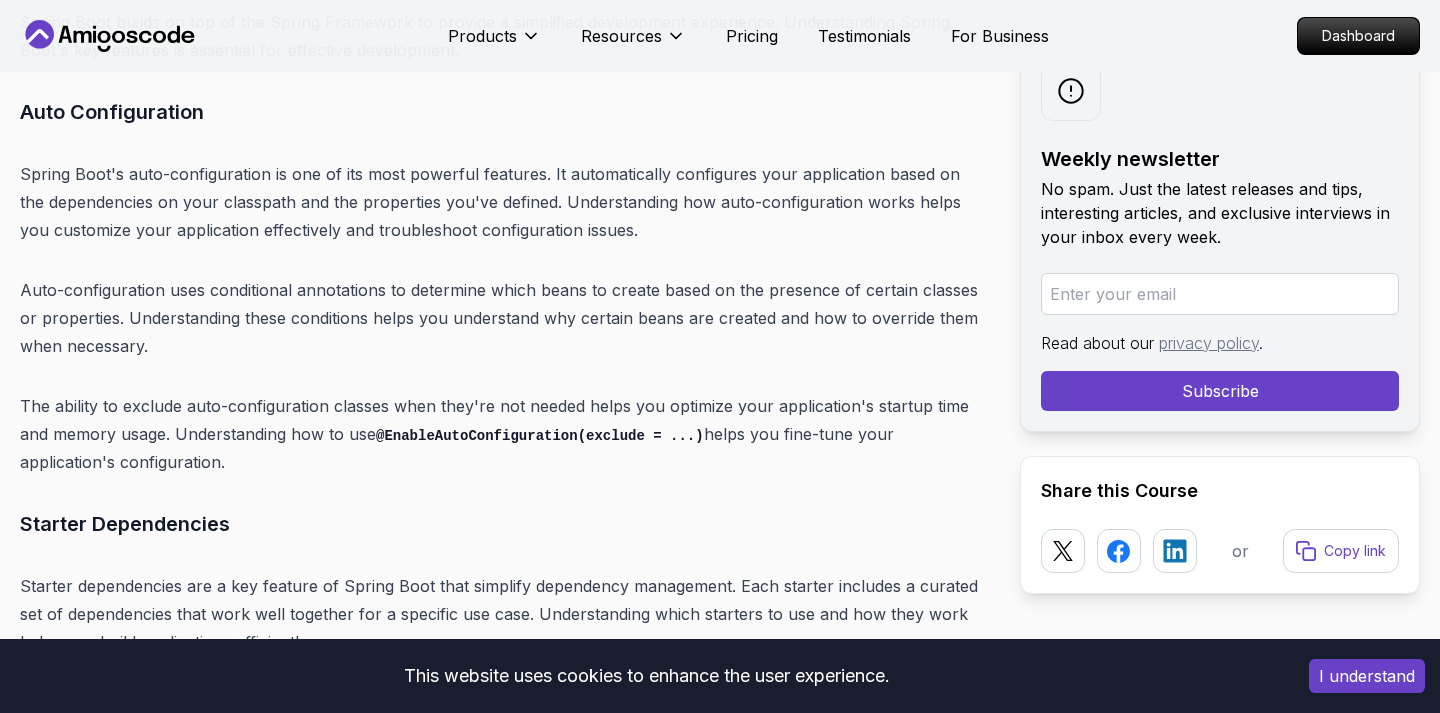 click on "Spring Boot's auto-configuration is one of its most powerful features. It automatically configures your application based on the dependencies on your classpath and the properties you've defined. Understanding how auto-configuration works helps you customize your application effectively and troubleshoot configuration issues." at bounding box center (504, 202) 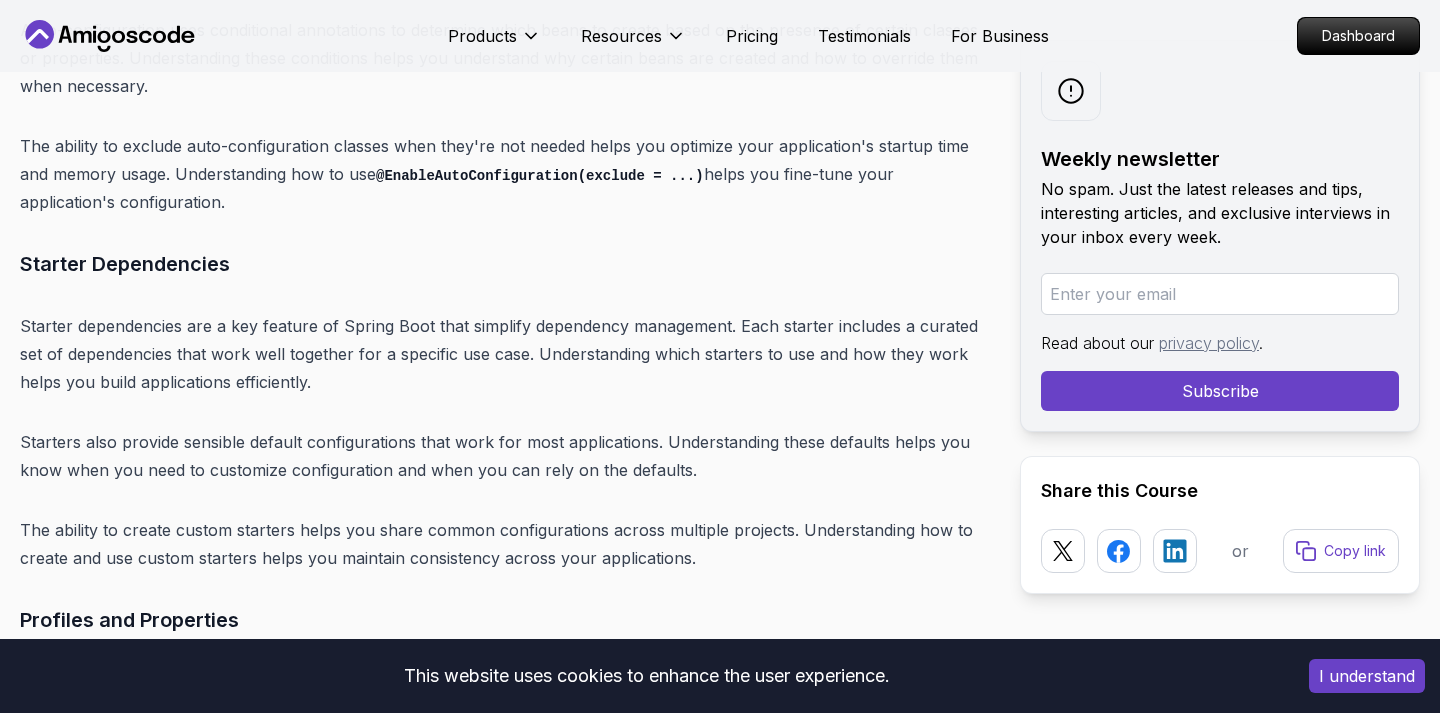 scroll, scrollTop: 10953, scrollLeft: 0, axis: vertical 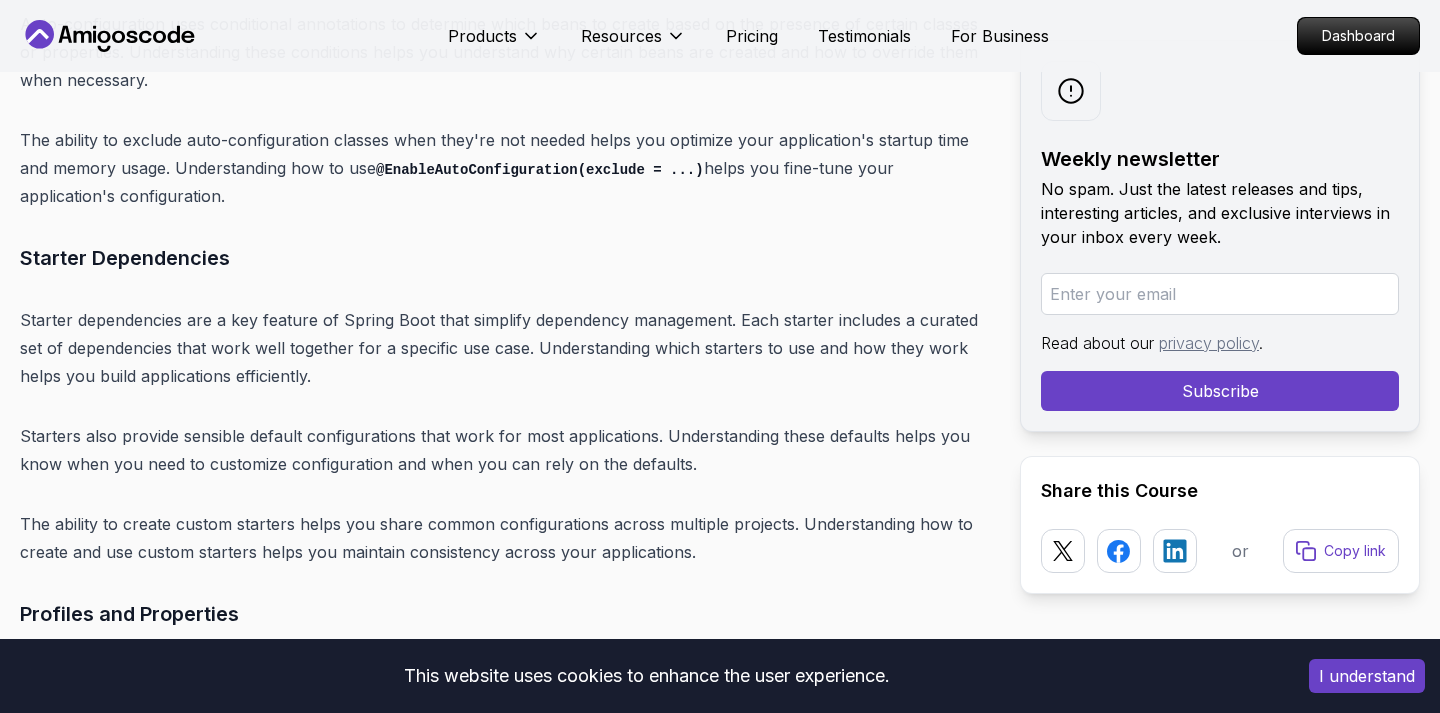click on "@EnableAutoConfiguration(exclude = ...)" at bounding box center [540, 170] 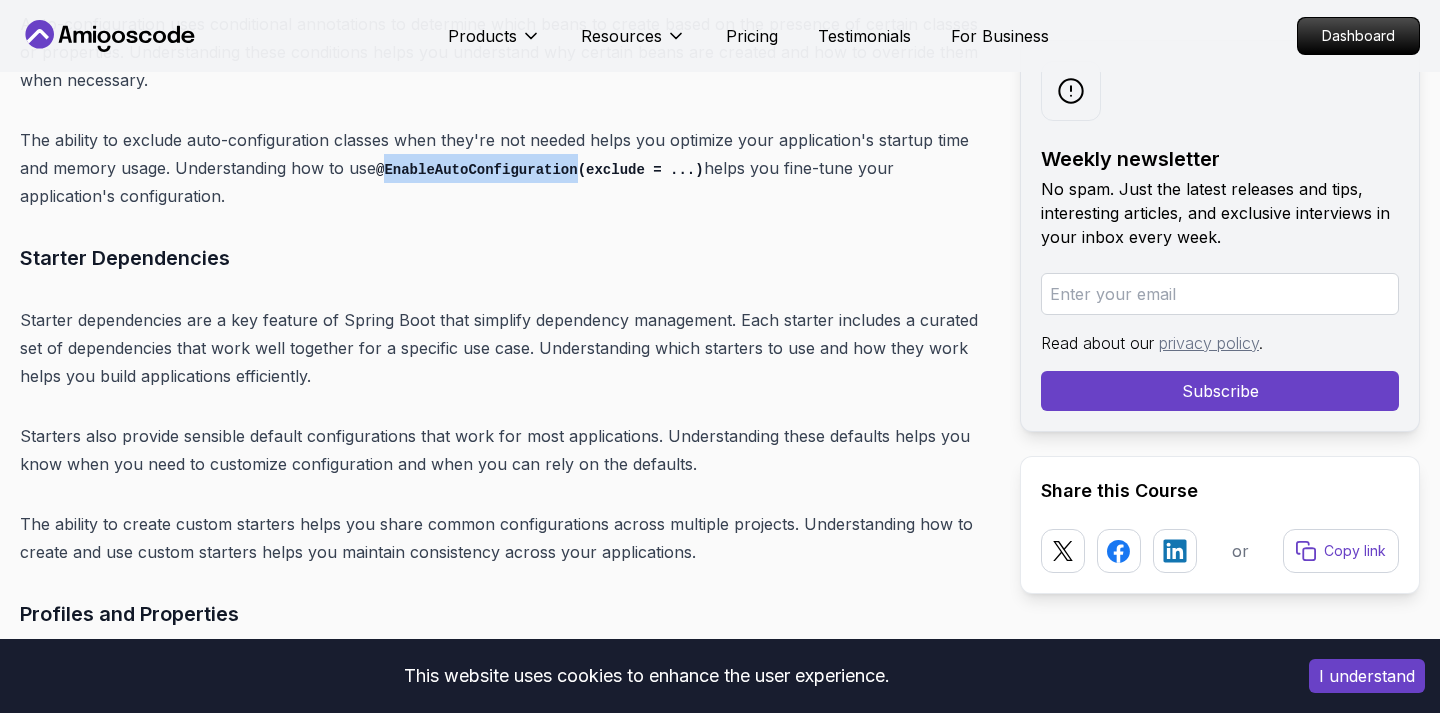 click on "@EnableAutoConfiguration(exclude = ...)" at bounding box center (540, 170) 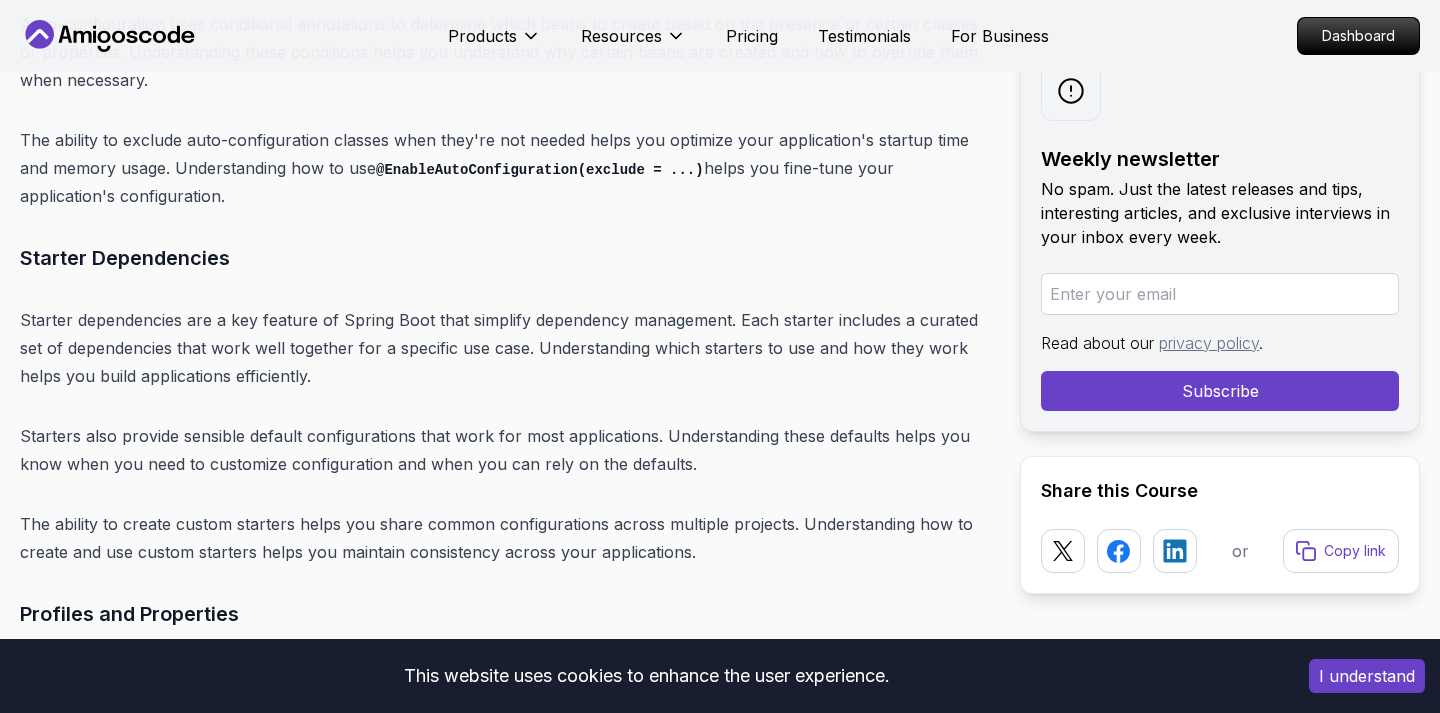 click on "The ability to exclude auto-configuration classes when they're not needed helps you optimize your application's startup time and memory usage. Understanding how to use  @EnableAutoConfiguration(exclude = ...)  helps you fine-tune your application's configuration." at bounding box center (504, 168) 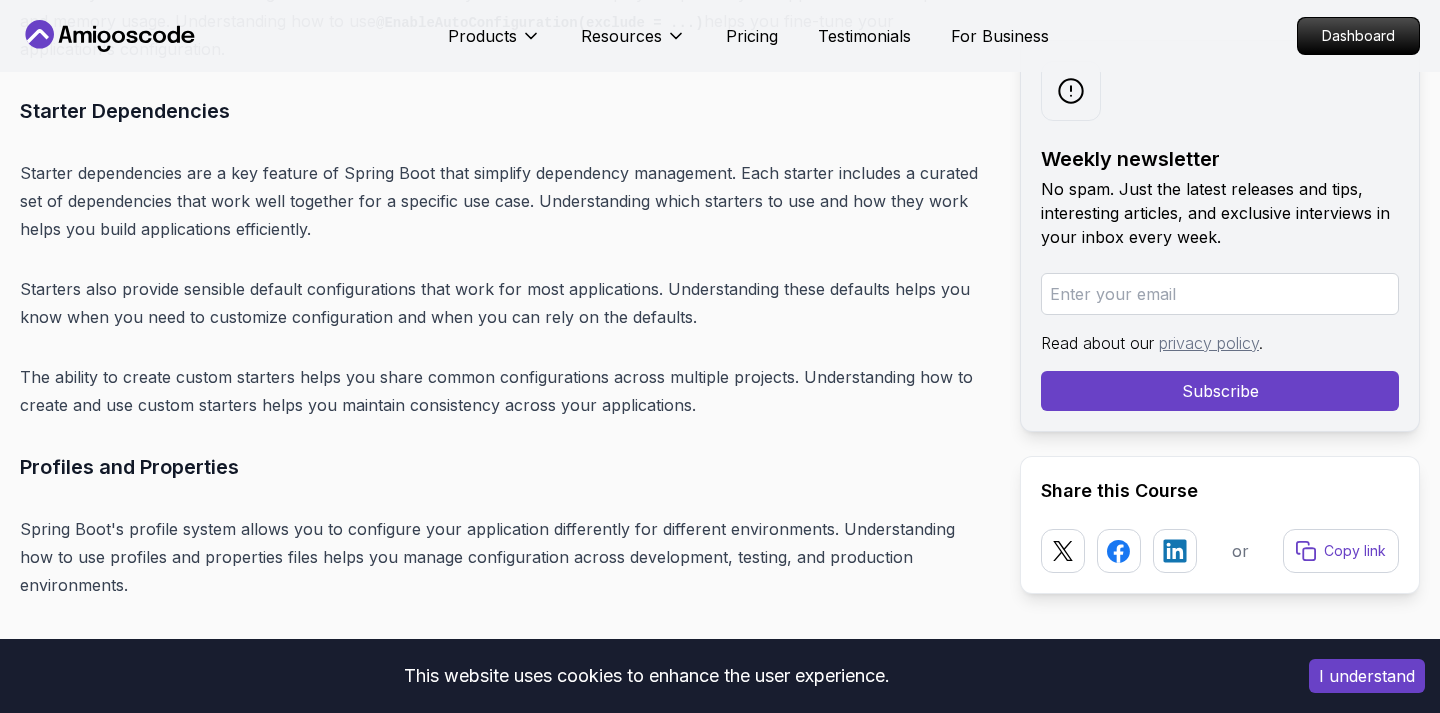scroll, scrollTop: 11103, scrollLeft: 0, axis: vertical 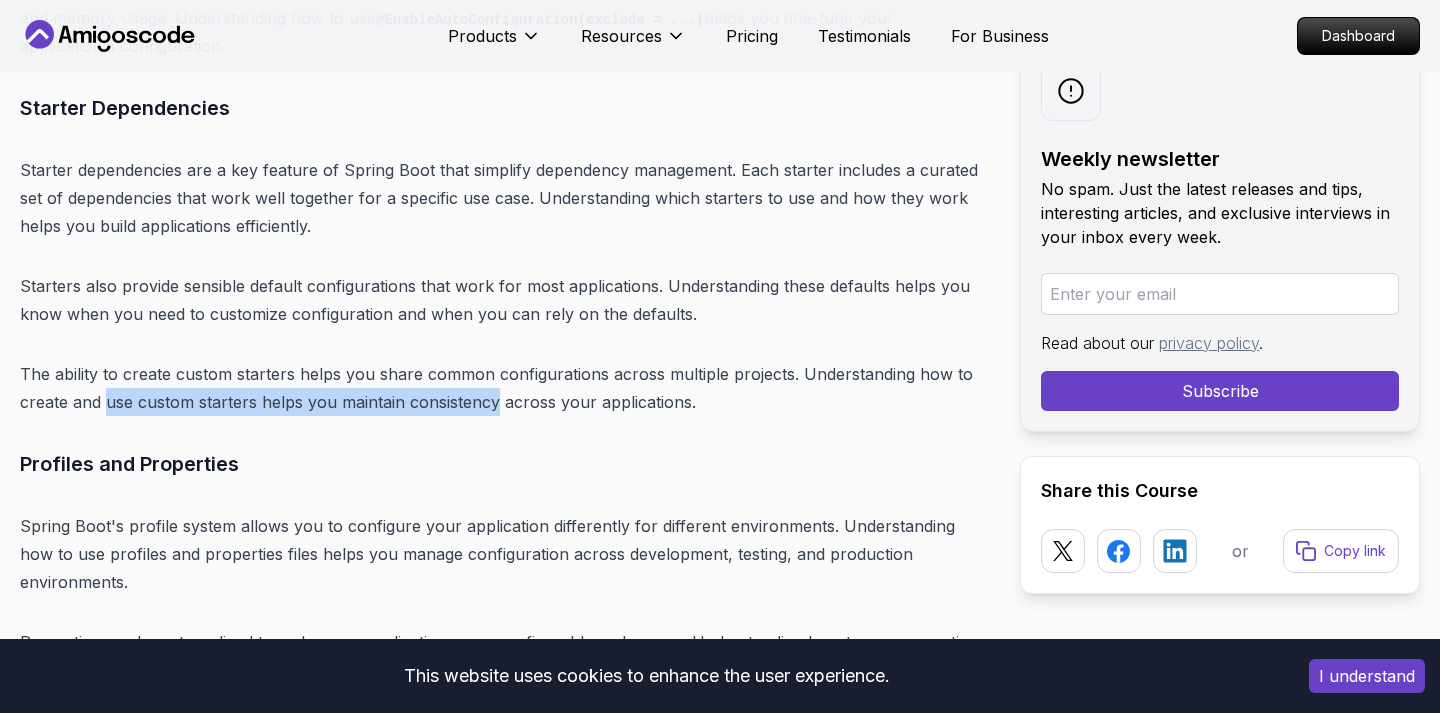 drag, startPoint x: 104, startPoint y: 346, endPoint x: 494, endPoint y: 352, distance: 390.04614 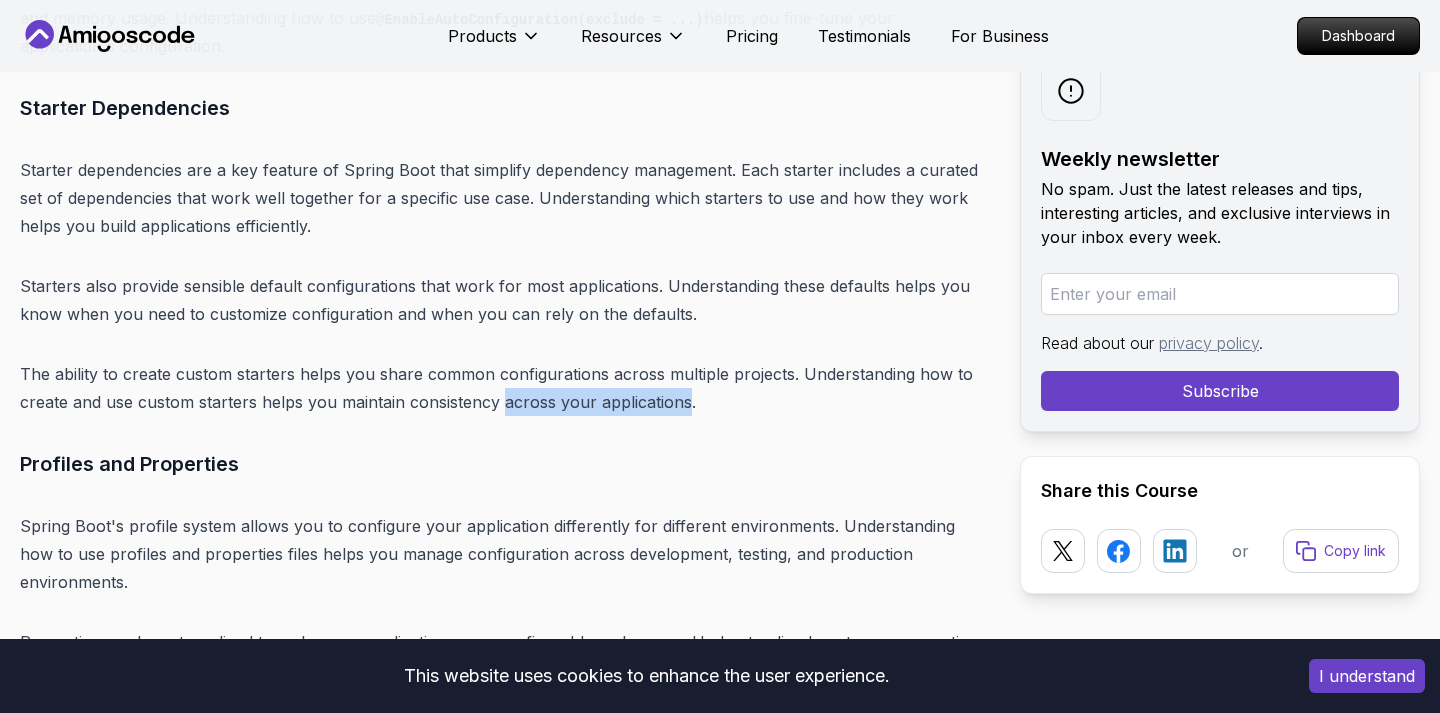 drag, startPoint x: 503, startPoint y: 349, endPoint x: 686, endPoint y: 350, distance: 183.00273 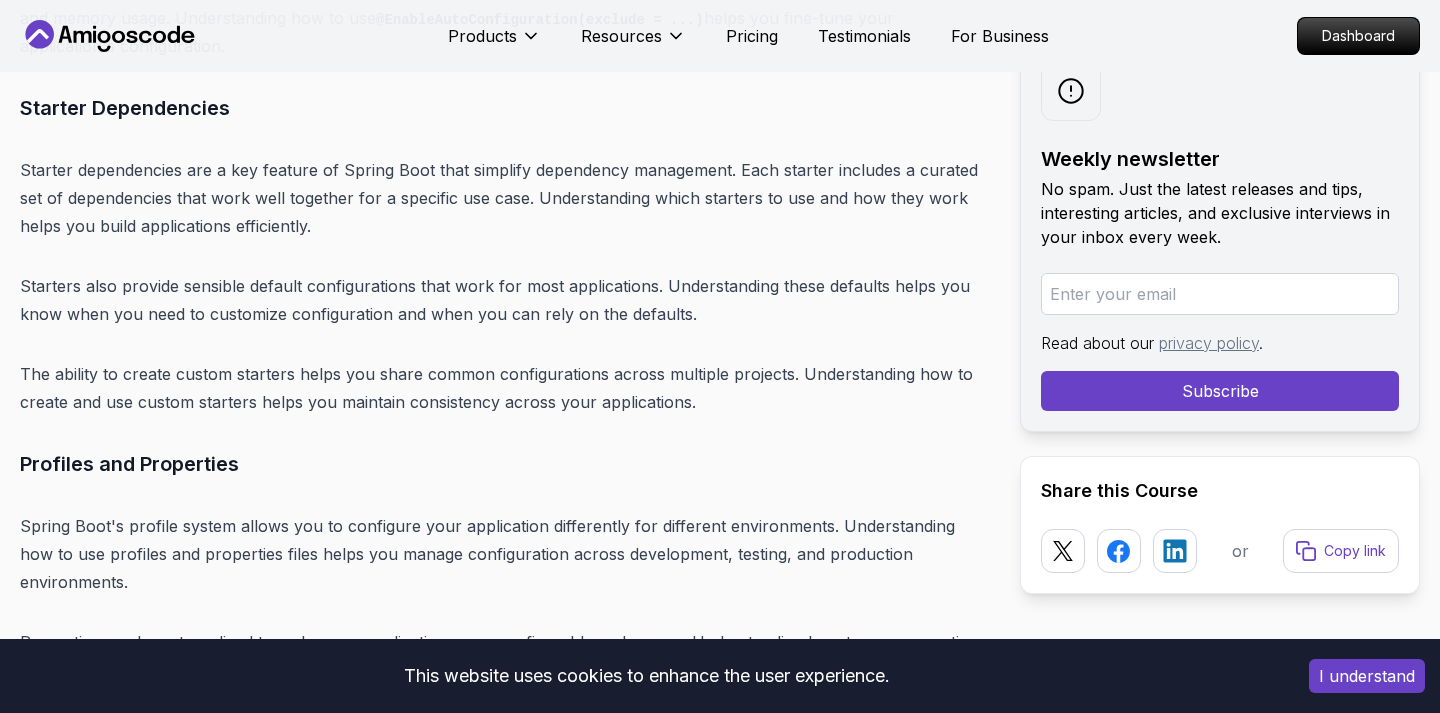 click on "The ability to create custom starters helps you share common configurations across multiple projects. Understanding how to create and use custom starters helps you maintain consistency across your applications." at bounding box center (504, 388) 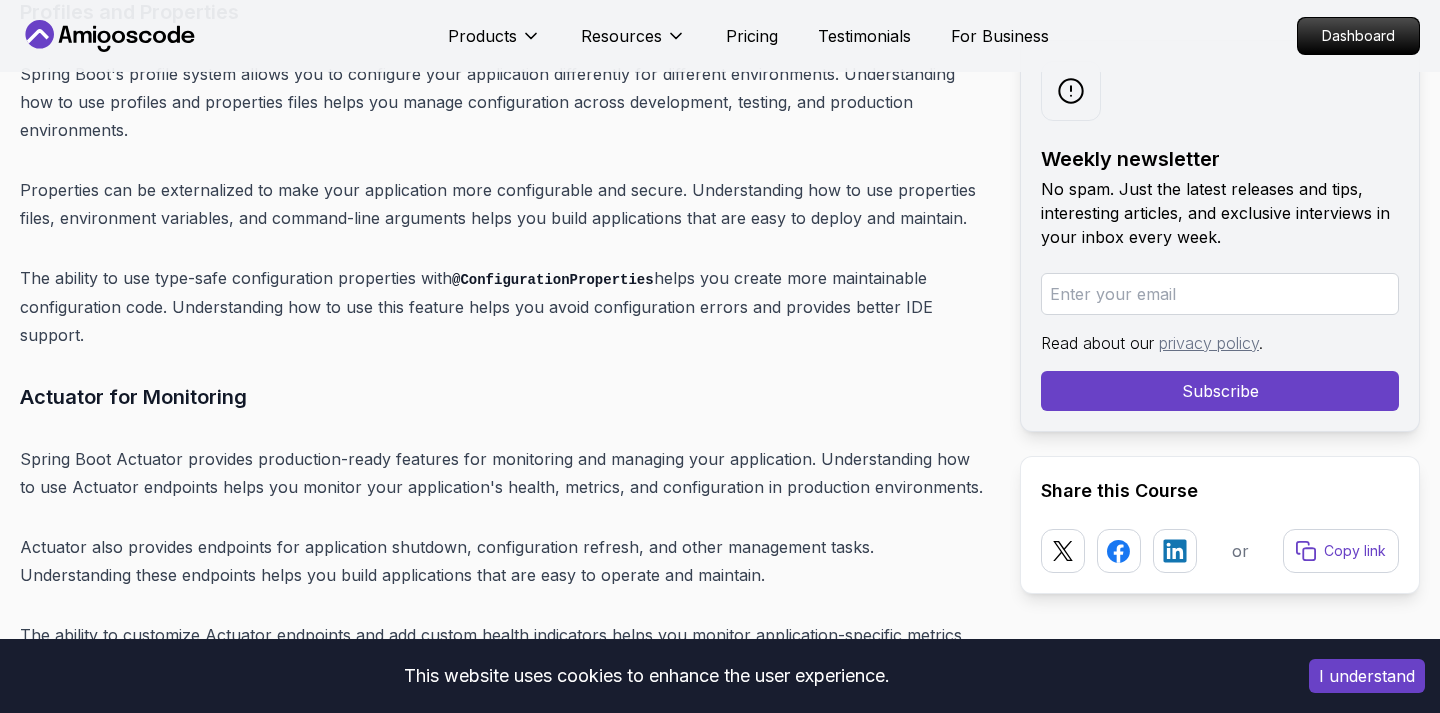 scroll, scrollTop: 11562, scrollLeft: 0, axis: vertical 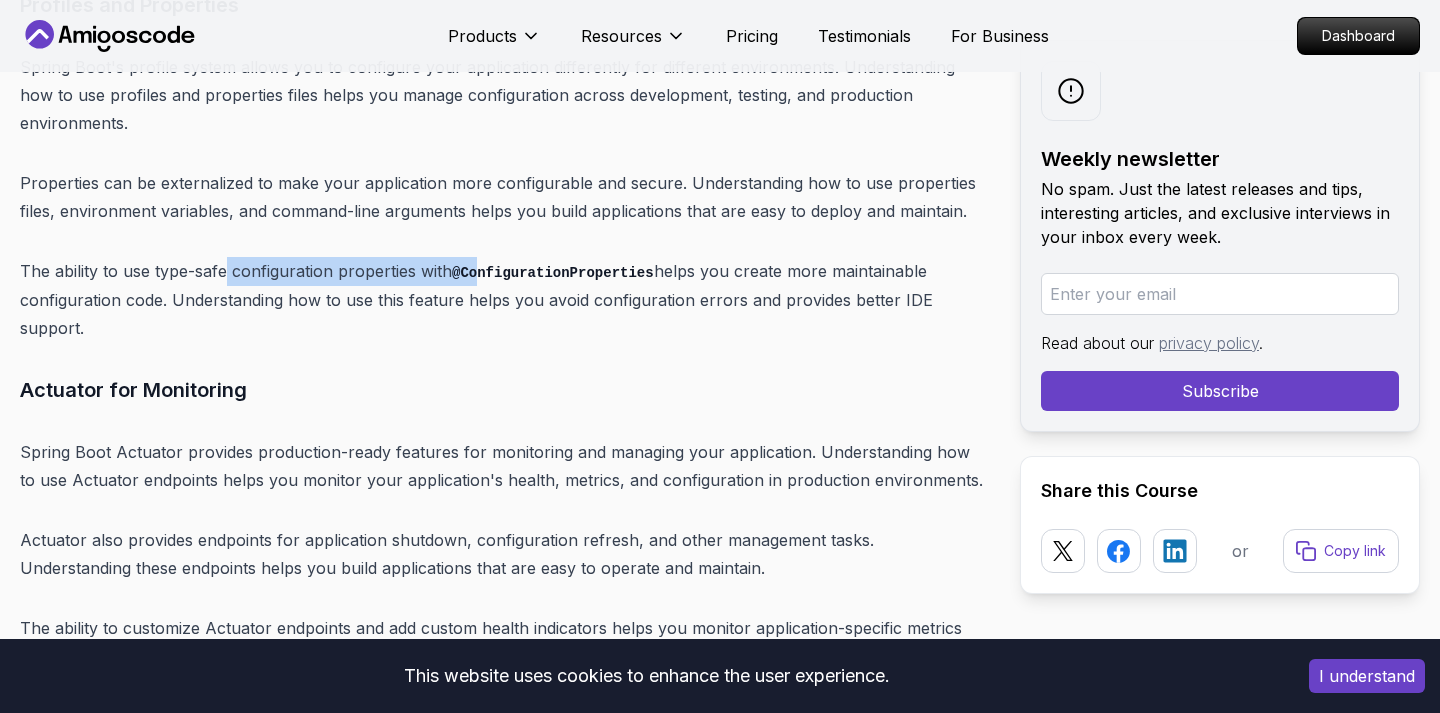 drag, startPoint x: 228, startPoint y: 190, endPoint x: 478, endPoint y: 196, distance: 250.07199 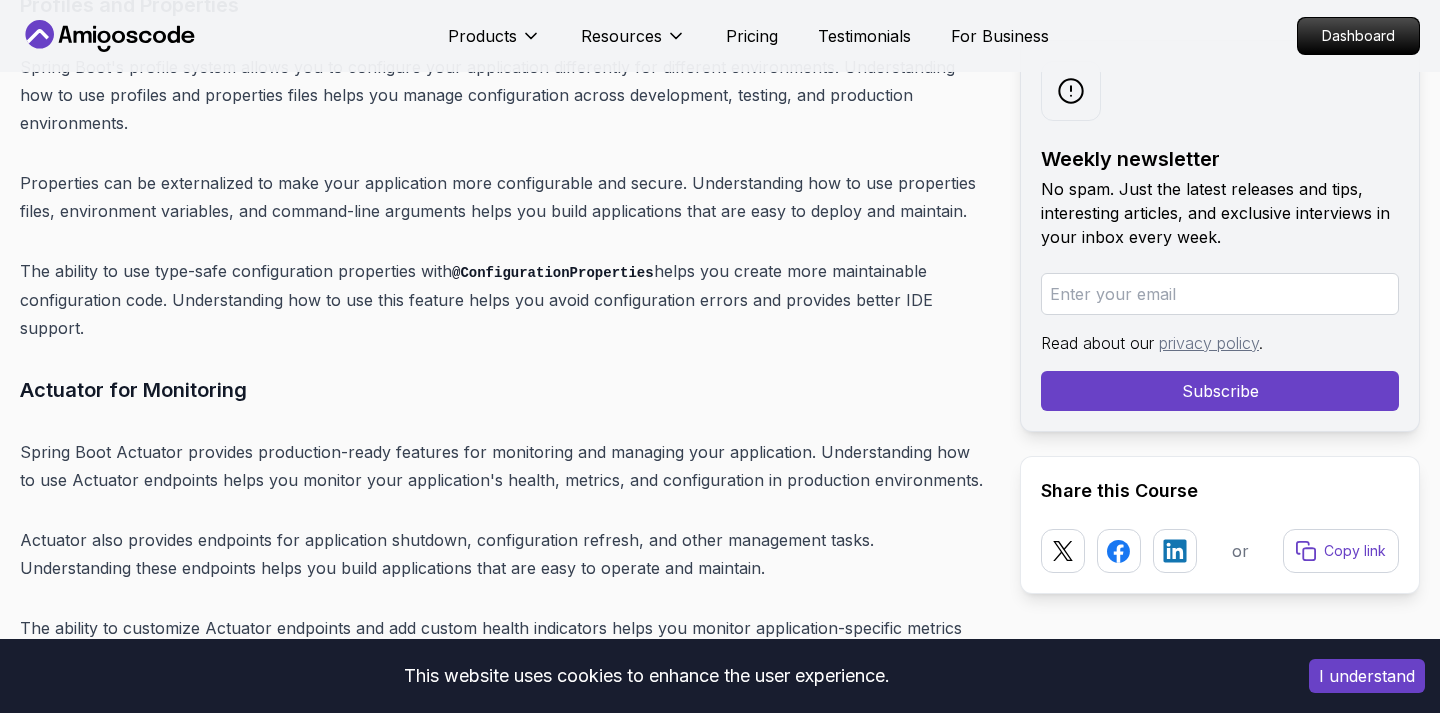 click on "The ability to use type-safe configuration properties with  @ConfigurationProperties  helps you create more maintainable configuration code. Understanding how to use this feature helps you avoid configuration errors and provides better IDE support." at bounding box center (504, 299) 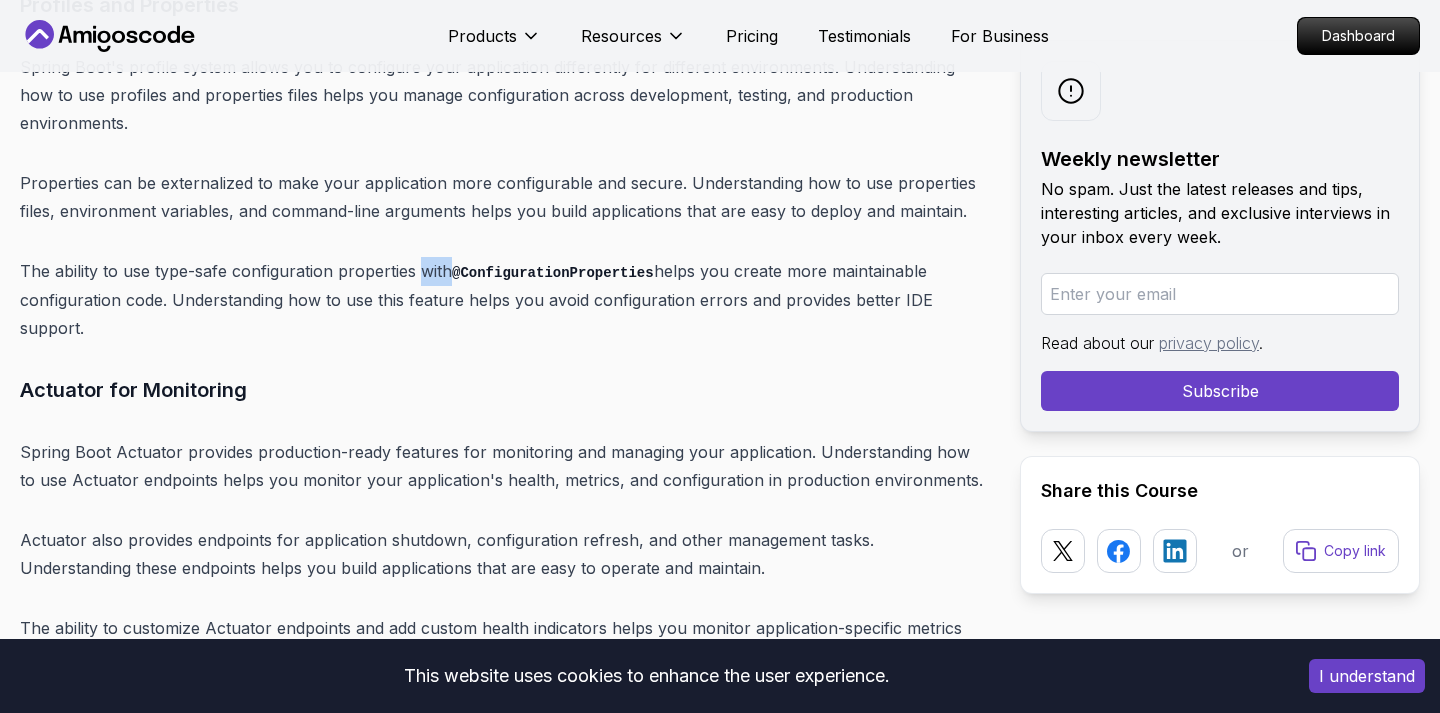click on "The ability to use type-safe configuration properties with  @ConfigurationProperties  helps you create more maintainable configuration code. Understanding how to use this feature helps you avoid configuration errors and provides better IDE support." at bounding box center [504, 299] 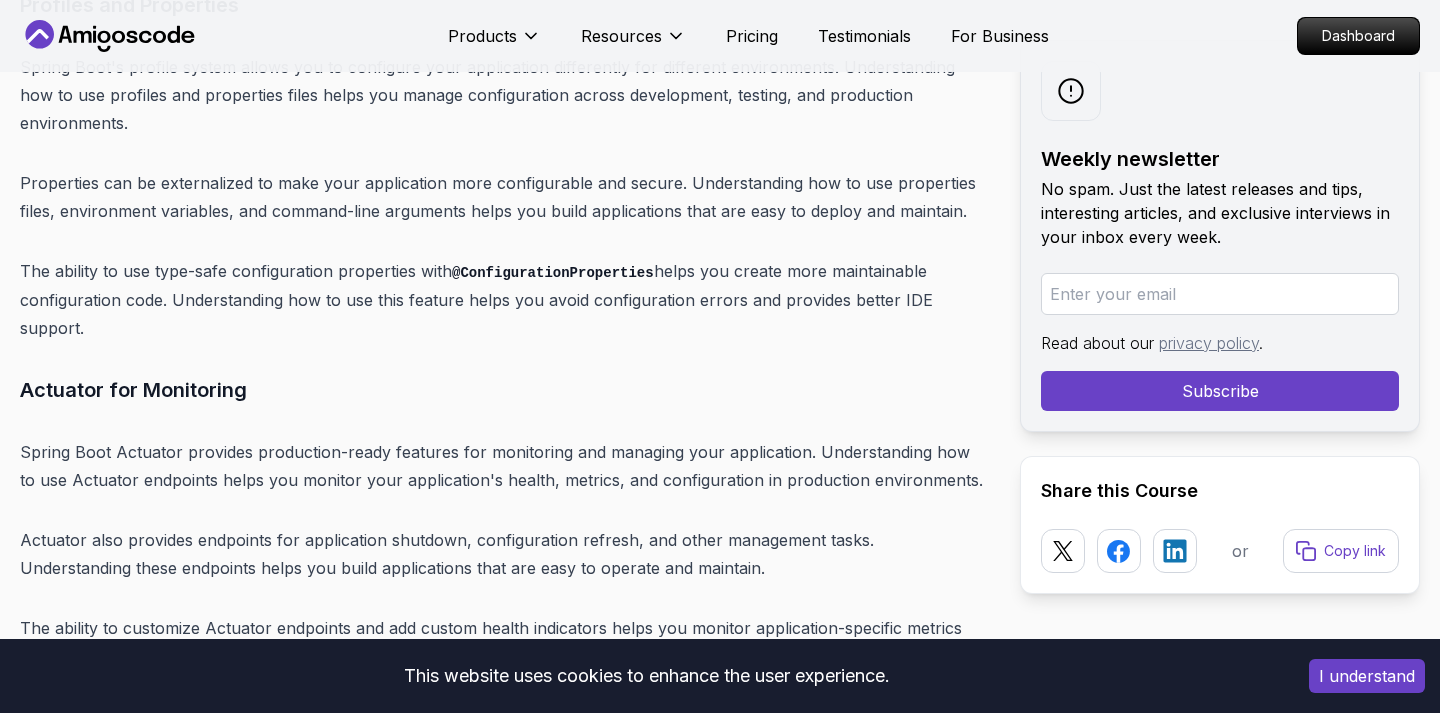 click on "The ability to use type-safe configuration properties with  @ConfigurationProperties  helps you create more maintainable configuration code. Understanding how to use this feature helps you avoid configuration errors and provides better IDE support." at bounding box center (504, 299) 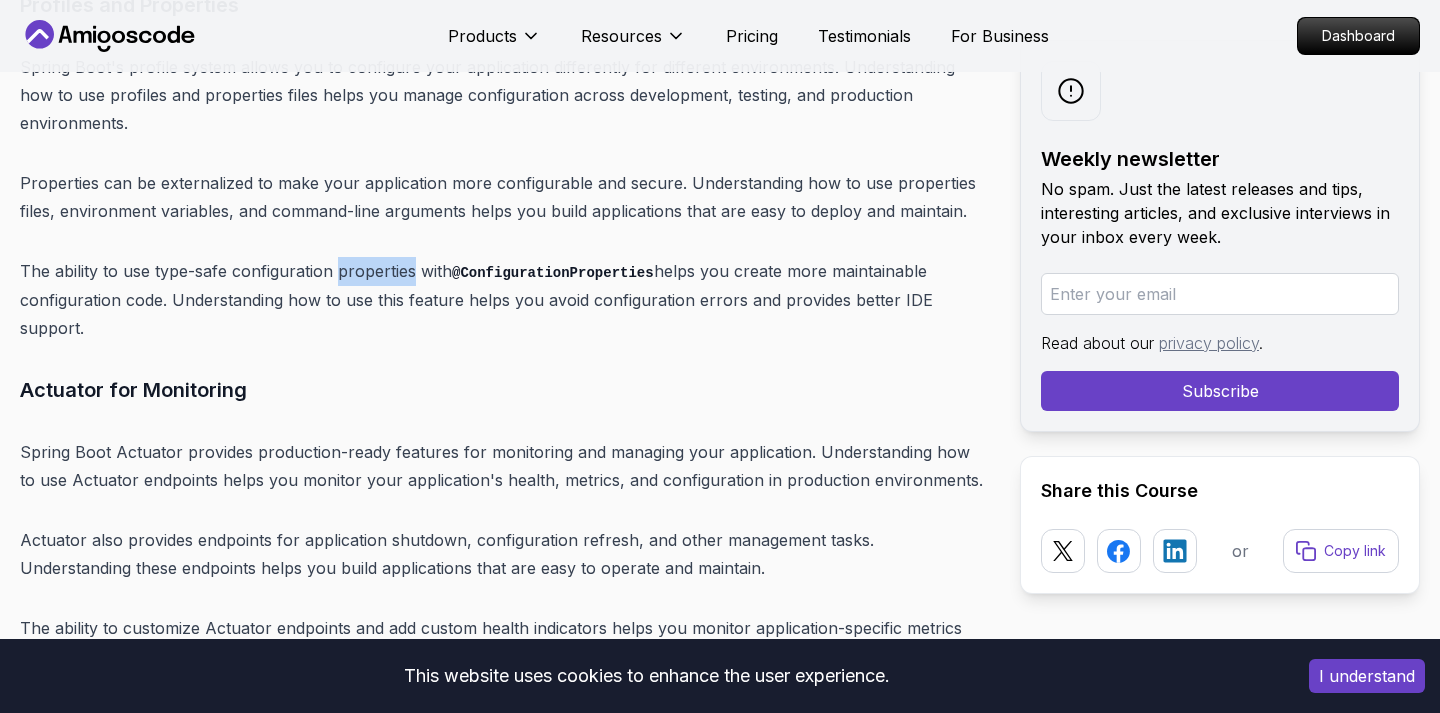 click on "The ability to use type-safe configuration properties with  @ConfigurationProperties  helps you create more maintainable configuration code. Understanding how to use this feature helps you avoid configuration errors and provides better IDE support." at bounding box center (504, 299) 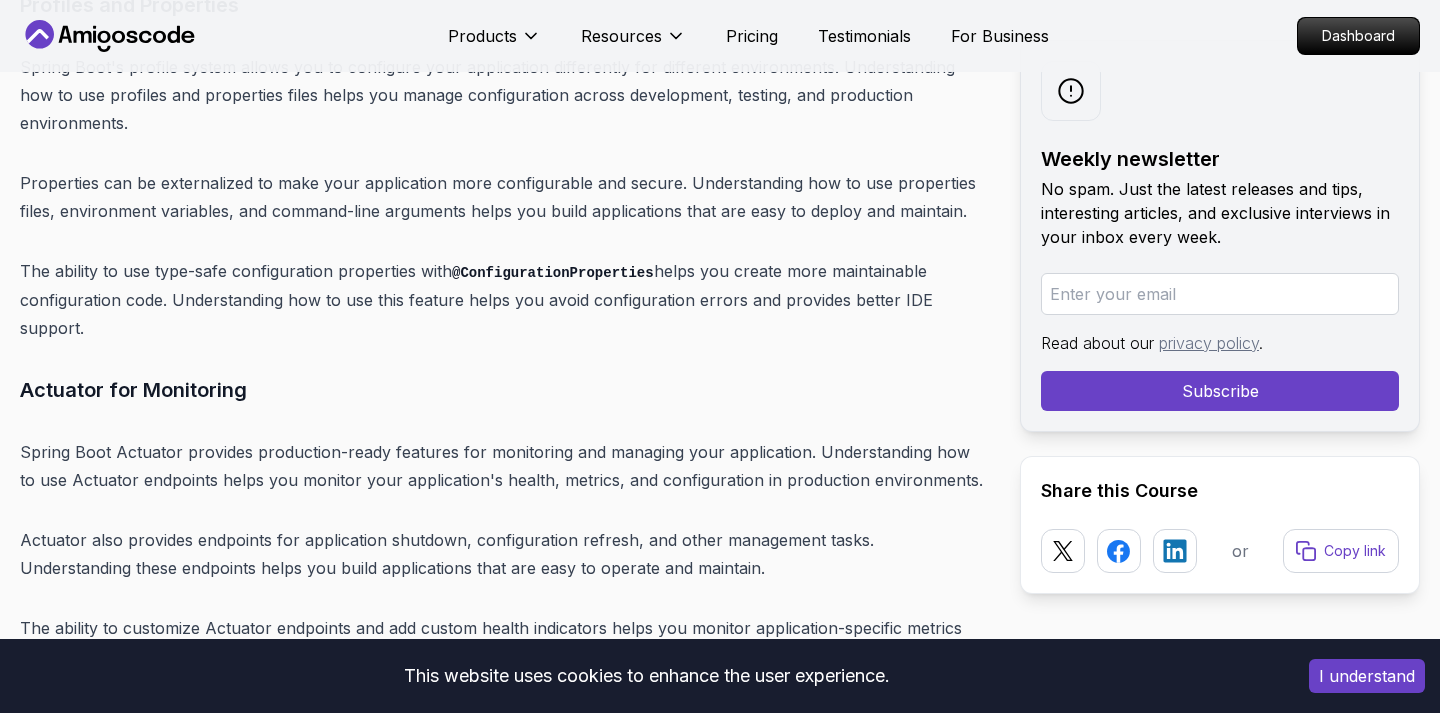 click on "The ability to use type-safe configuration properties with  @ConfigurationProperties  helps you create more maintainable configuration code. Understanding how to use this feature helps you avoid configuration errors and provides better IDE support." at bounding box center (504, 299) 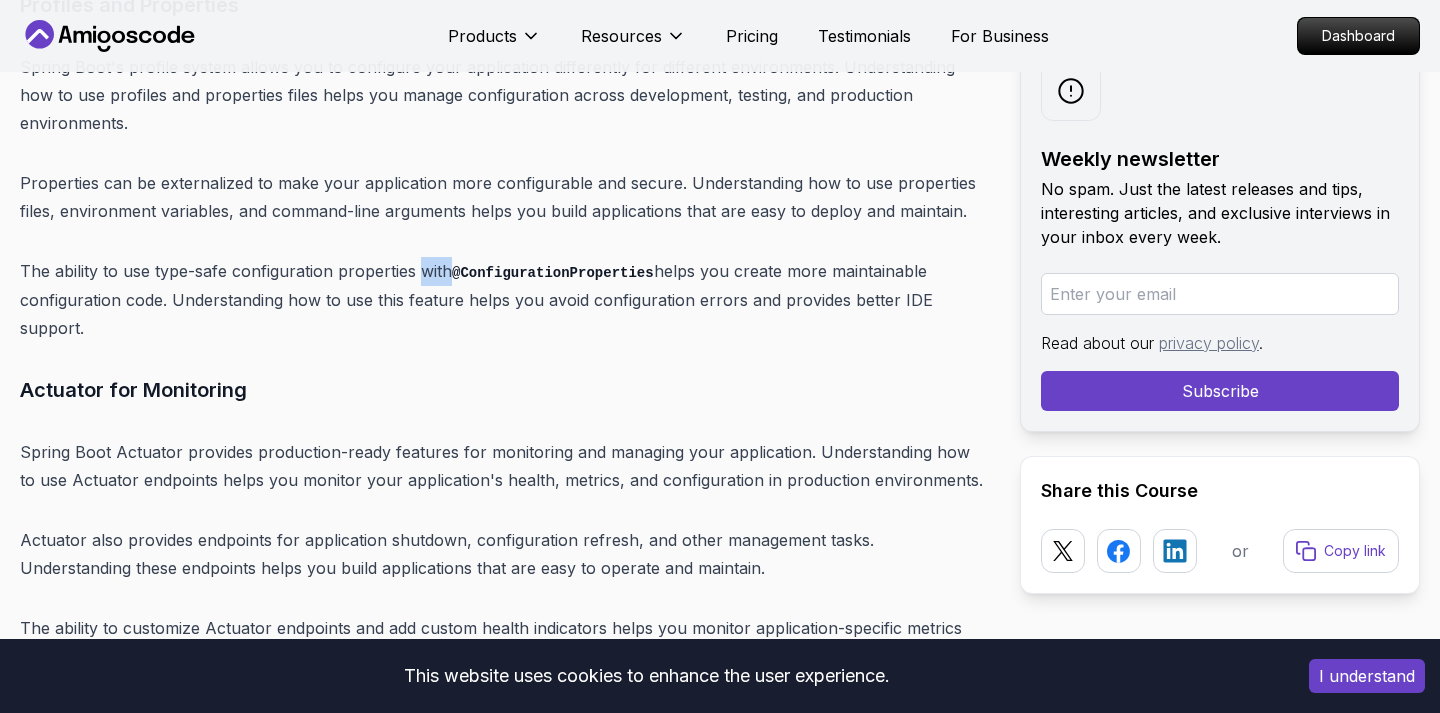 click on "The ability to use type-safe configuration properties with  @ConfigurationProperties  helps you create more maintainable configuration code. Understanding how to use this feature helps you avoid configuration errors and provides better IDE support." at bounding box center (504, 299) 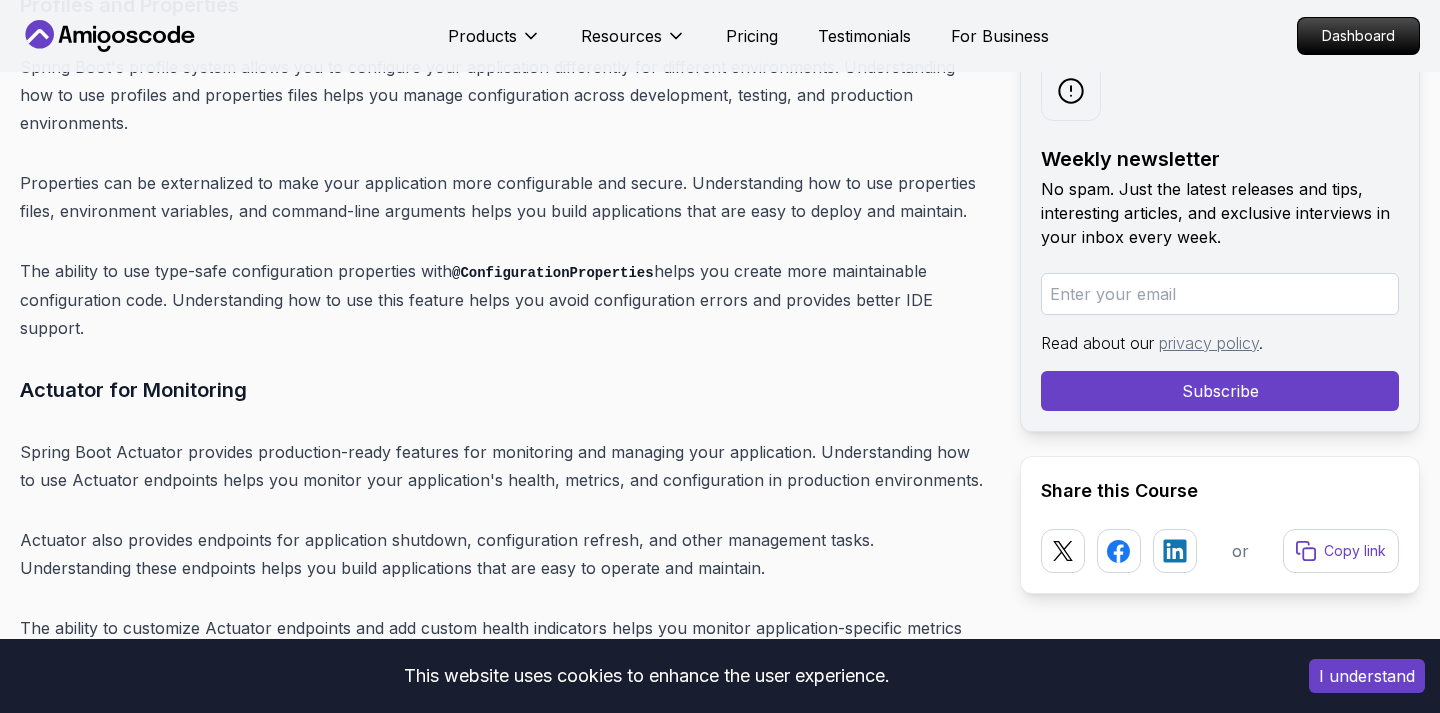 click on "The ability to use type-safe configuration properties with  @ConfigurationProperties  helps you create more maintainable configuration code. Understanding how to use this feature helps you avoid configuration errors and provides better IDE support." at bounding box center [504, 299] 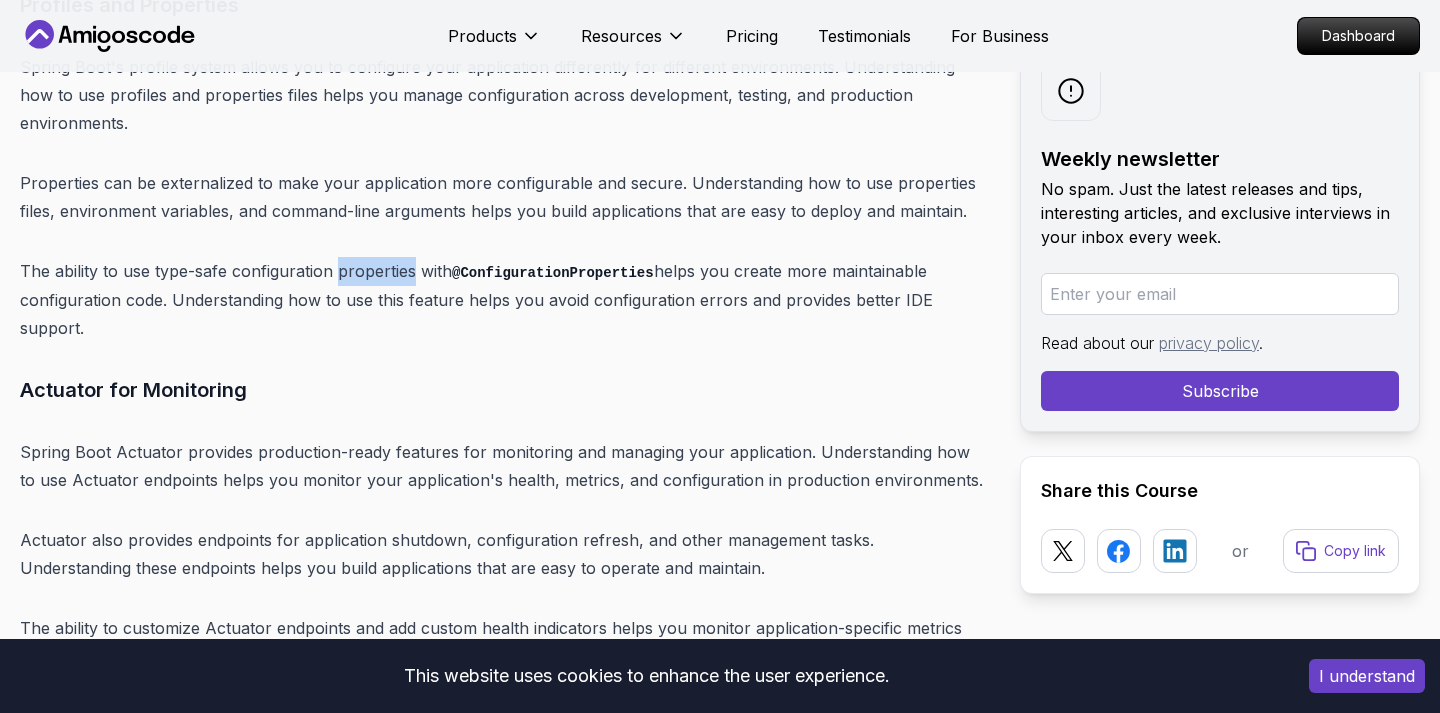 click on "The ability to use type-safe configuration properties with  @ConfigurationProperties  helps you create more maintainable configuration code. Understanding how to use this feature helps you avoid configuration errors and provides better IDE support." at bounding box center [504, 299] 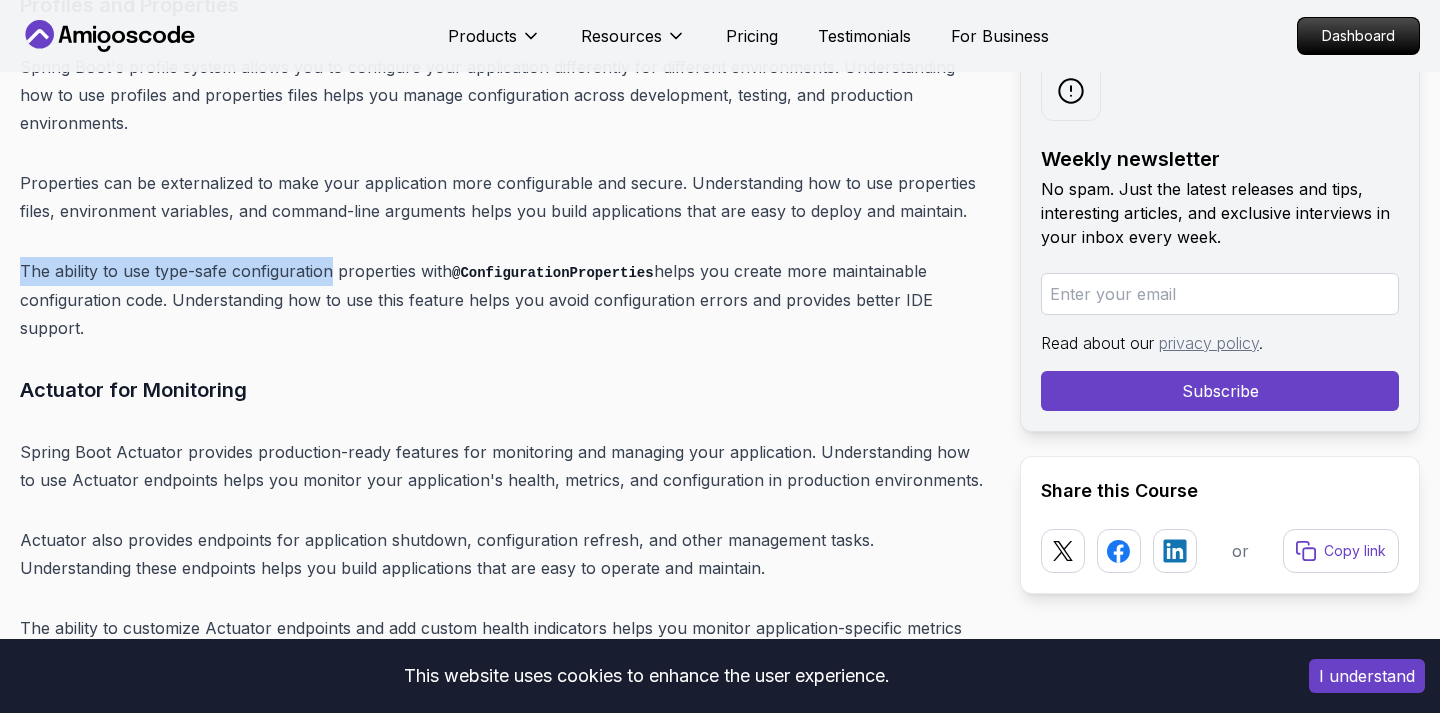 drag, startPoint x: 22, startPoint y: 185, endPoint x: 329, endPoint y: 178, distance: 307.0798 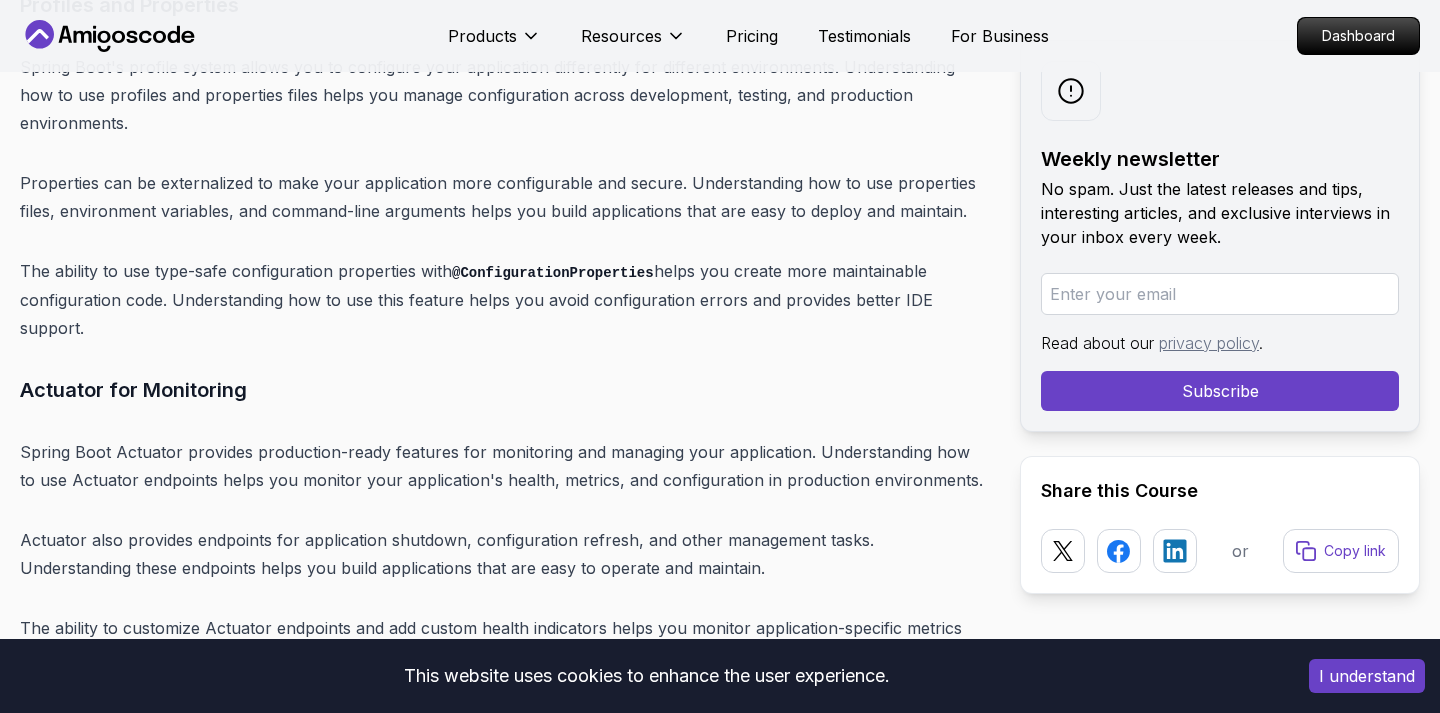 click on "The ability to use type-safe configuration properties with  @ConfigurationProperties  helps you create more maintainable configuration code. Understanding how to use this feature helps you avoid configuration errors and provides better IDE support." at bounding box center [504, 299] 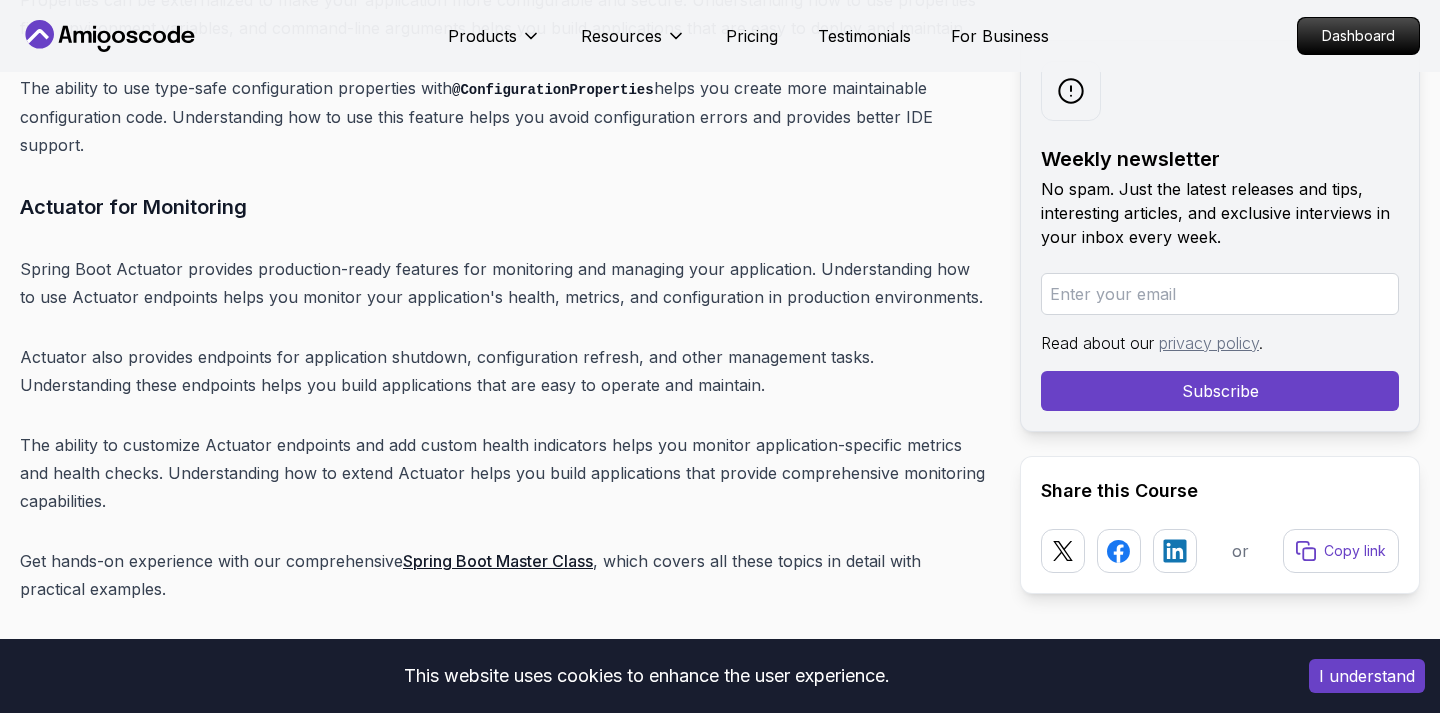 scroll, scrollTop: 11730, scrollLeft: 0, axis: vertical 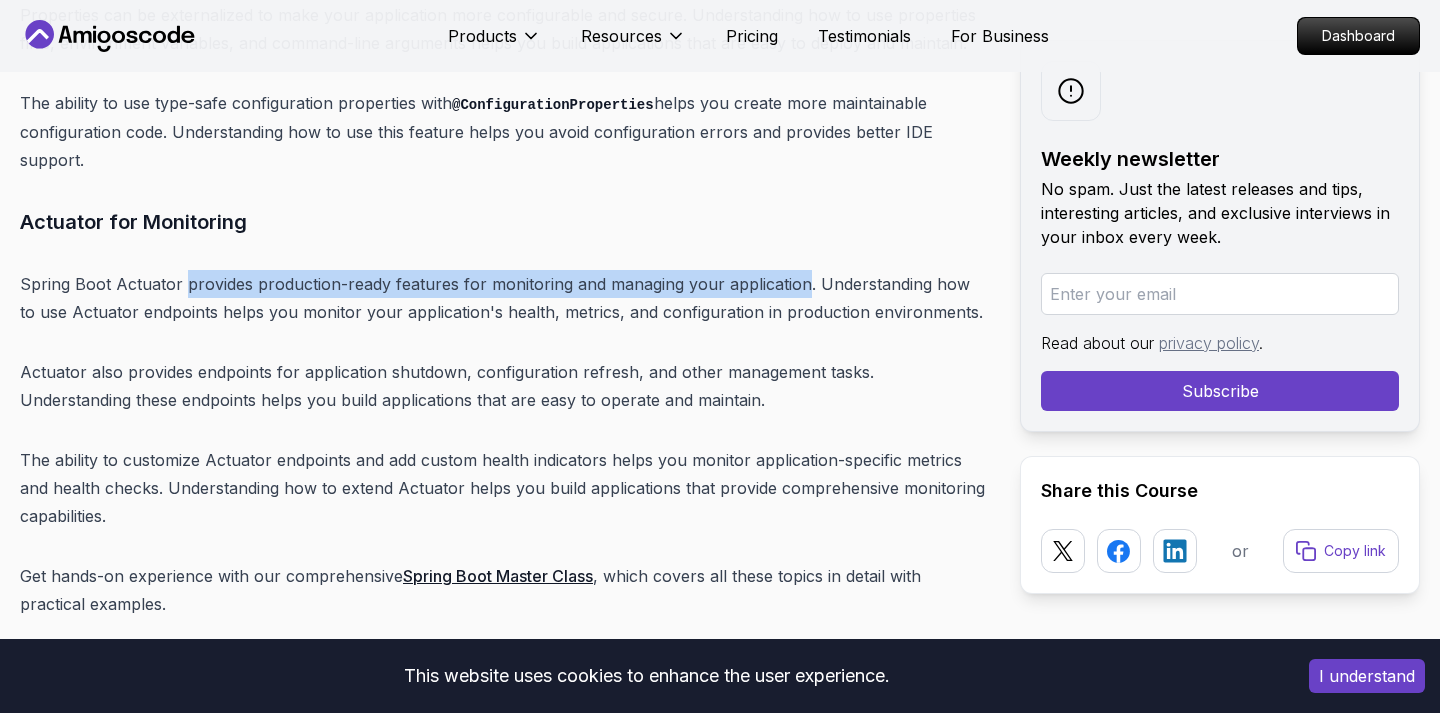 drag, startPoint x: 182, startPoint y: 172, endPoint x: 798, endPoint y: 172, distance: 616 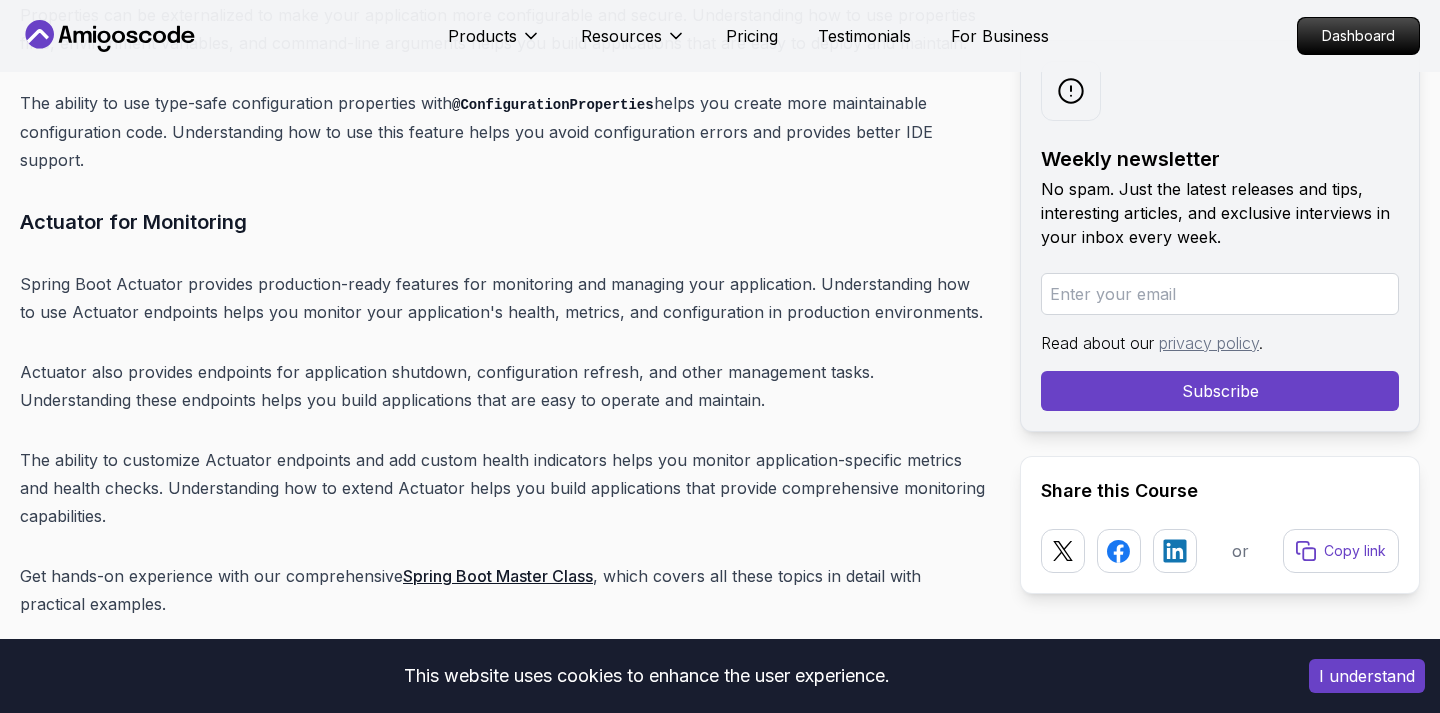 click on "Spring Boot Actuator provides production-ready features for monitoring and managing your application. Understanding how to use Actuator endpoints helps you monitor your application's health, metrics, and configuration in production environments." at bounding box center (504, 298) 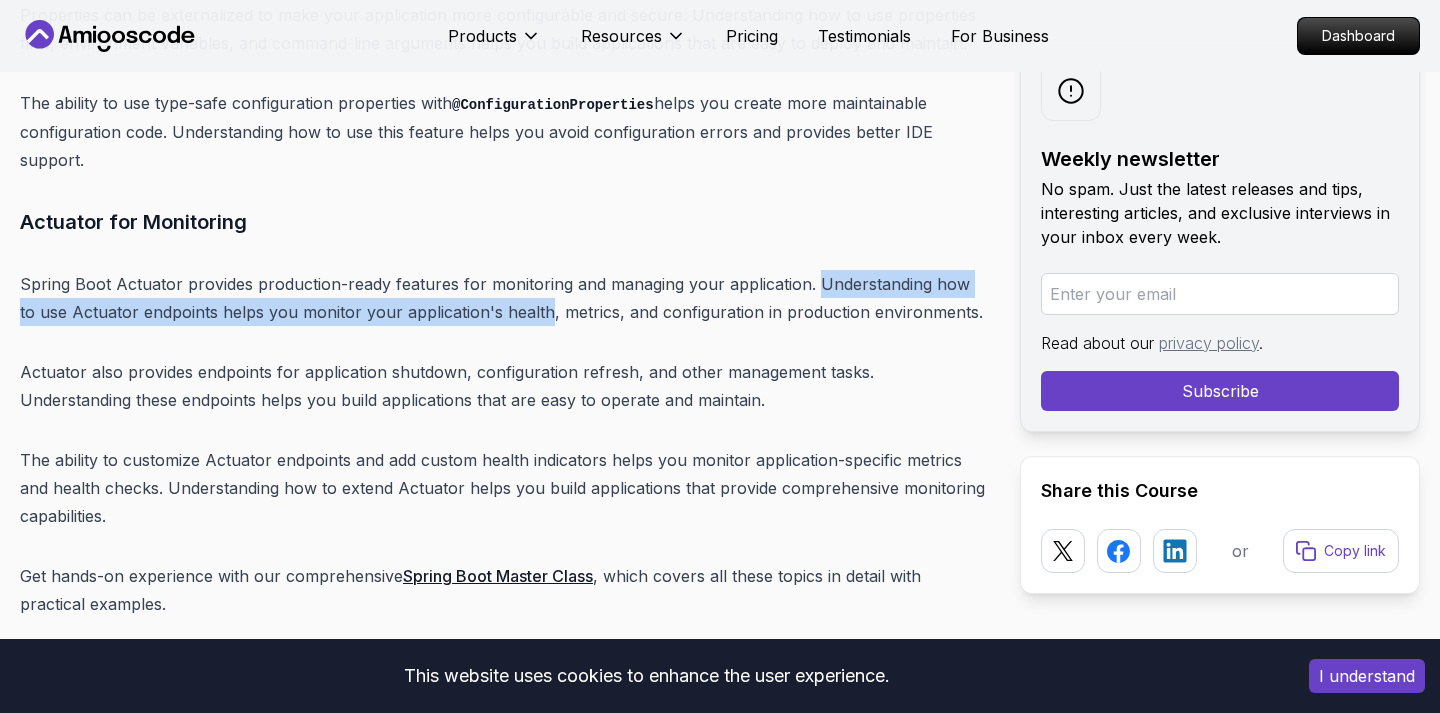 drag, startPoint x: 806, startPoint y: 166, endPoint x: 526, endPoint y: 195, distance: 281.49777 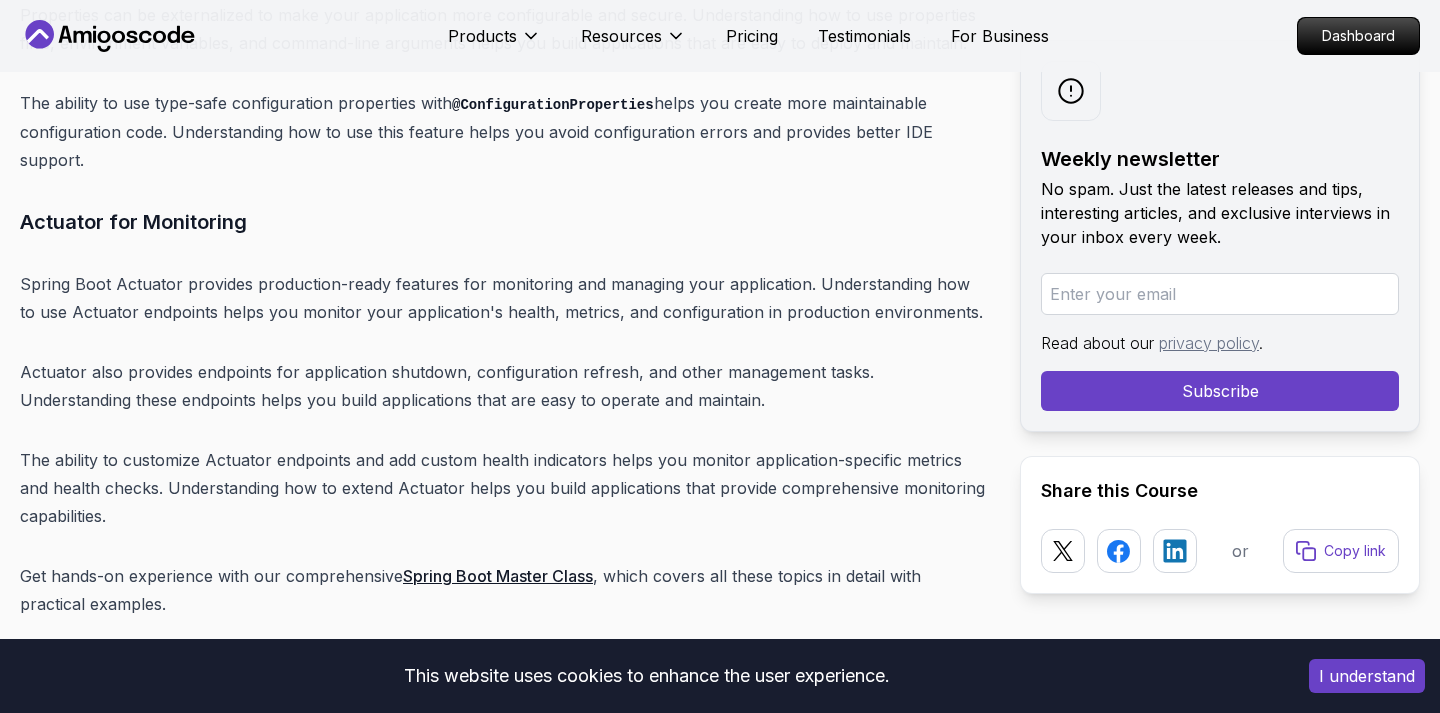 click on "Spring Boot Actuator provides production-ready features for monitoring and managing your application. Understanding how to use Actuator endpoints helps you monitor your application's health, metrics, and configuration in production environments." at bounding box center [504, 298] 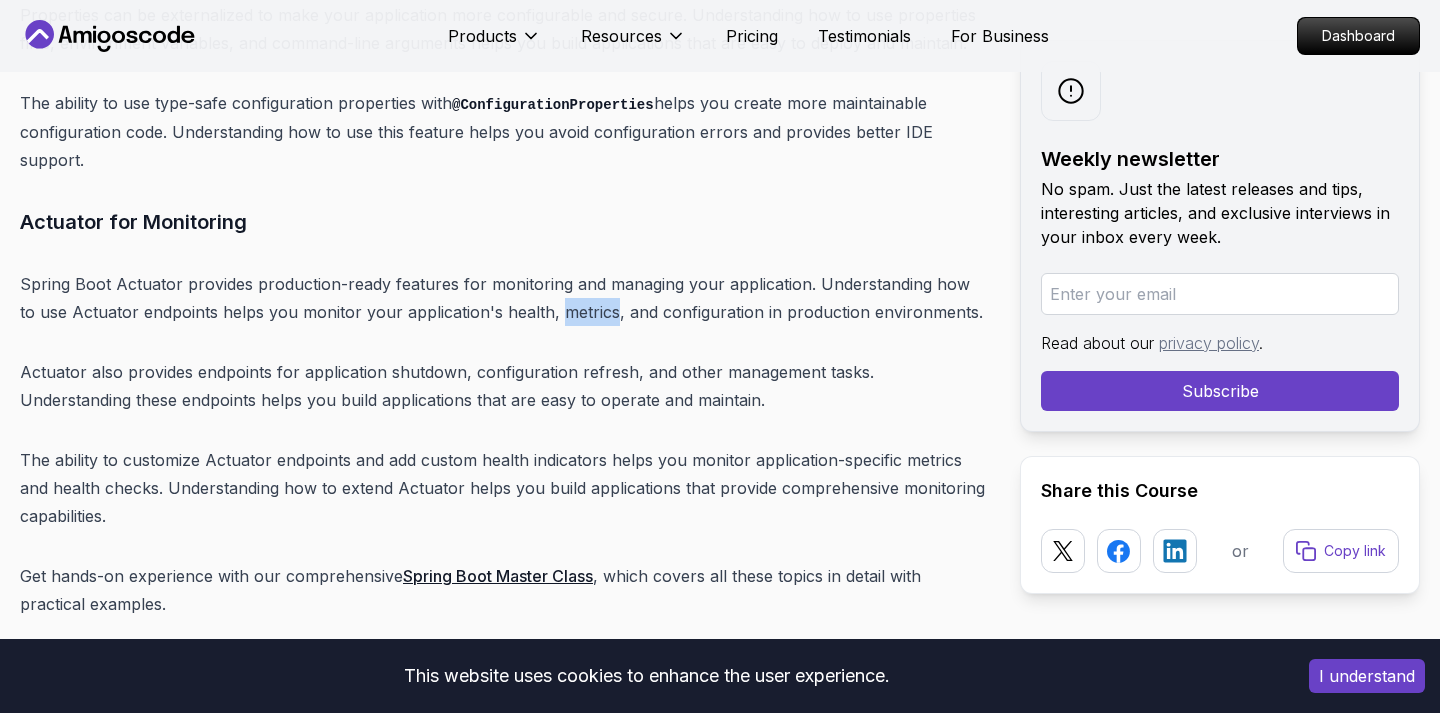 click on "Spring Boot Actuator provides production-ready features for monitoring and managing your application. Understanding how to use Actuator endpoints helps you monitor your application's health, metrics, and configuration in production environments." at bounding box center [504, 298] 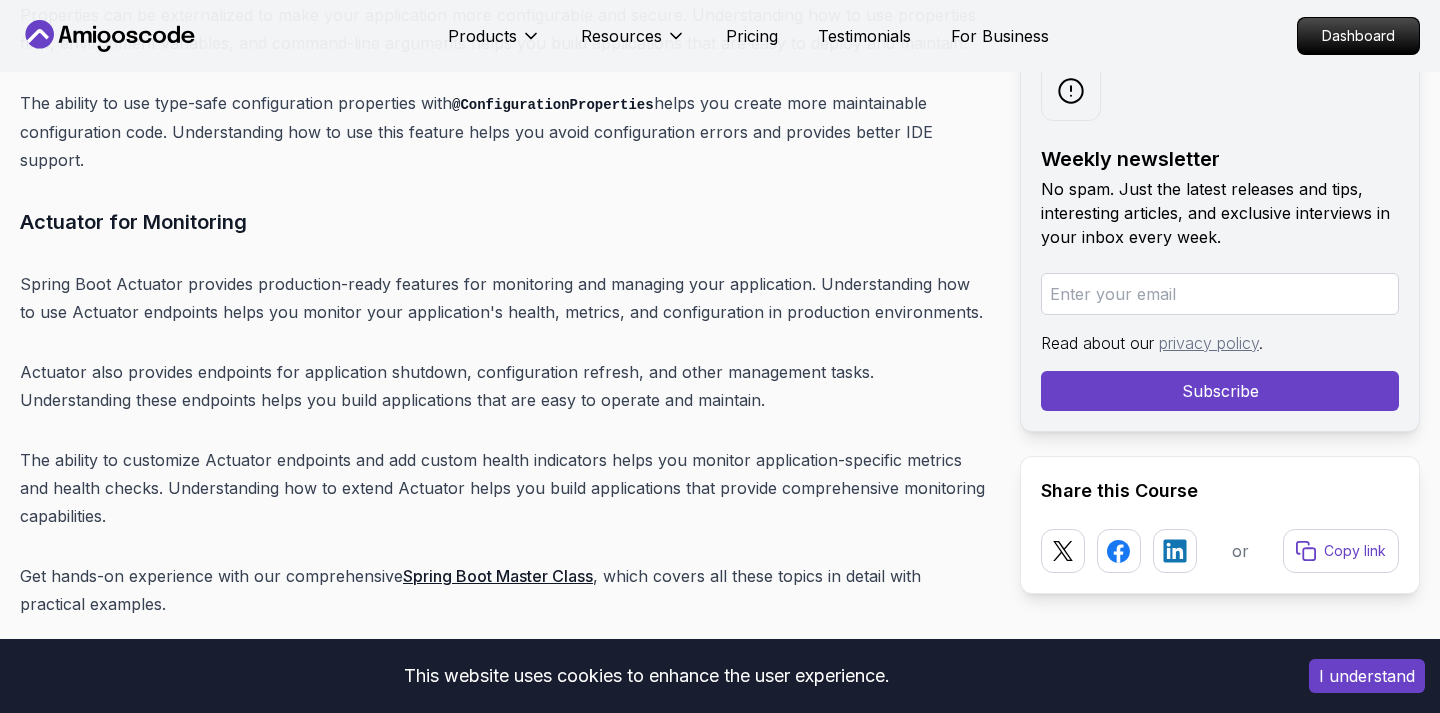 click on "Spring Boot Actuator provides production-ready features for monitoring and managing your application. Understanding how to use Actuator endpoints helps you monitor your application's health, metrics, and configuration in production environments." at bounding box center (504, 298) 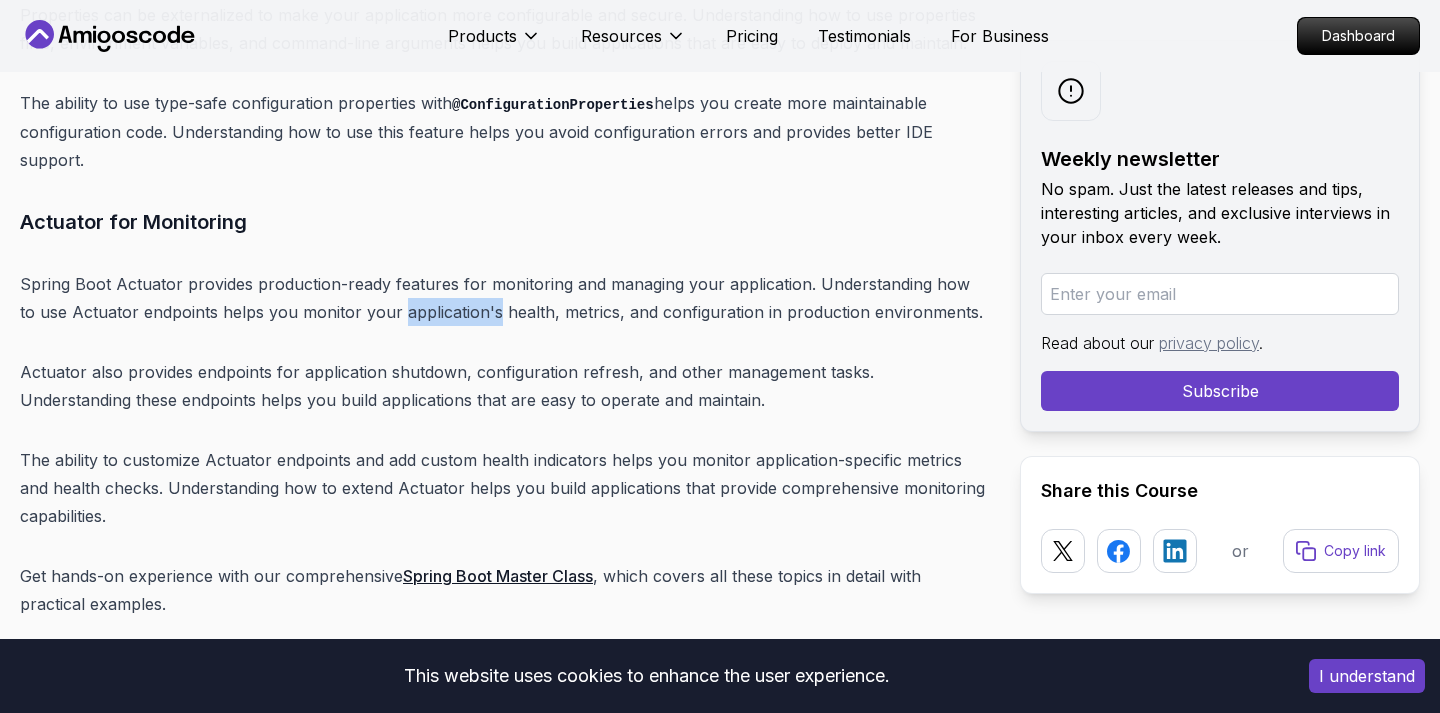 click on "Spring Boot Actuator provides production-ready features for monitoring and managing your application. Understanding how to use Actuator endpoints helps you monitor your application's health, metrics, and configuration in production environments." at bounding box center (504, 298) 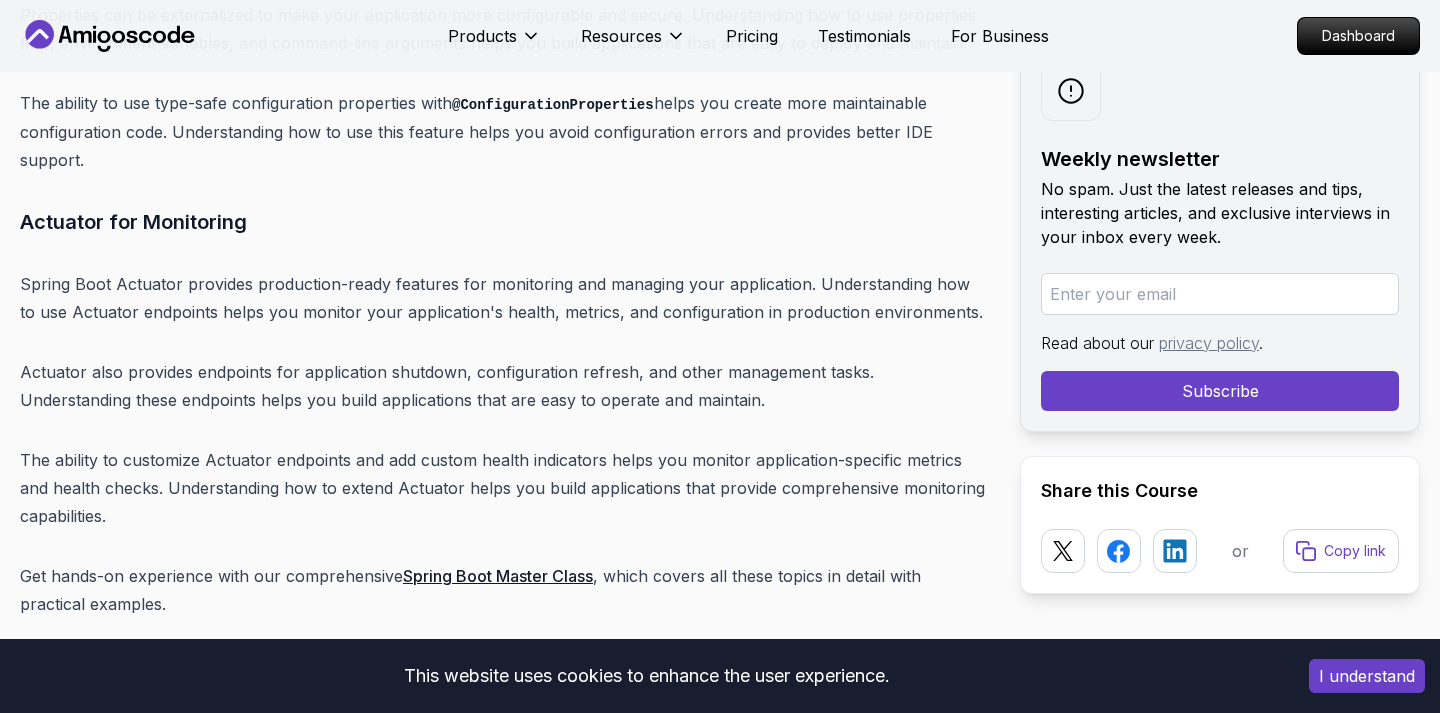 click on "Spring Boot Actuator provides production-ready features for monitoring and managing your application. Understanding how to use Actuator endpoints helps you monitor your application's health, metrics, and configuration in production environments." at bounding box center [504, 298] 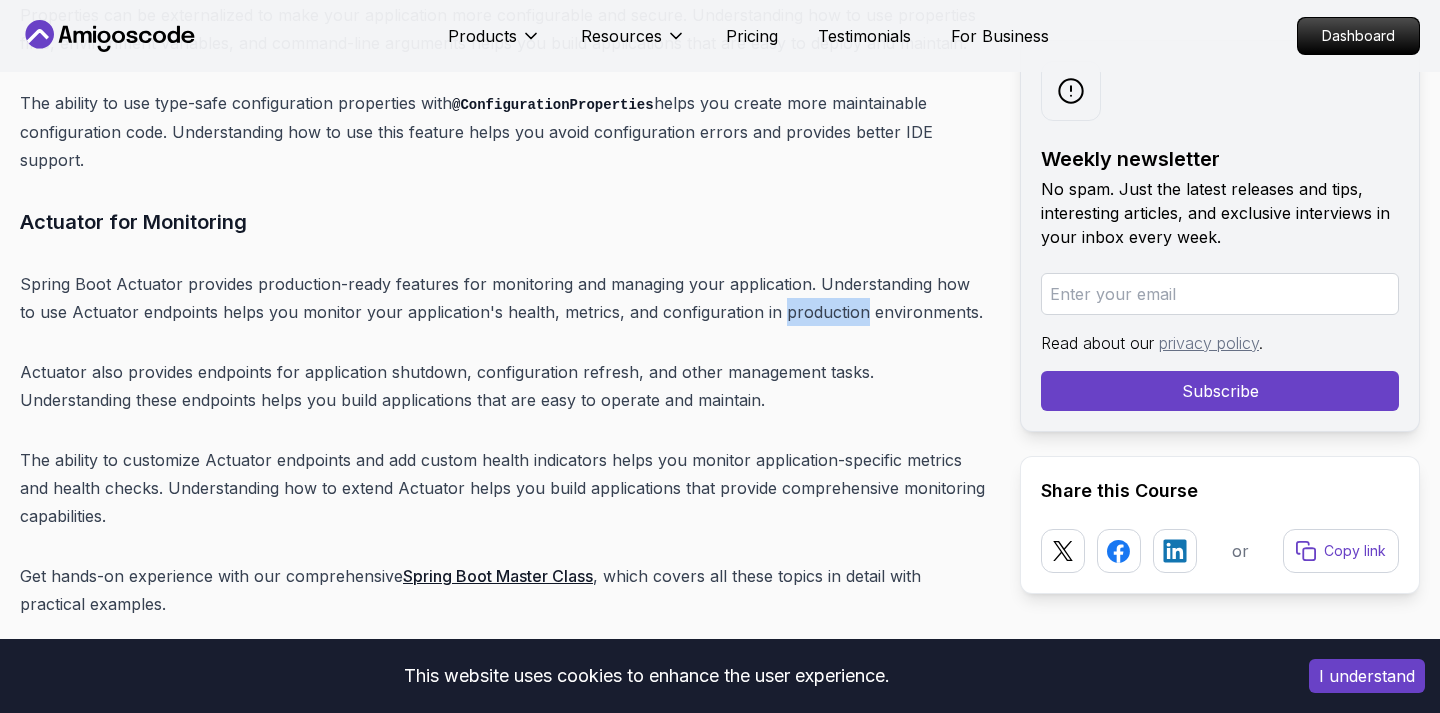 click on "Spring Boot Actuator provides production-ready features for monitoring and managing your application. Understanding how to use Actuator endpoints helps you monitor your application's health, metrics, and configuration in production environments." at bounding box center (504, 298) 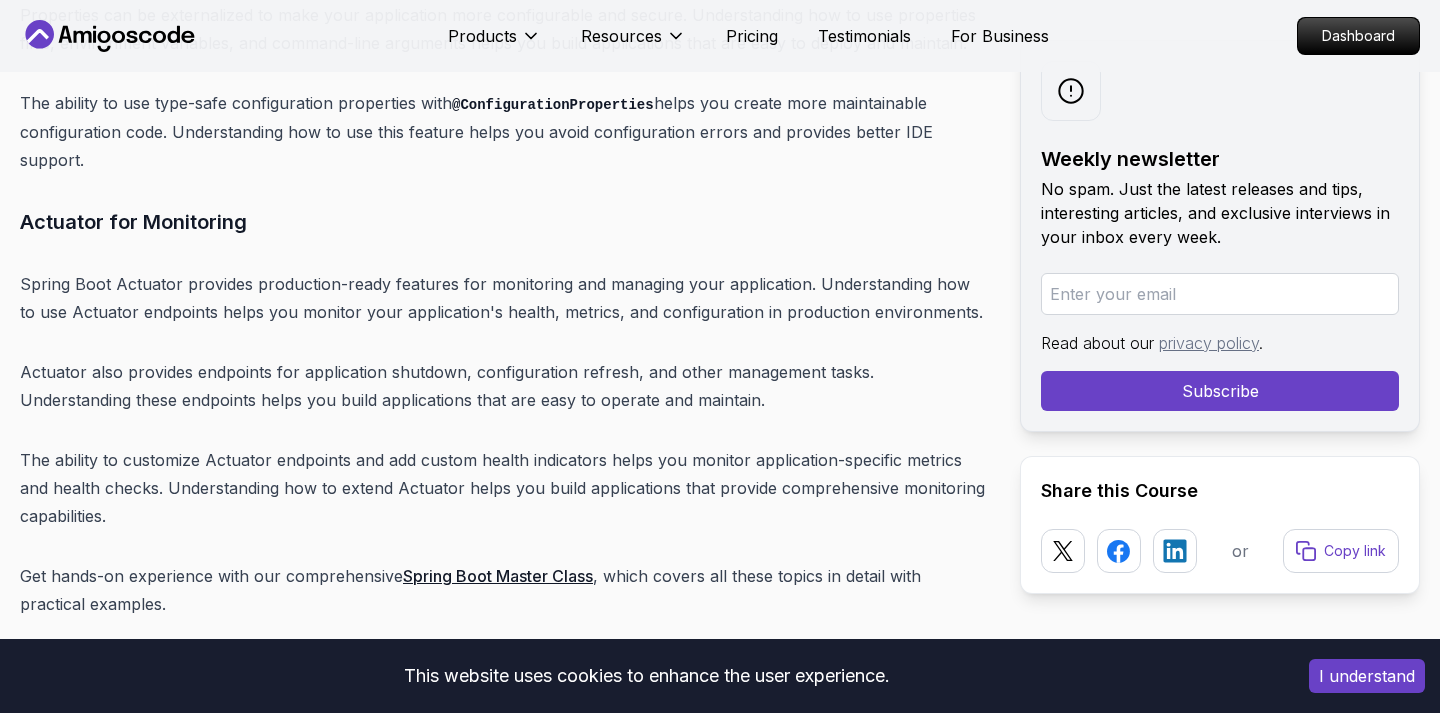 click on "Spring Boot Actuator provides production-ready features for monitoring and managing your application. Understanding how to use Actuator endpoints helps you monitor your application's health, metrics, and configuration in production environments." at bounding box center (504, 298) 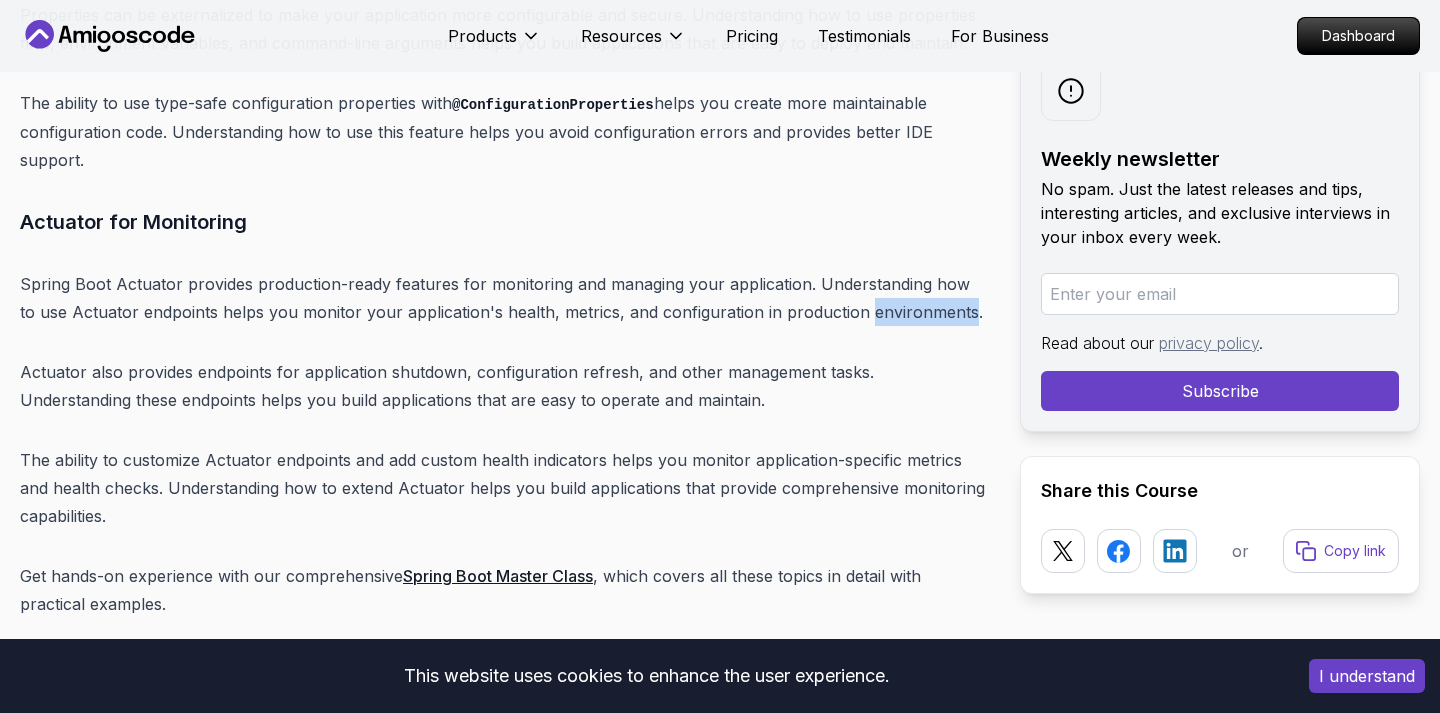 click on "Spring Boot Actuator provides production-ready features for monitoring and managing your application. Understanding how to use Actuator endpoints helps you monitor your application's health, metrics, and configuration in production environments." at bounding box center [504, 298] 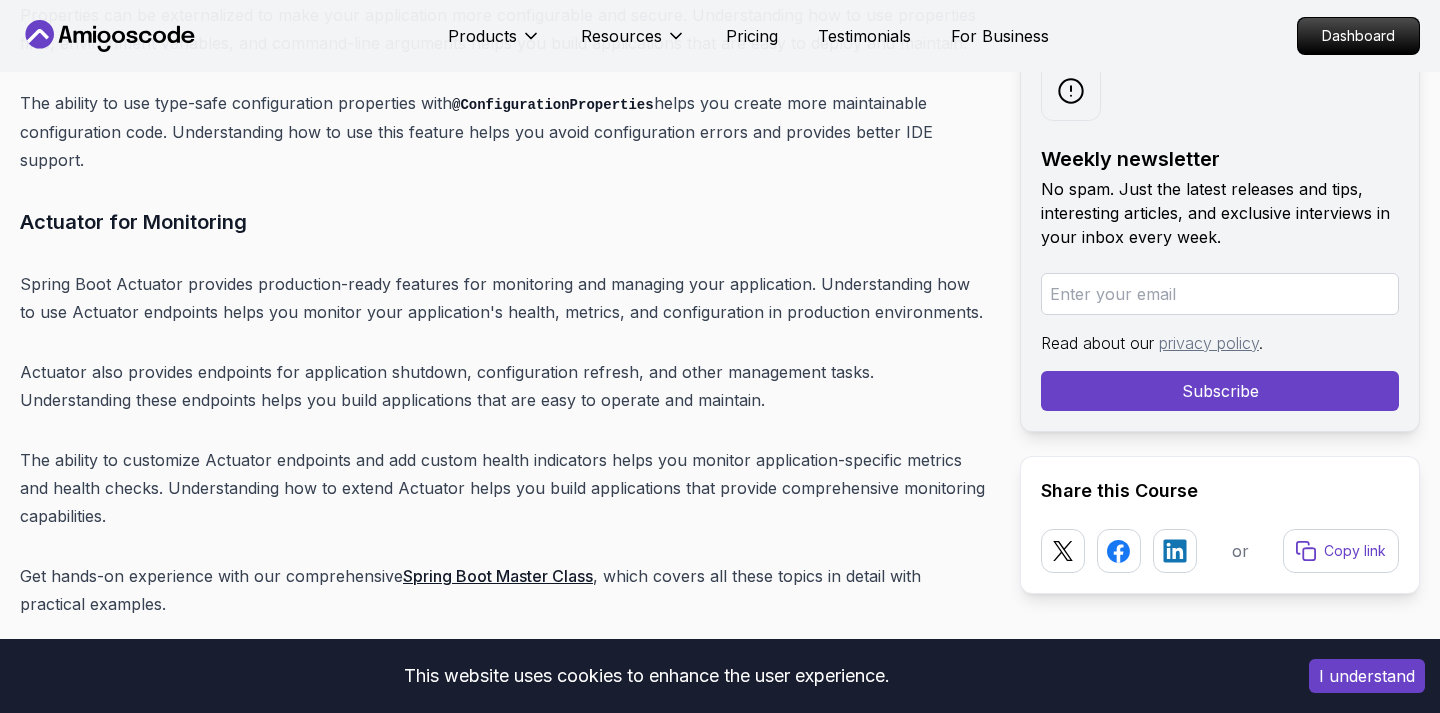 click on "Actuator also provides endpoints for application shutdown, configuration refresh, and other management tasks. Understanding these endpoints helps you build applications that are easy to operate and maintain." at bounding box center (504, 386) 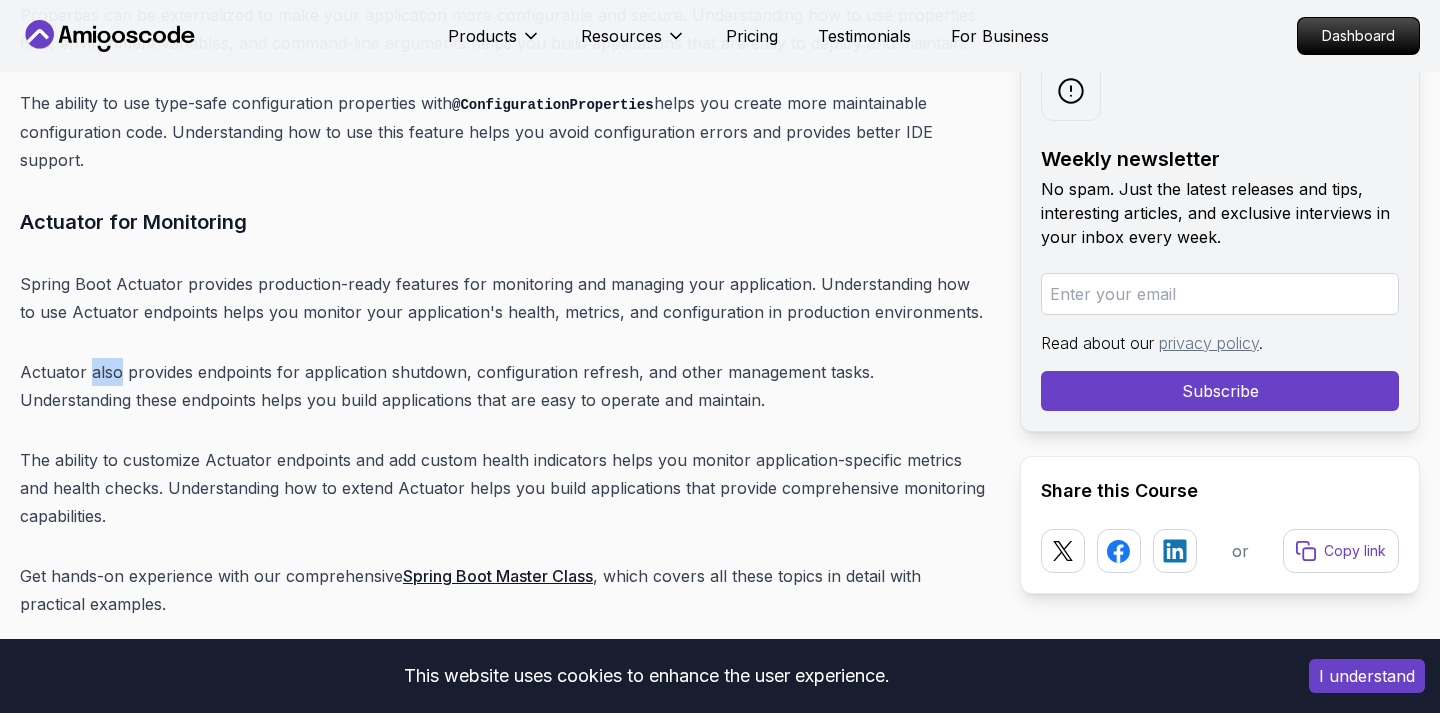click on "Actuator also provides endpoints for application shutdown, configuration refresh, and other management tasks. Understanding these endpoints helps you build applications that are easy to operate and maintain." at bounding box center [504, 386] 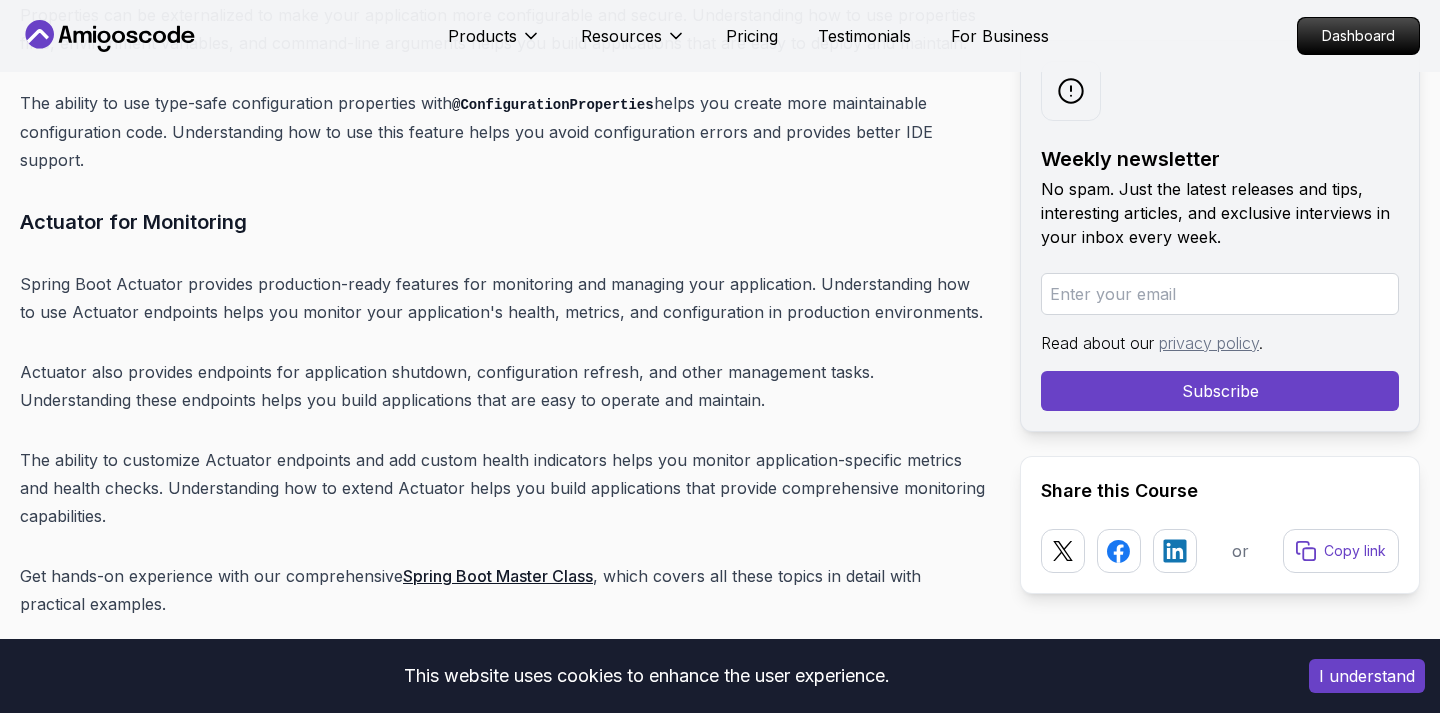 click on "Actuator also provides endpoints for application shutdown, configuration refresh, and other management tasks. Understanding these endpoints helps you build applications that are easy to operate and maintain." at bounding box center (504, 386) 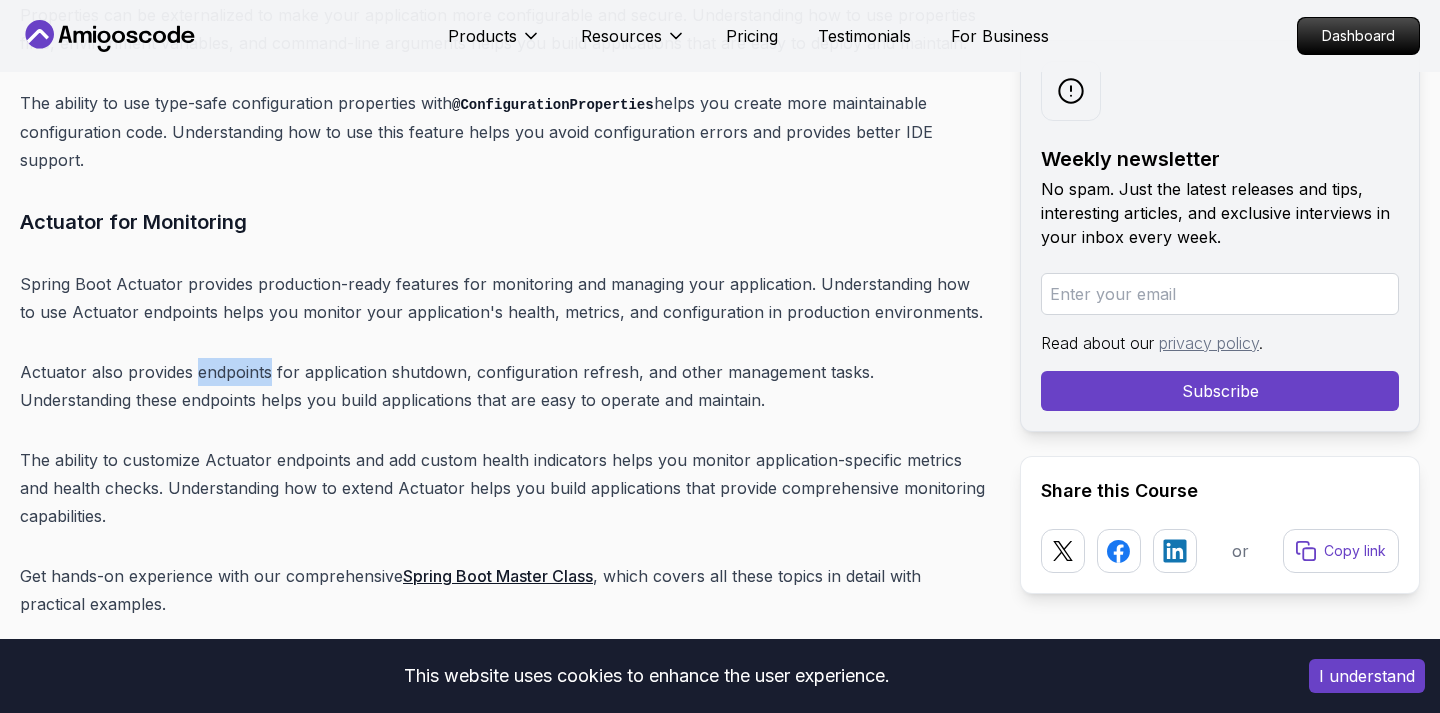 click on "Actuator also provides endpoints for application shutdown, configuration refresh, and other management tasks. Understanding these endpoints helps you build applications that are easy to operate and maintain." at bounding box center [504, 386] 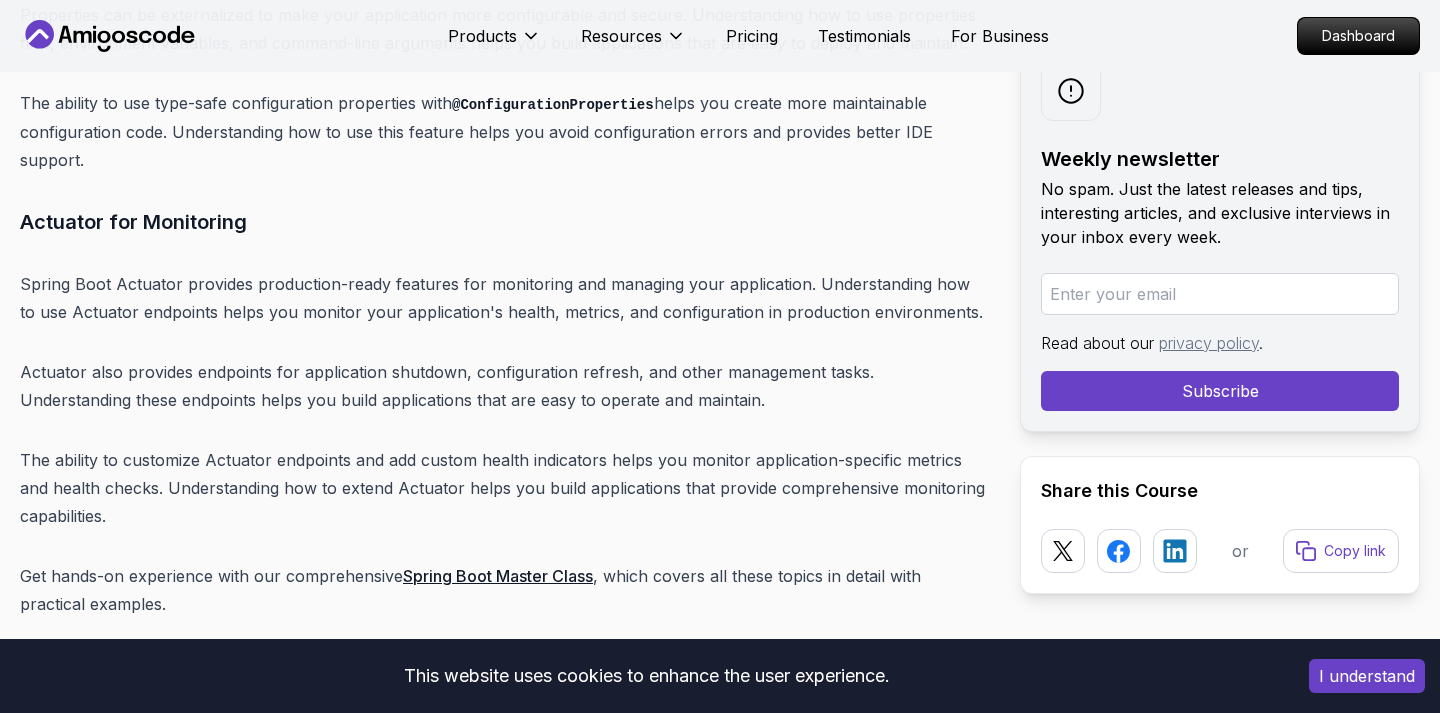click on "Actuator also provides endpoints for application shutdown, configuration refresh, and other management tasks. Understanding these endpoints helps you build applications that are easy to operate and maintain." at bounding box center (504, 386) 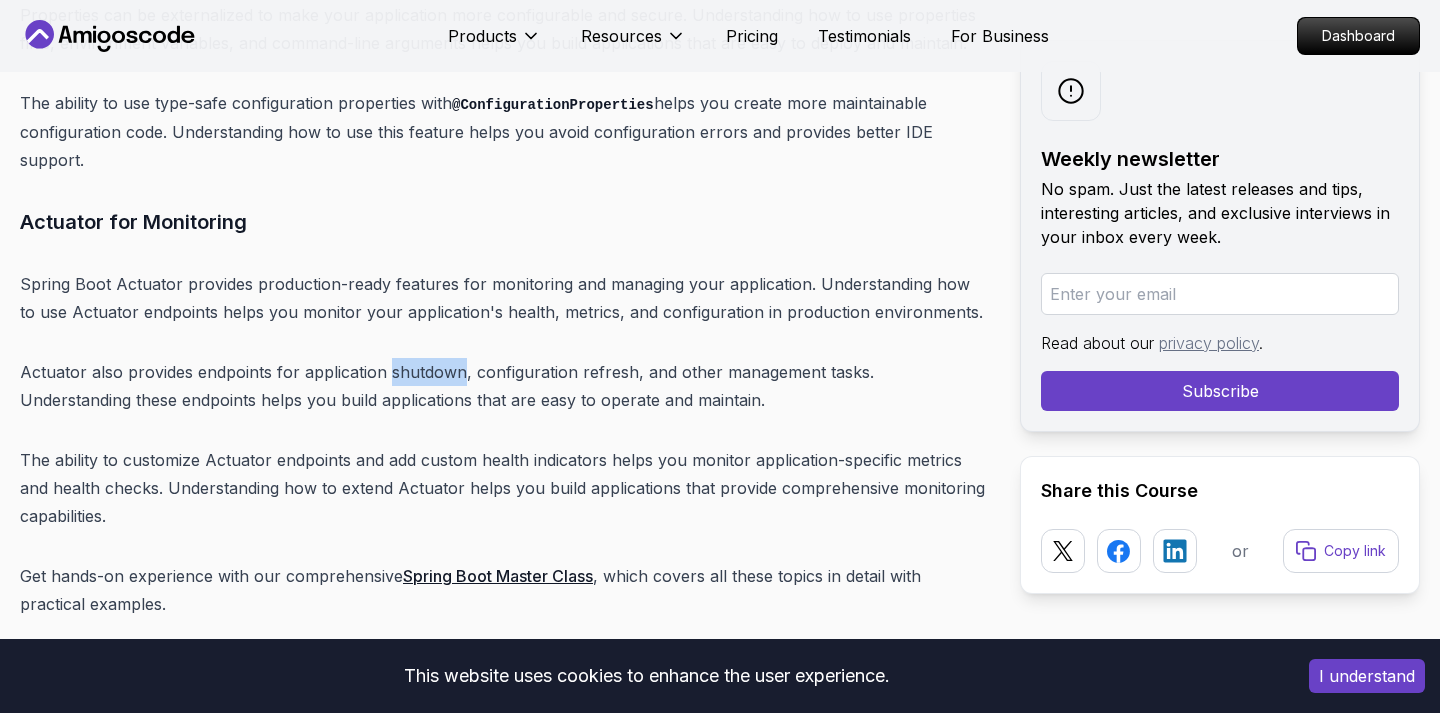 click on "Actuator also provides endpoints for application shutdown, configuration refresh, and other management tasks. Understanding these endpoints helps you build applications that are easy to operate and maintain." at bounding box center (504, 386) 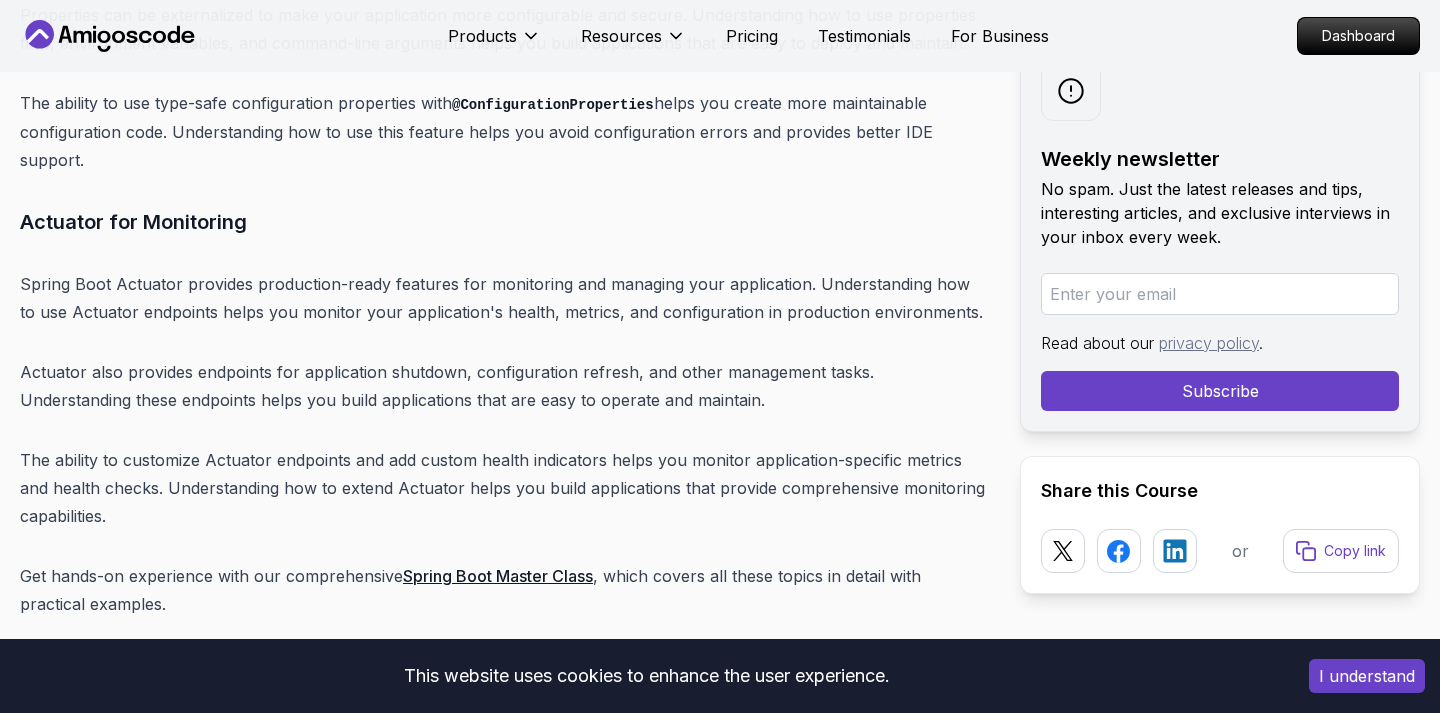 click on "Actuator also provides endpoints for application shutdown, configuration refresh, and other management tasks. Understanding these endpoints helps you build applications that are easy to operate and maintain." at bounding box center (504, 386) 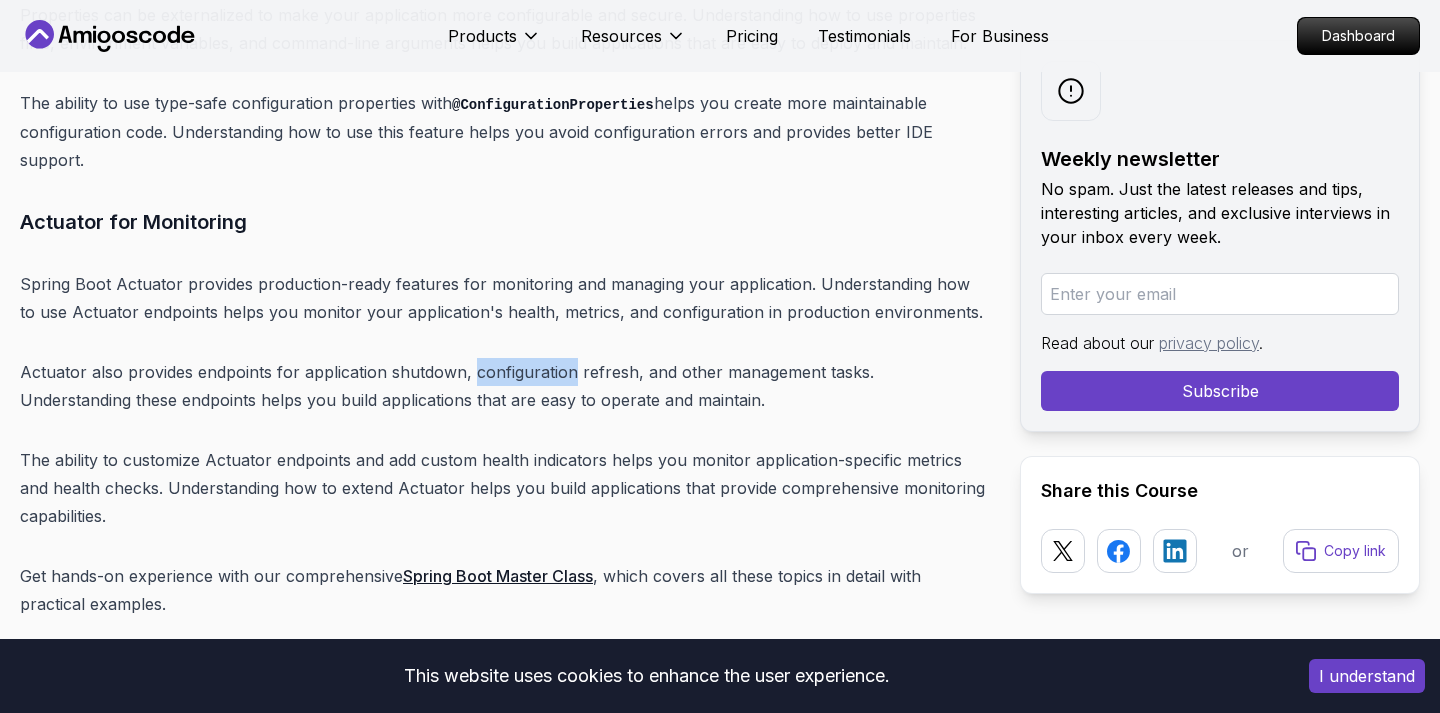 click on "Actuator also provides endpoints for application shutdown, configuration refresh, and other management tasks. Understanding these endpoints helps you build applications that are easy to operate and maintain." at bounding box center (504, 386) 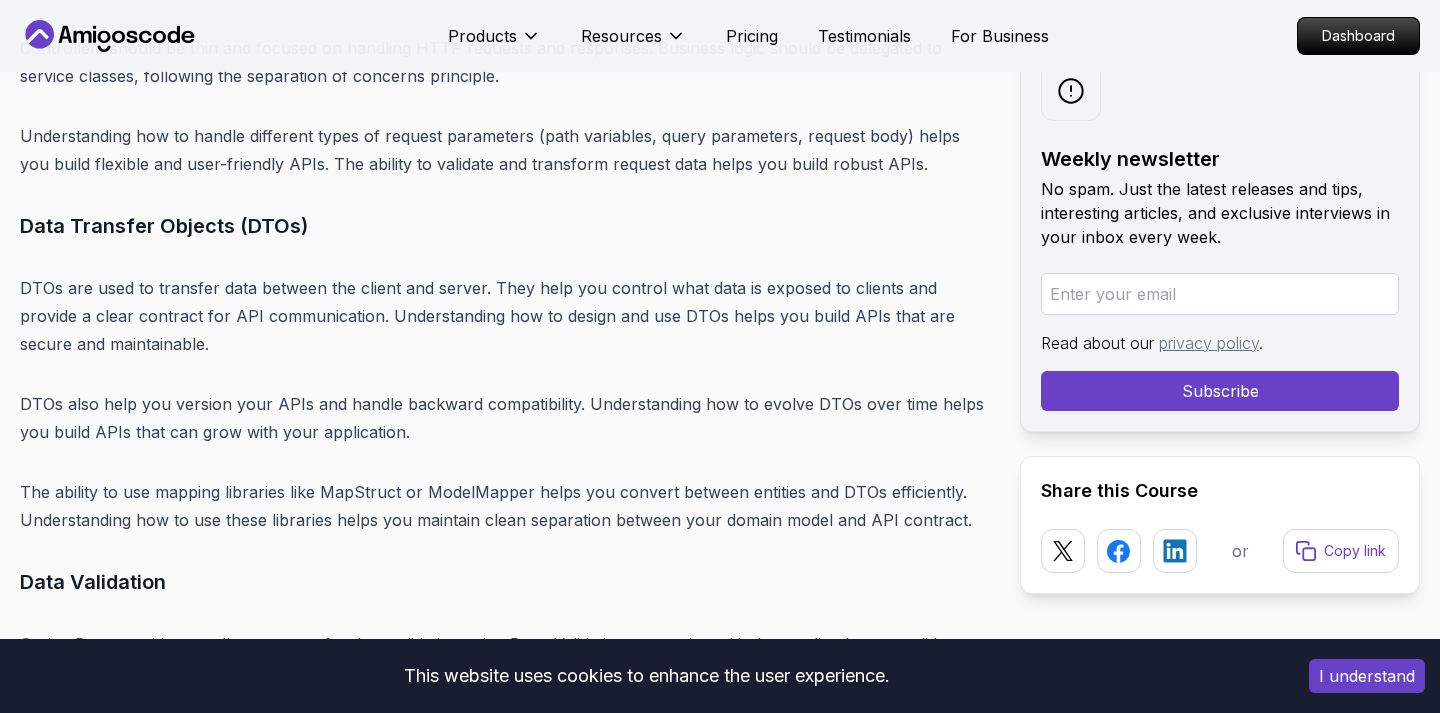 scroll, scrollTop: 12645, scrollLeft: 0, axis: vertical 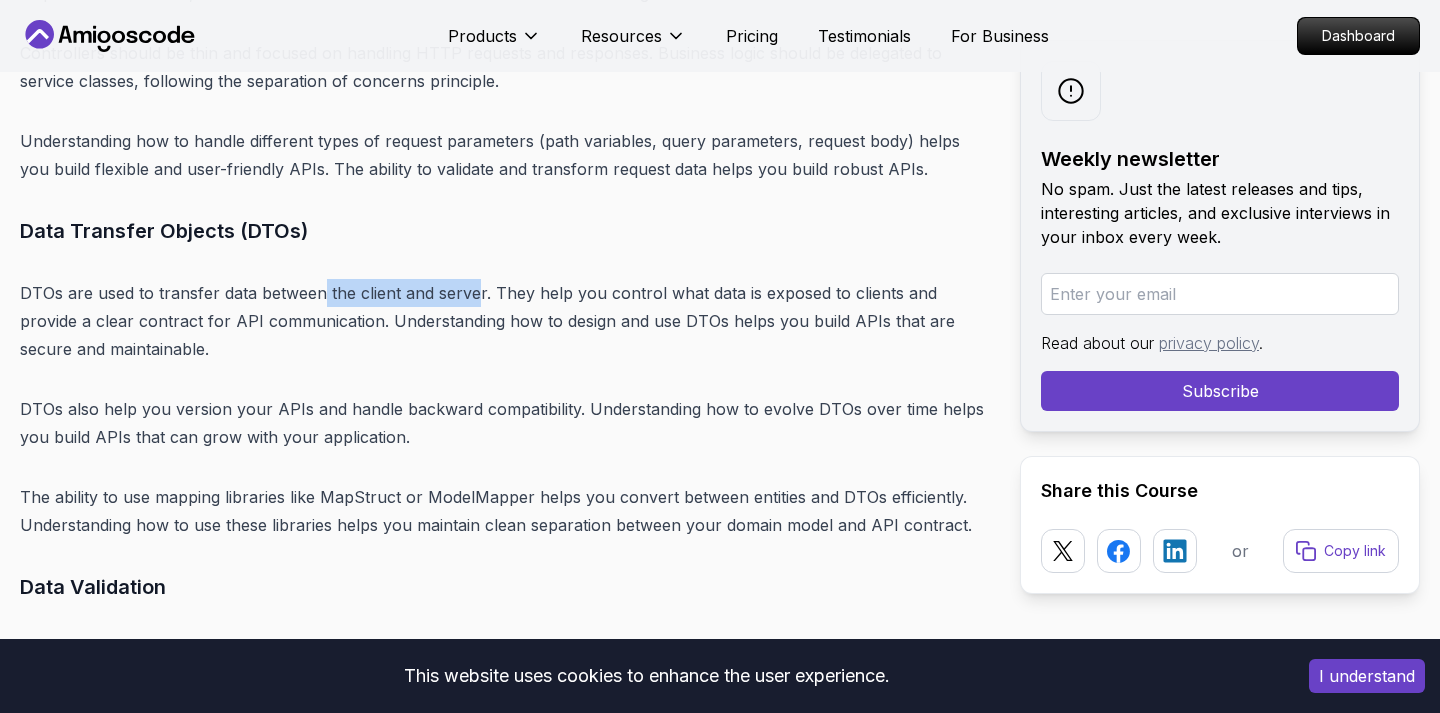 drag, startPoint x: 322, startPoint y: 175, endPoint x: 475, endPoint y: 174, distance: 153.00327 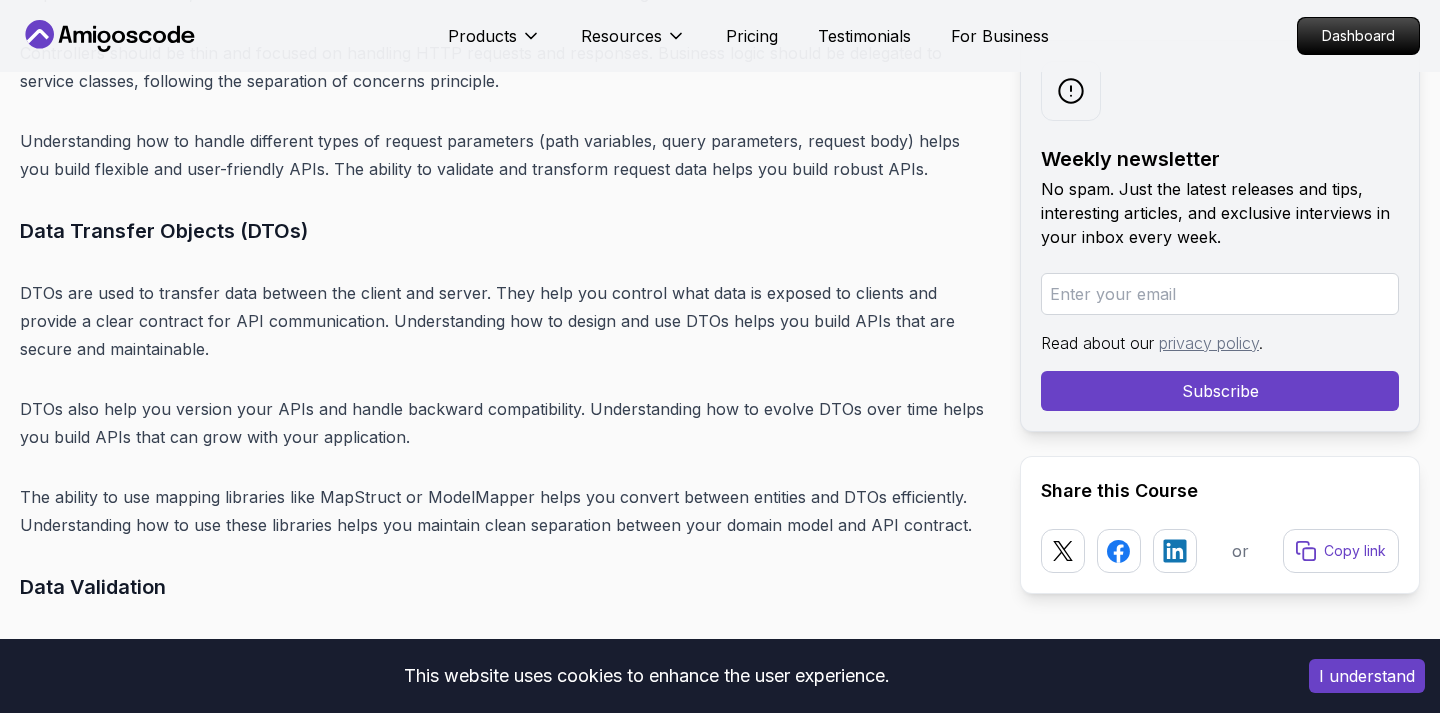 click on "DTOs are used to transfer data between the client and server. They help you control what data is exposed to clients and provide a clear contract for API communication. Understanding how to design and use DTOs helps you build APIs that are secure and maintainable." at bounding box center [504, 321] 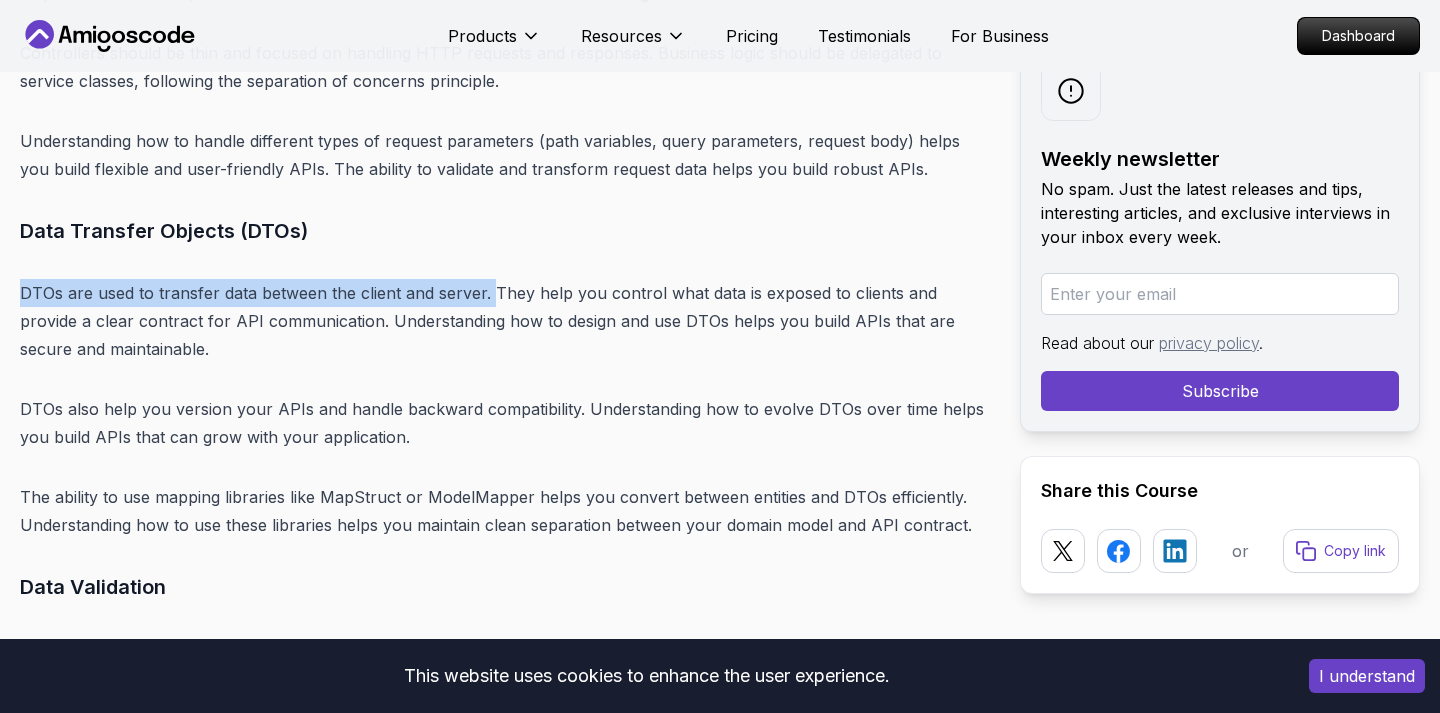 drag, startPoint x: 487, startPoint y: 181, endPoint x: 6, endPoint y: 185, distance: 481.01663 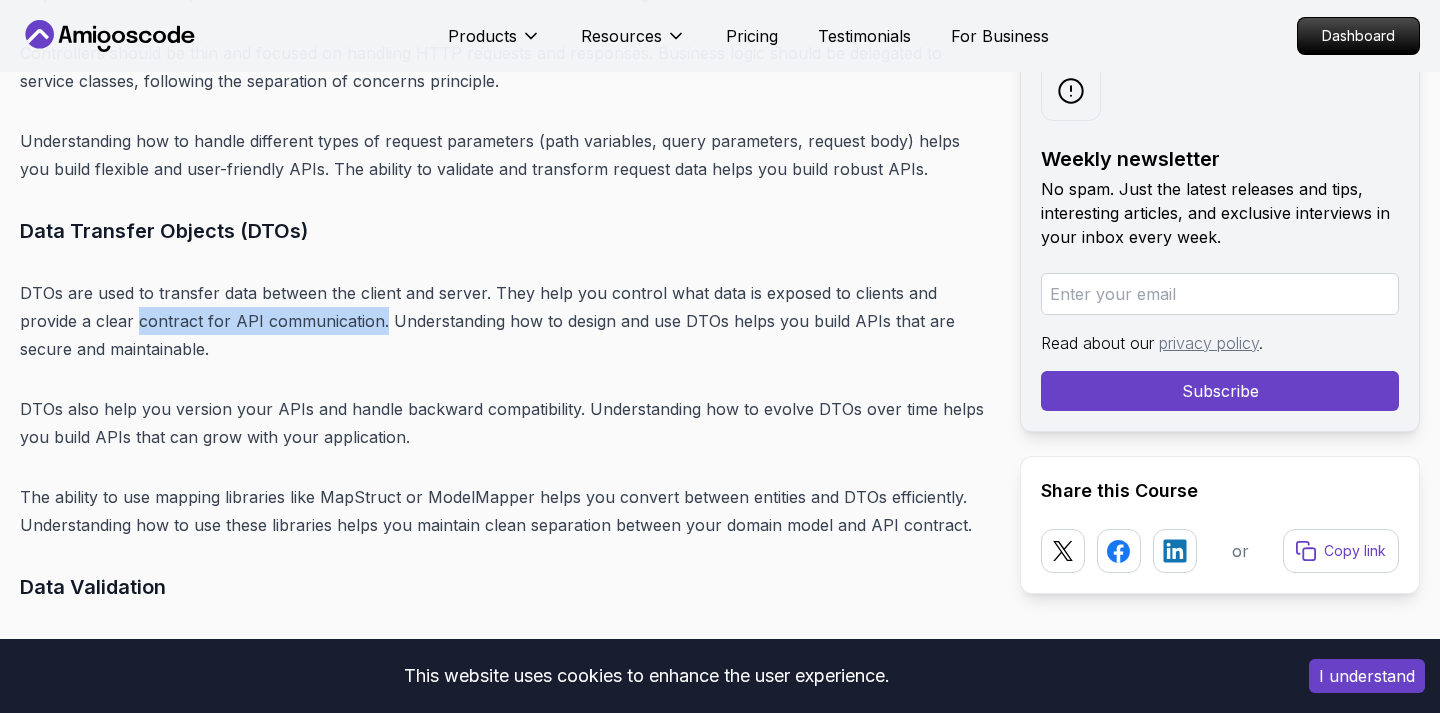 drag, startPoint x: 77, startPoint y: 206, endPoint x: 317, endPoint y: 204, distance: 240.00833 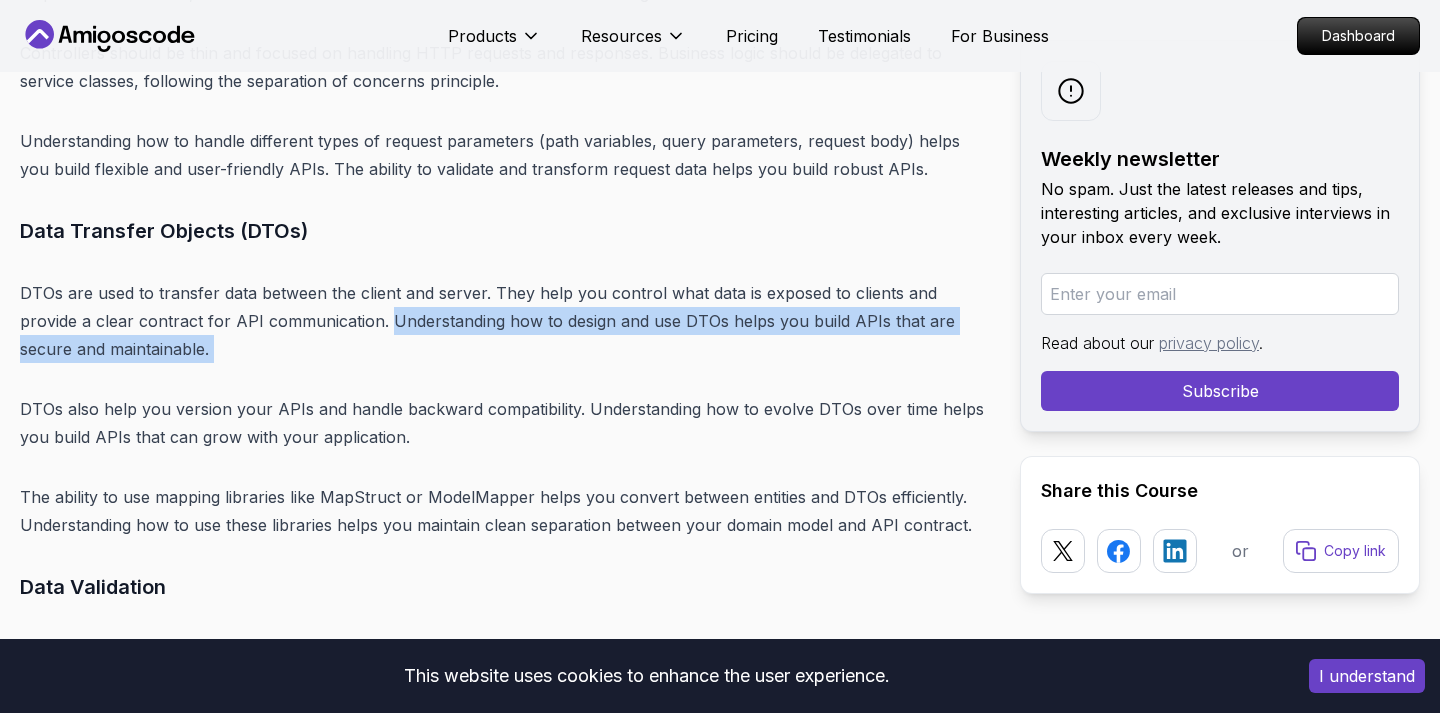drag, startPoint x: 323, startPoint y: 205, endPoint x: 464, endPoint y: 256, distance: 149.93999 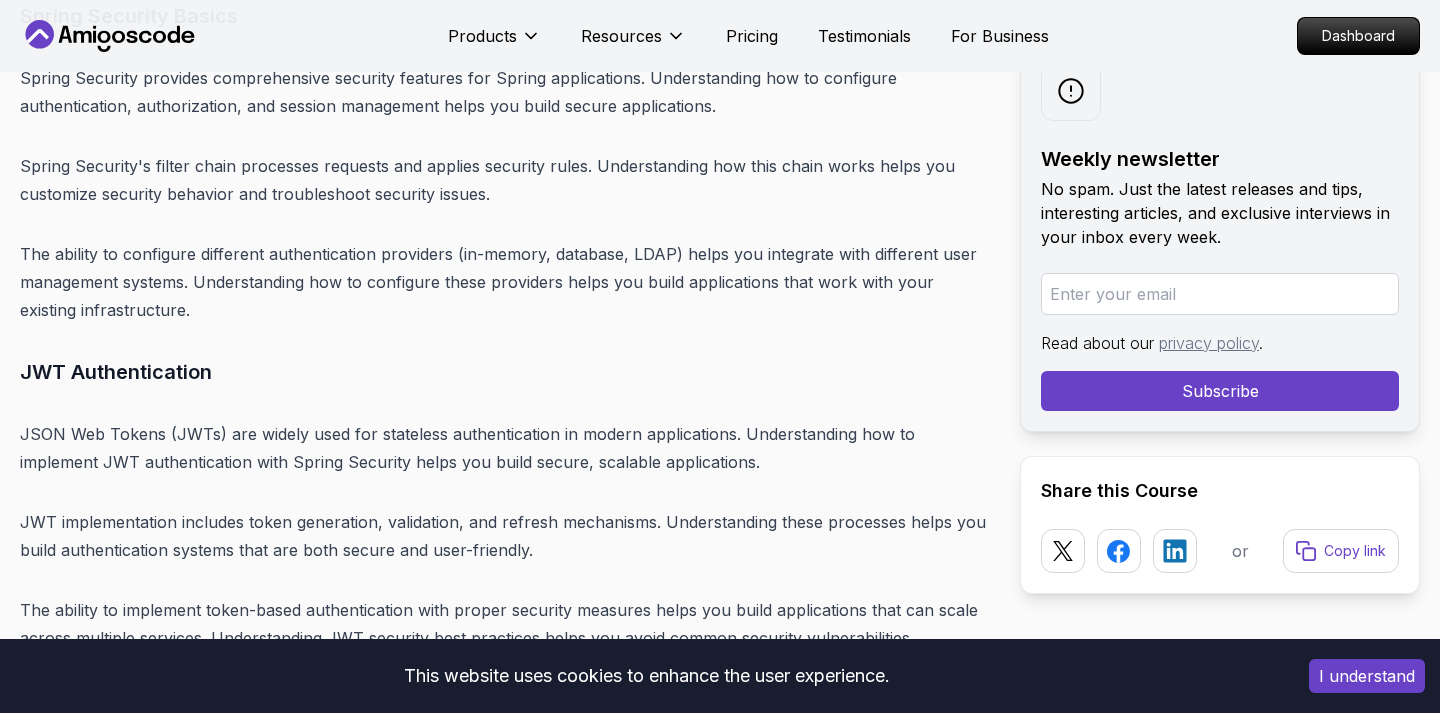 scroll, scrollTop: 14375, scrollLeft: 0, axis: vertical 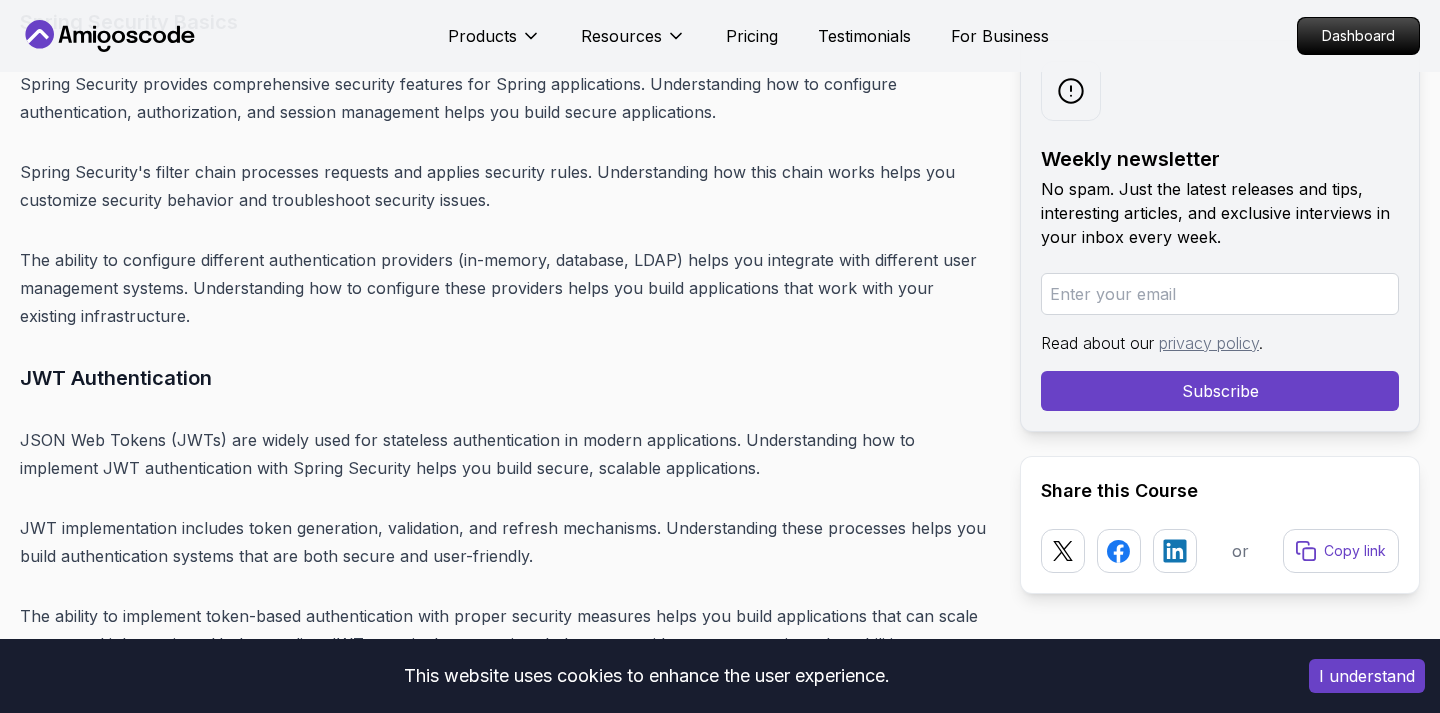 click on "The ability to configure different authentication providers (in-memory, database, LDAP) helps you integrate with different user management systems. Understanding how to configure these providers helps you build applications that work with your existing infrastructure." at bounding box center (504, 288) 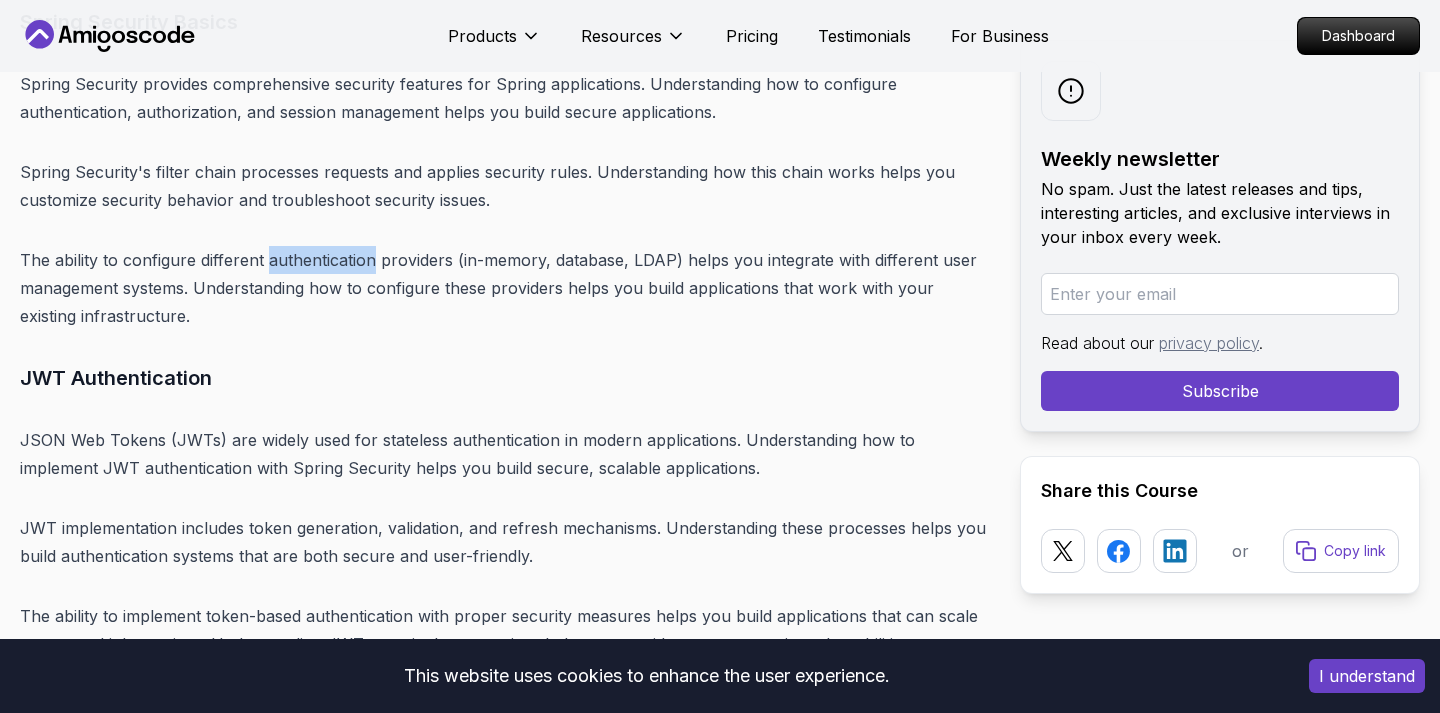 click on "The ability to configure different authentication providers (in-memory, database, LDAP) helps you integrate with different user management systems. Understanding how to configure these providers helps you build applications that work with your existing infrastructure." at bounding box center (504, 288) 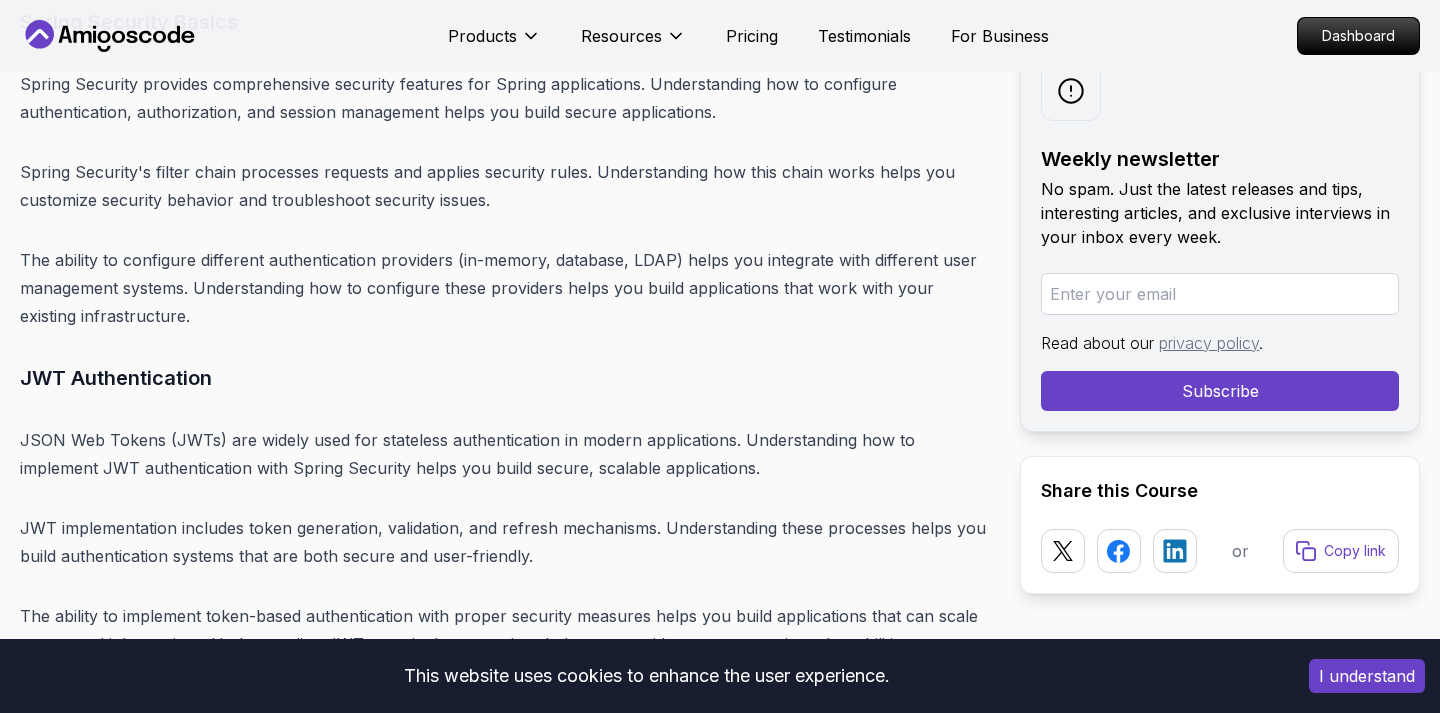click on "The ability to configure different authentication providers (in-memory, database, LDAP) helps you integrate with different user management systems. Understanding how to configure these providers helps you build applications that work with your existing infrastructure." at bounding box center (504, 288) 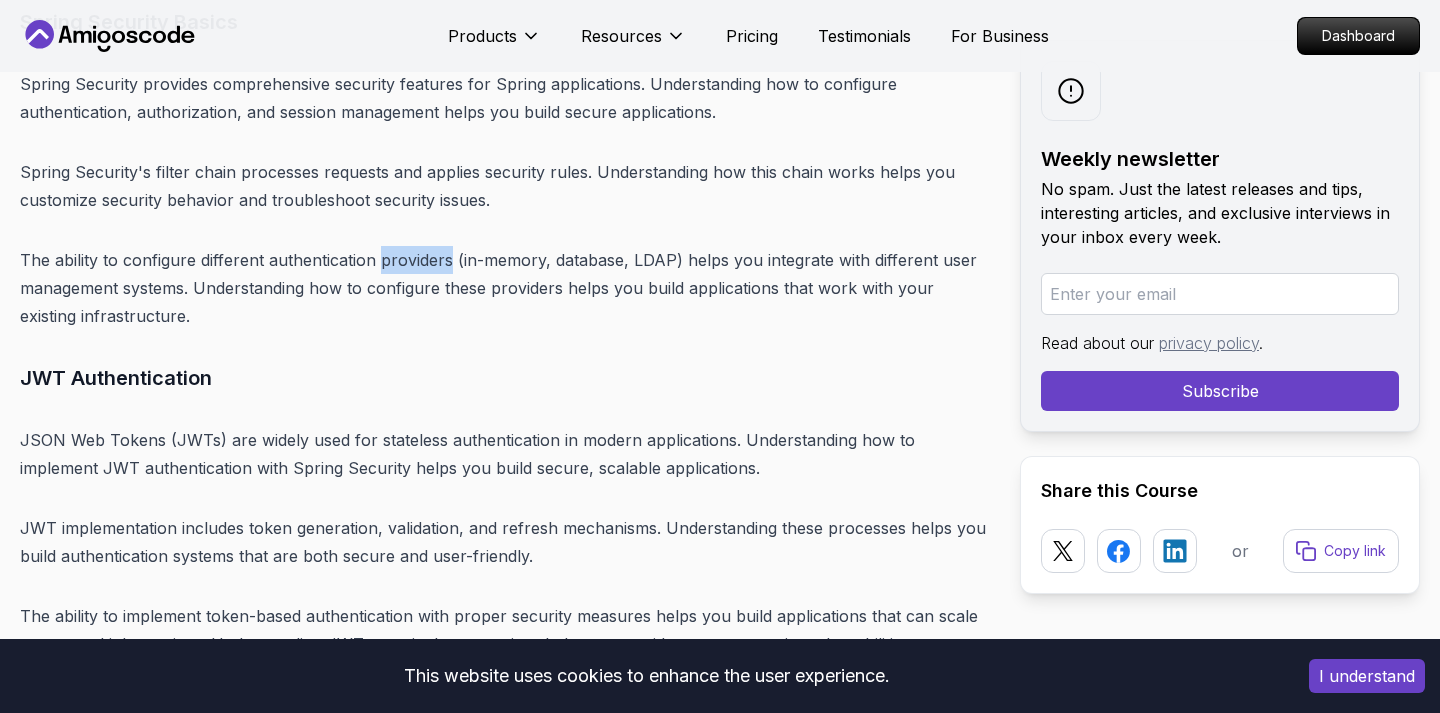 click on "The ability to configure different authentication providers (in-memory, database, LDAP) helps you integrate with different user management systems. Understanding how to configure these providers helps you build applications that work with your existing infrastructure." at bounding box center (504, 288) 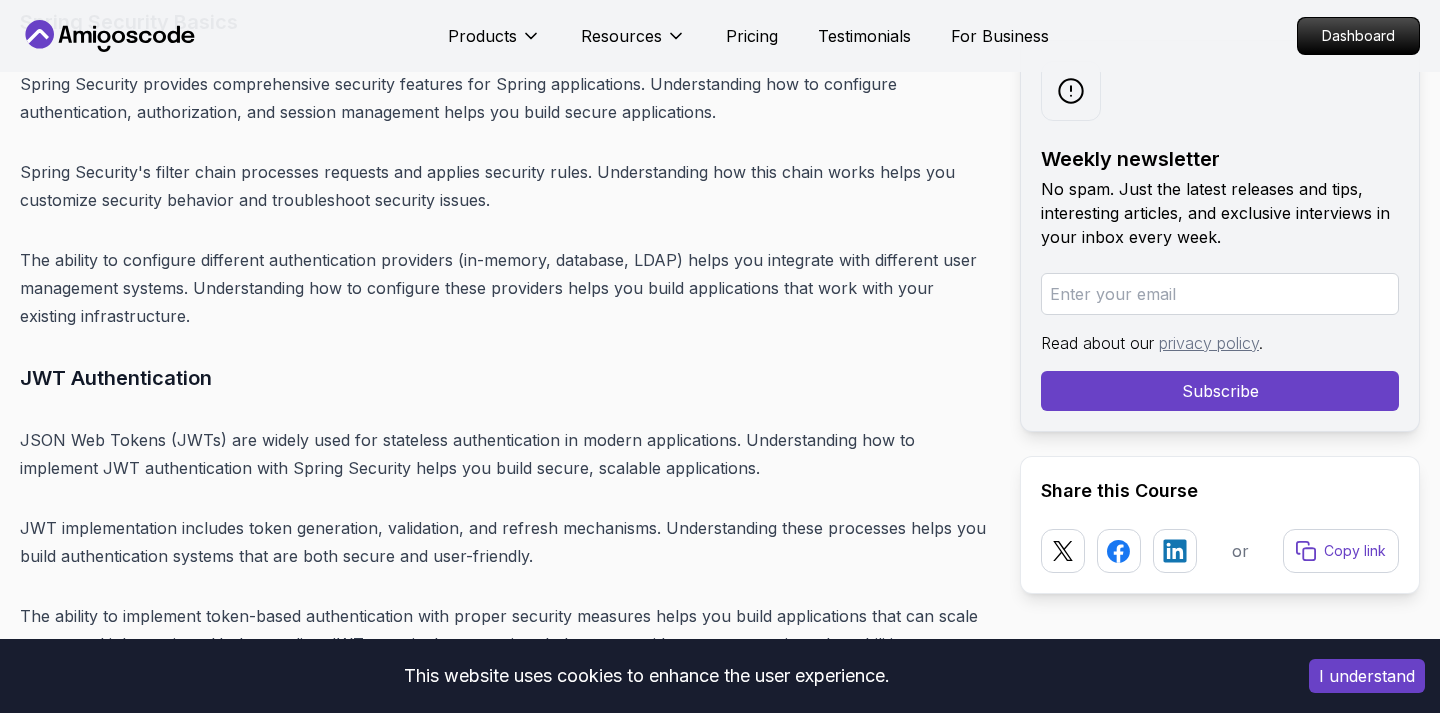 click on "The ability to configure different authentication providers (in-memory, database, LDAP) helps you integrate with different user management systems. Understanding how to configure these providers helps you build applications that work with your existing infrastructure." at bounding box center [504, 288] 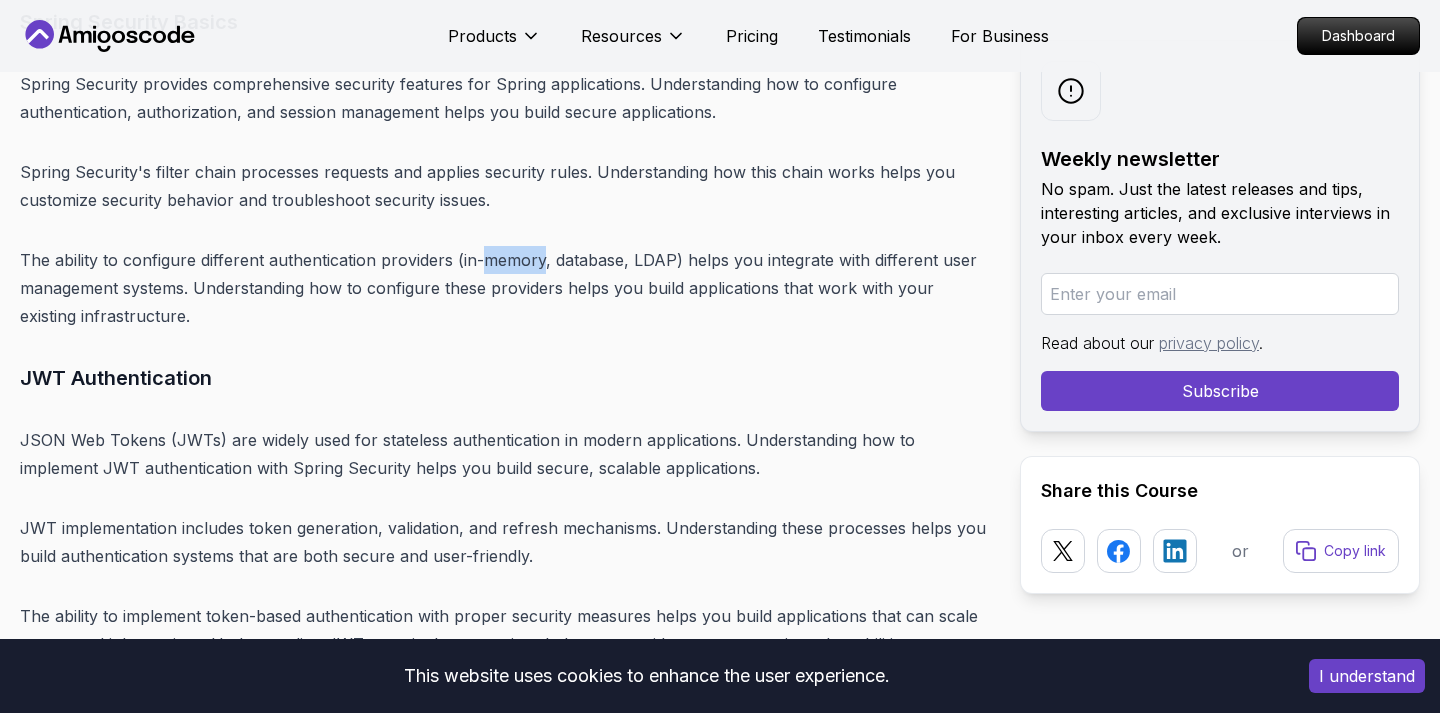 click on "The ability to configure different authentication providers (in-memory, database, LDAP) helps you integrate with different user management systems. Understanding how to configure these providers helps you build applications that work with your existing infrastructure." at bounding box center [504, 288] 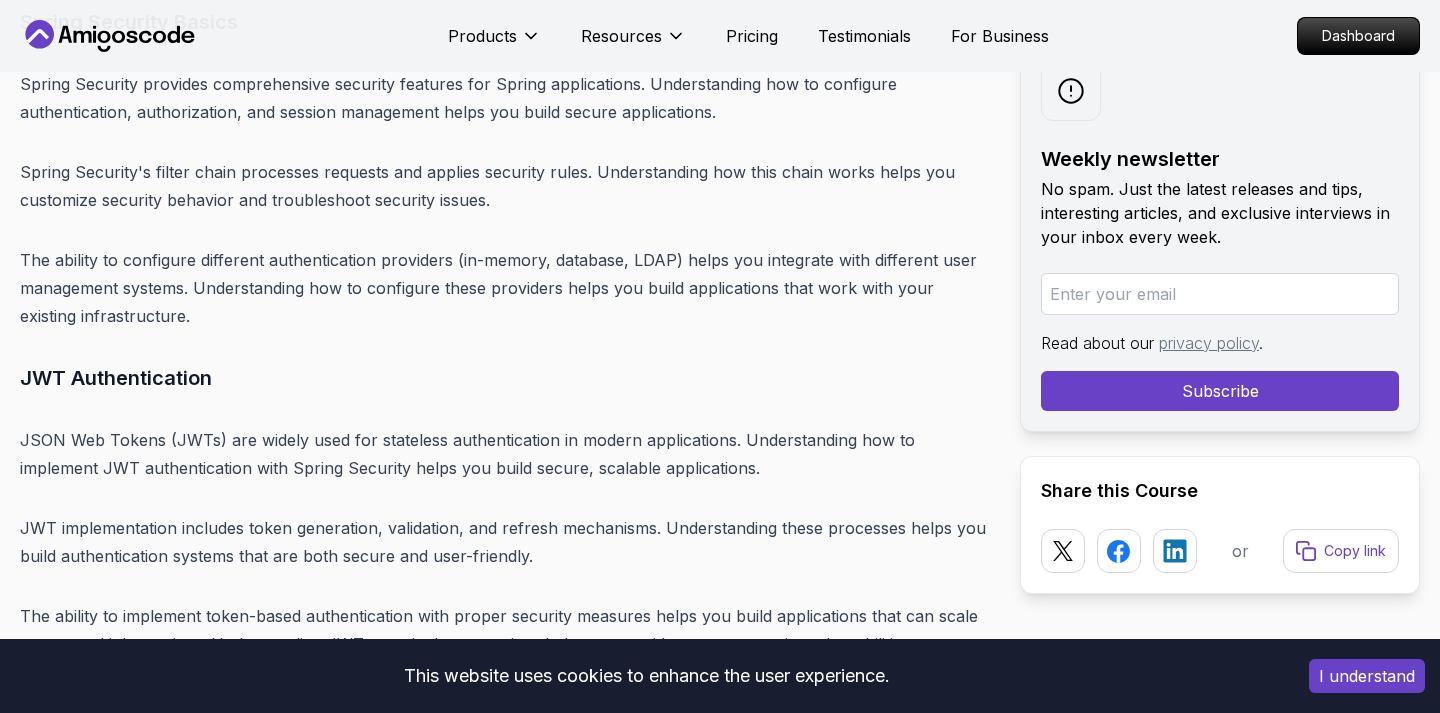 click on "The ability to configure different authentication providers (in-memory, database, LDAP) helps you integrate with different user management systems. Understanding how to configure these providers helps you build applications that work with your existing infrastructure." at bounding box center (504, 288) 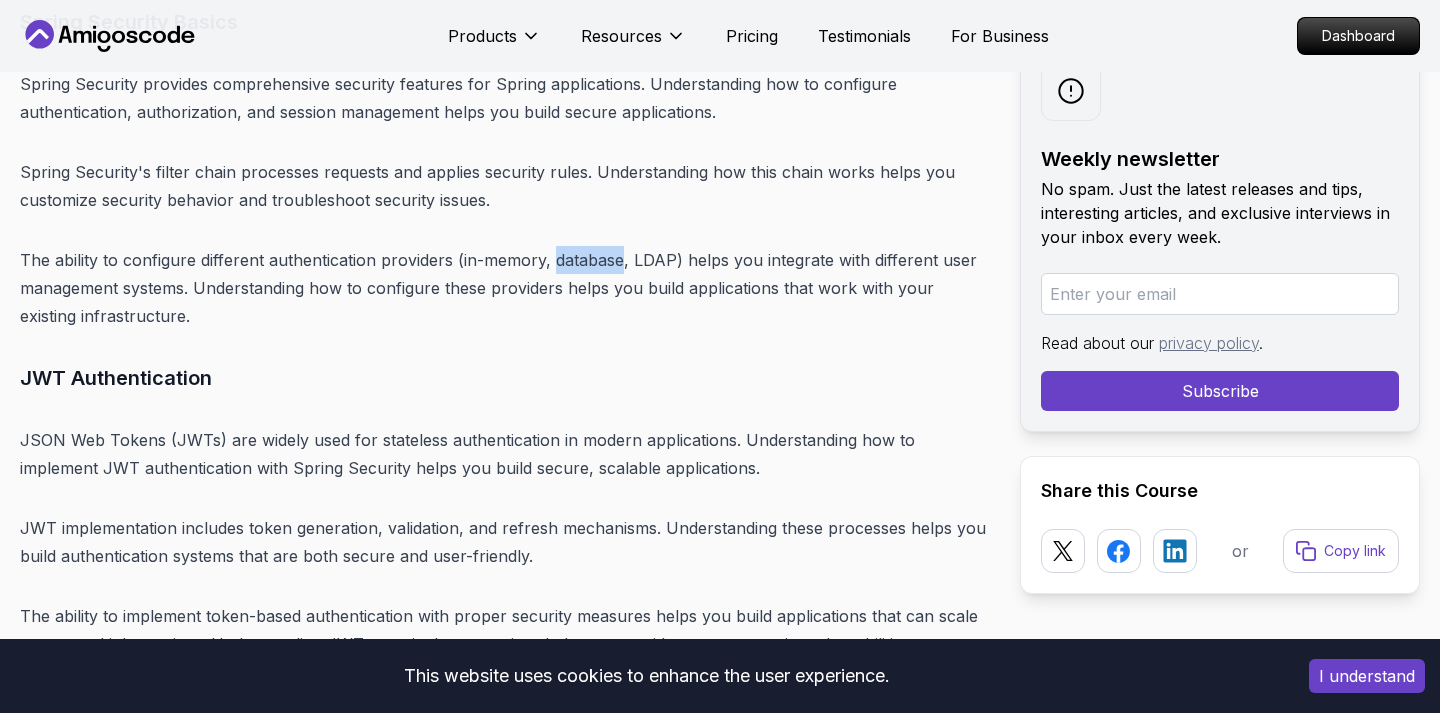 click on "The ability to configure different authentication providers (in-memory, database, LDAP) helps you integrate with different user management systems. Understanding how to configure these providers helps you build applications that work with your existing infrastructure." at bounding box center (504, 288) 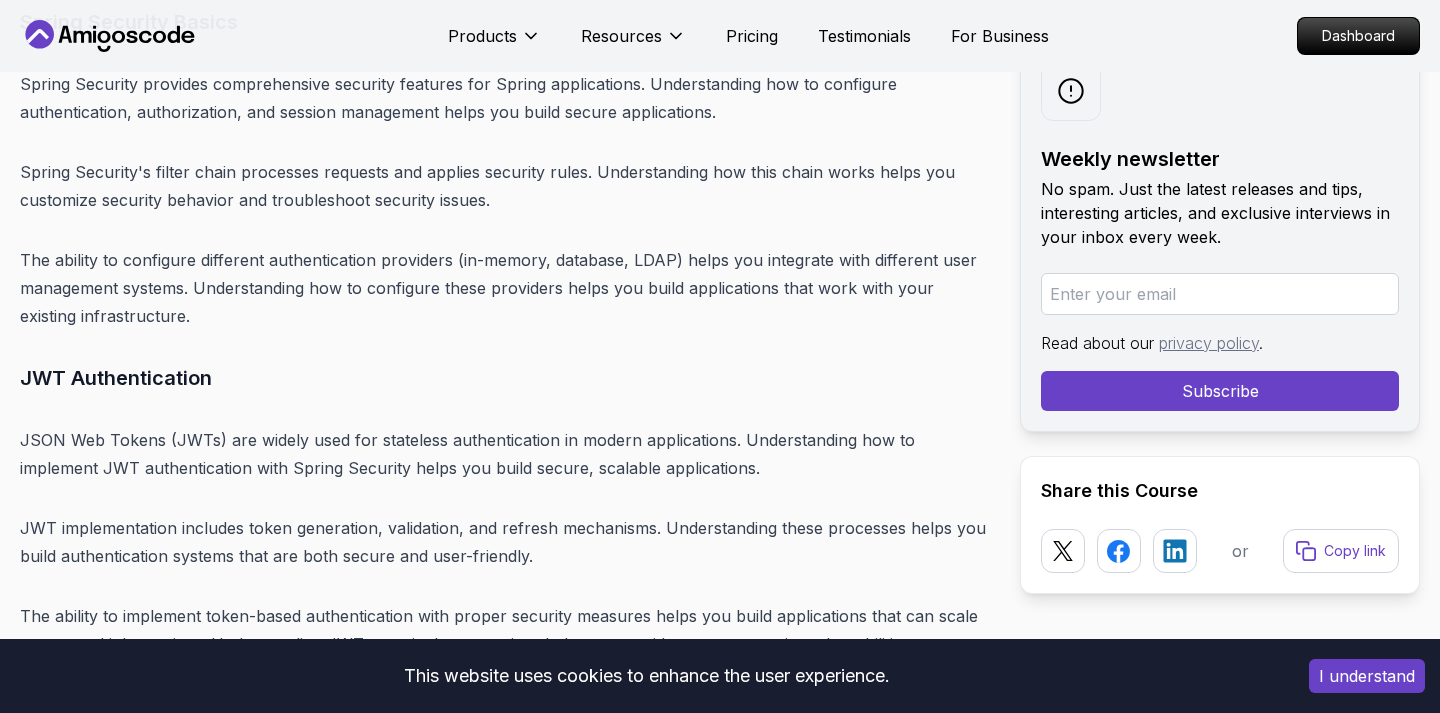 click on "The ability to configure different authentication providers (in-memory, database, LDAP) helps you integrate with different user management systems. Understanding how to configure these providers helps you build applications that work with your existing infrastructure." at bounding box center [504, 288] 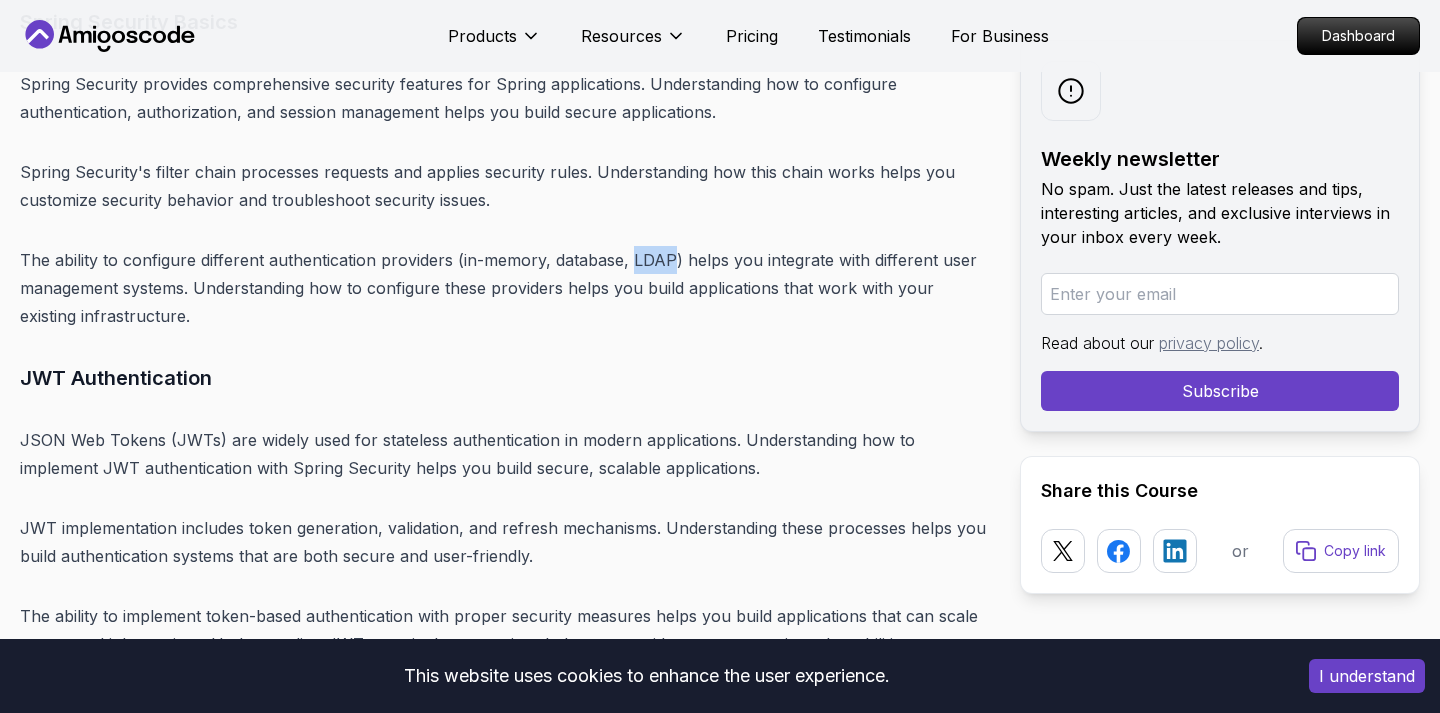 click on "The ability to configure different authentication providers (in-memory, database, LDAP) helps you integrate with different user management systems. Understanding how to configure these providers helps you build applications that work with your existing infrastructure." at bounding box center [504, 288] 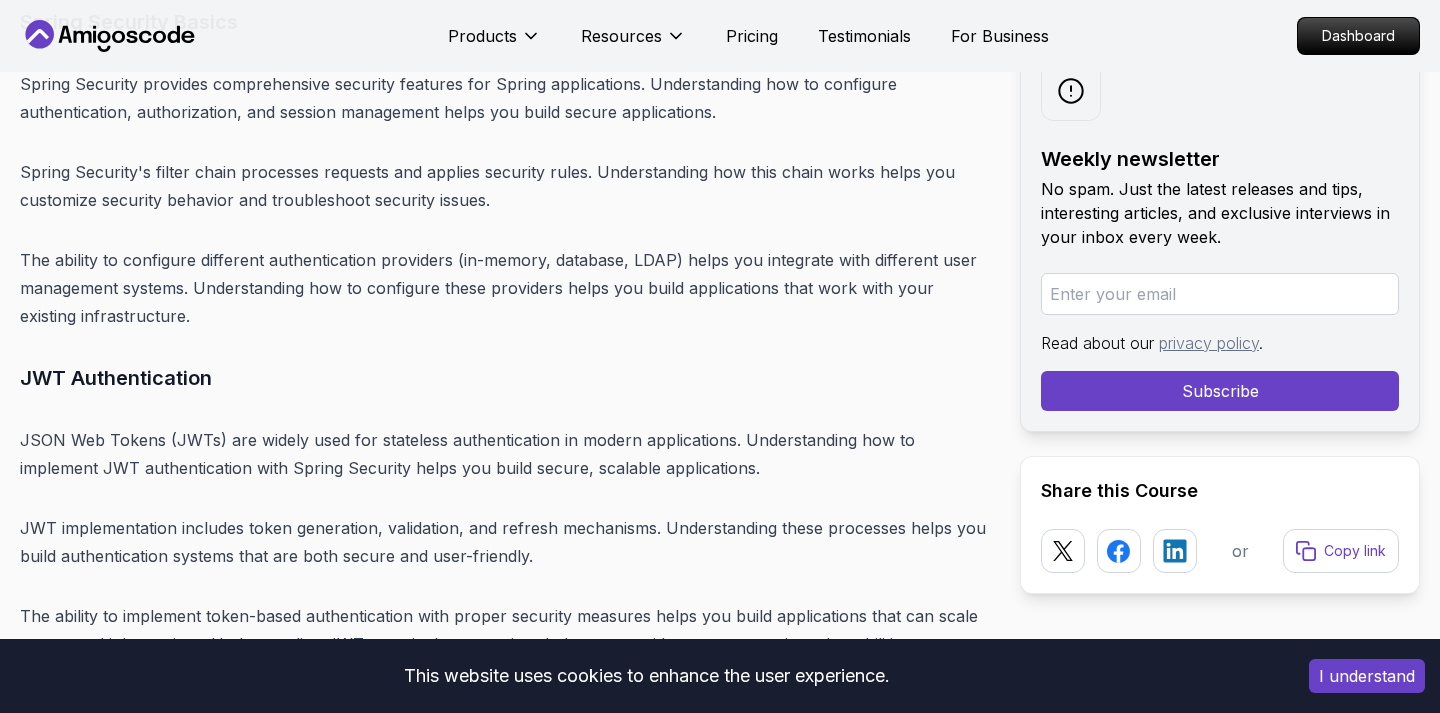 click on "The ability to configure different authentication providers (in-memory, database, LDAP) helps you integrate with different user management systems. Understanding how to configure these providers helps you build applications that work with your existing infrastructure." at bounding box center [504, 288] 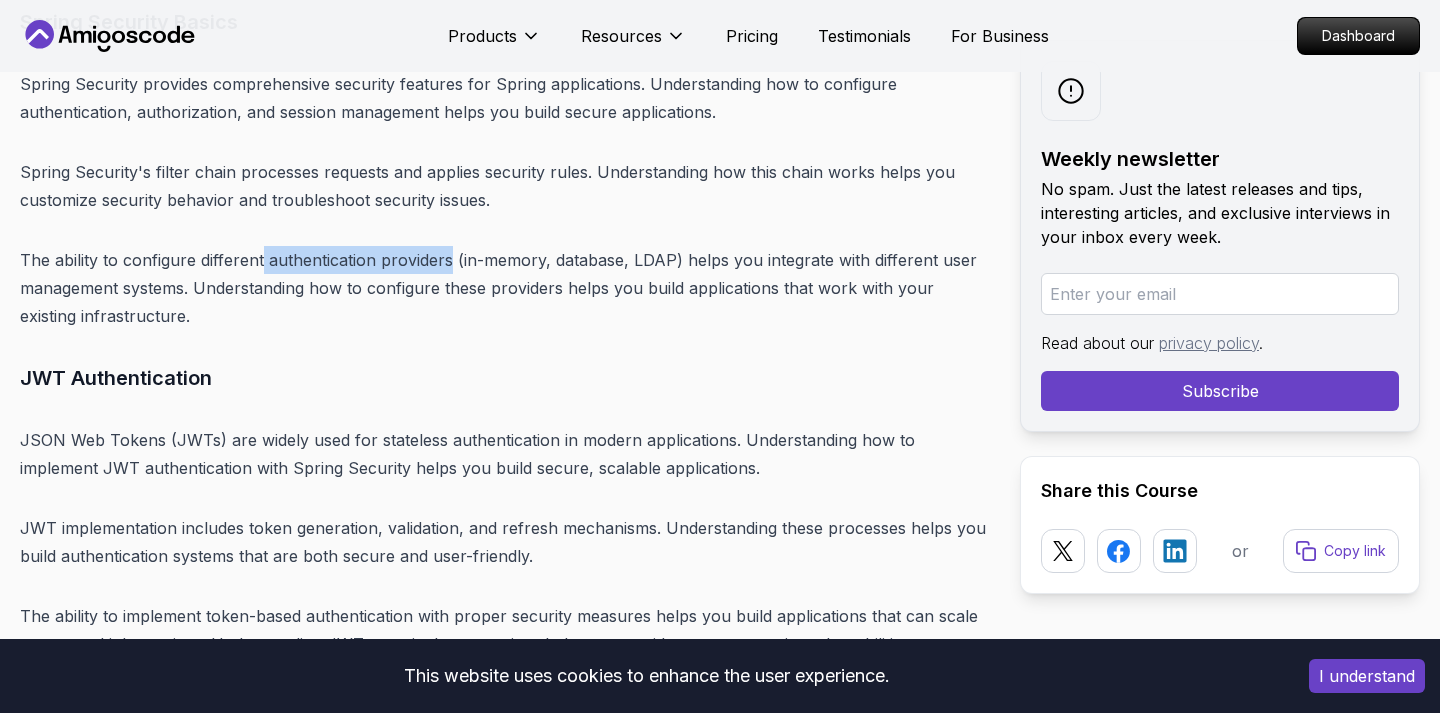 drag, startPoint x: 264, startPoint y: 119, endPoint x: 451, endPoint y: 117, distance: 187.0107 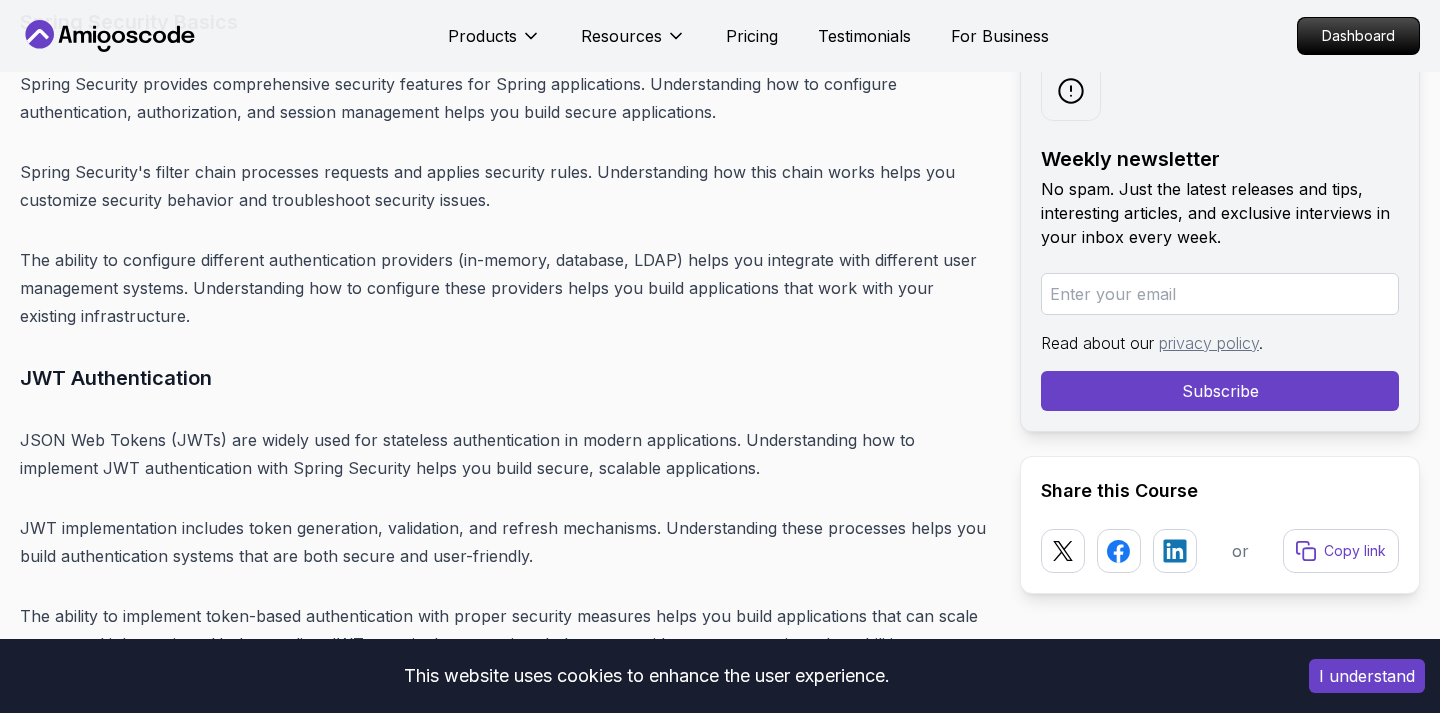 click on "The ability to configure different authentication providers (in-memory, database, LDAP) helps you integrate with different user management systems. Understanding how to configure these providers helps you build applications that work with your existing infrastructure." at bounding box center [504, 288] 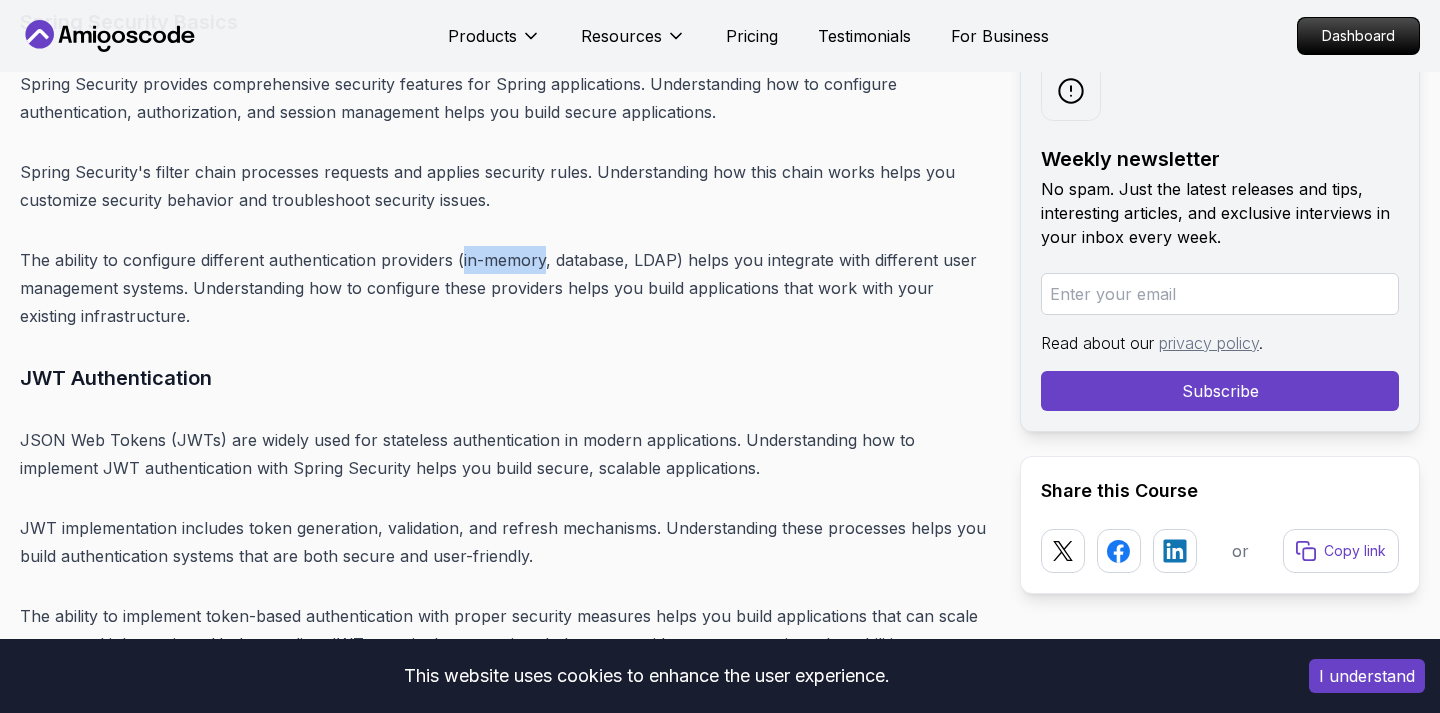 drag, startPoint x: 460, startPoint y: 118, endPoint x: 546, endPoint y: 126, distance: 86.37129 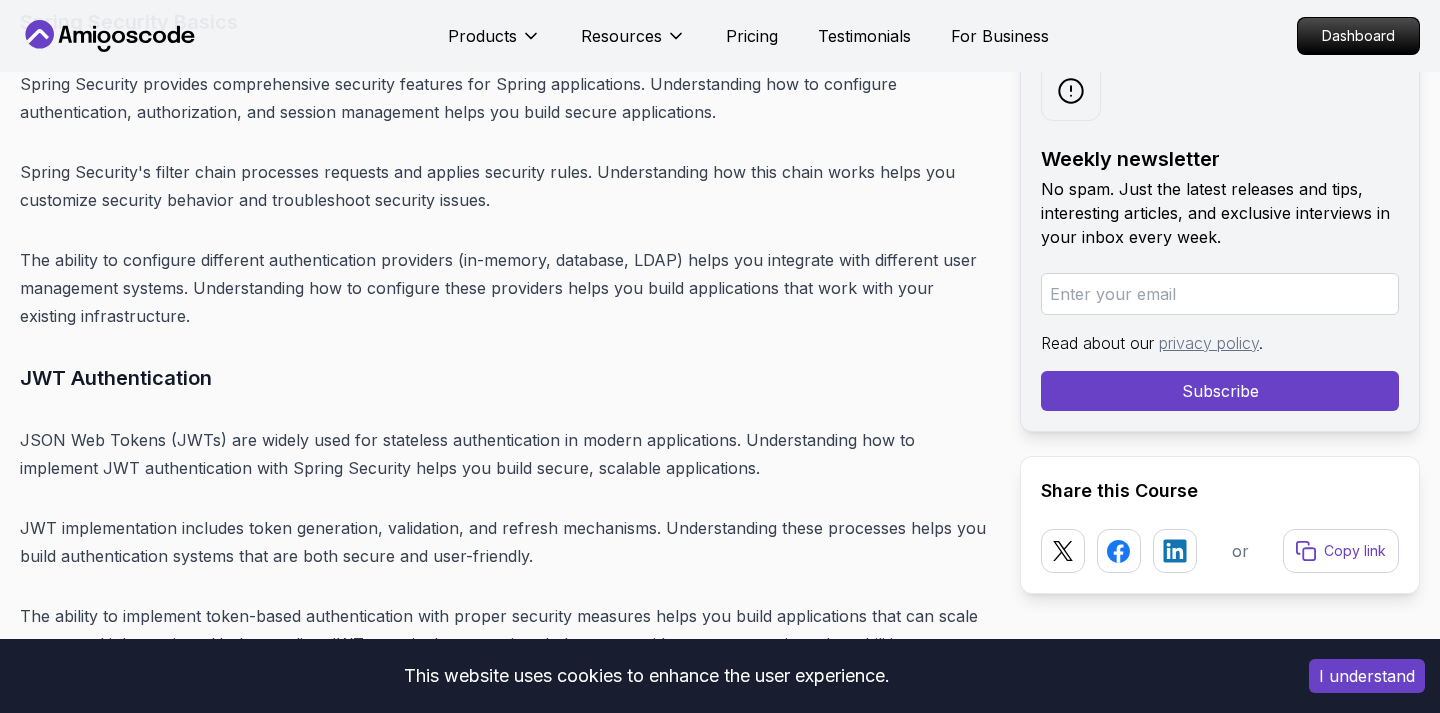 click on "The ability to configure different authentication providers (in-memory, database, LDAP) helps you integrate with different user management systems. Understanding how to configure these providers helps you build applications that work with your existing infrastructure." at bounding box center (504, 288) 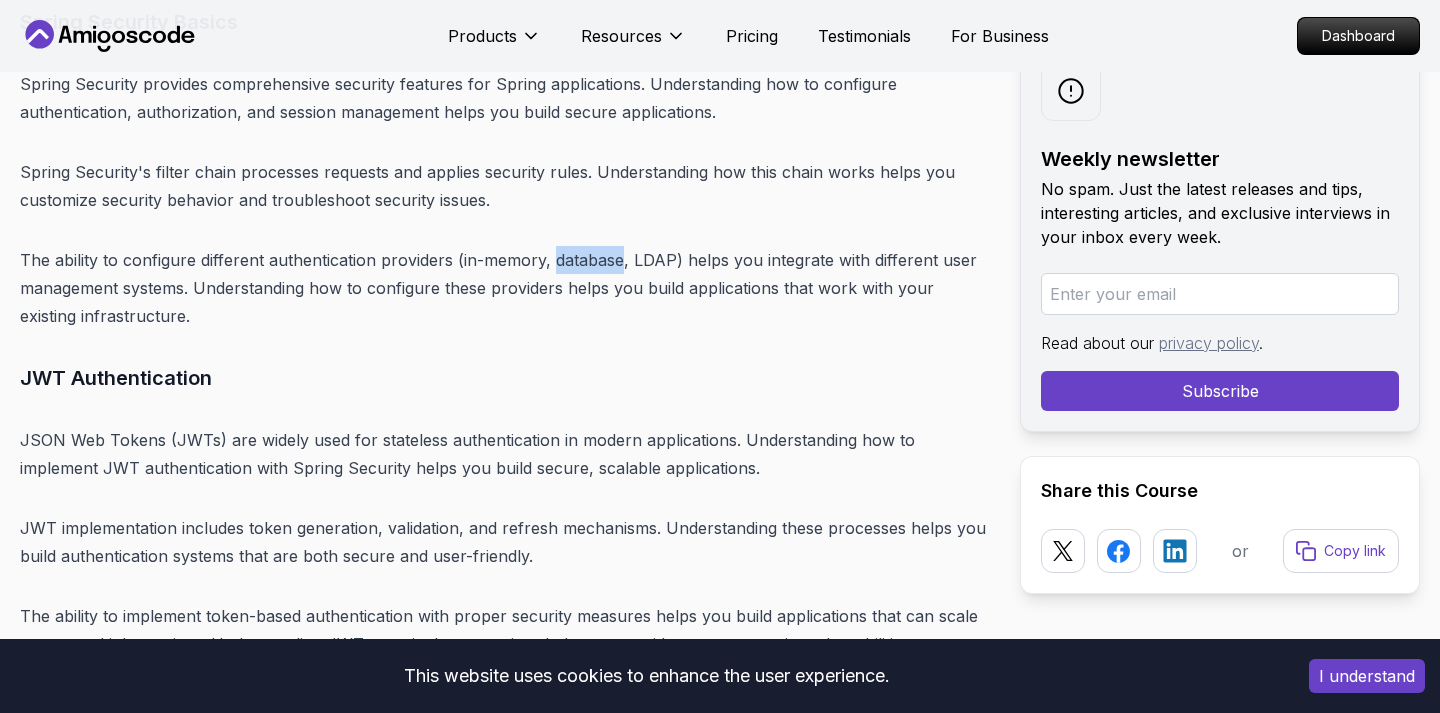 click on "The ability to configure different authentication providers (in-memory, database, LDAP) helps you integrate with different user management systems. Understanding how to configure these providers helps you build applications that work with your existing infrastructure." at bounding box center (504, 288) 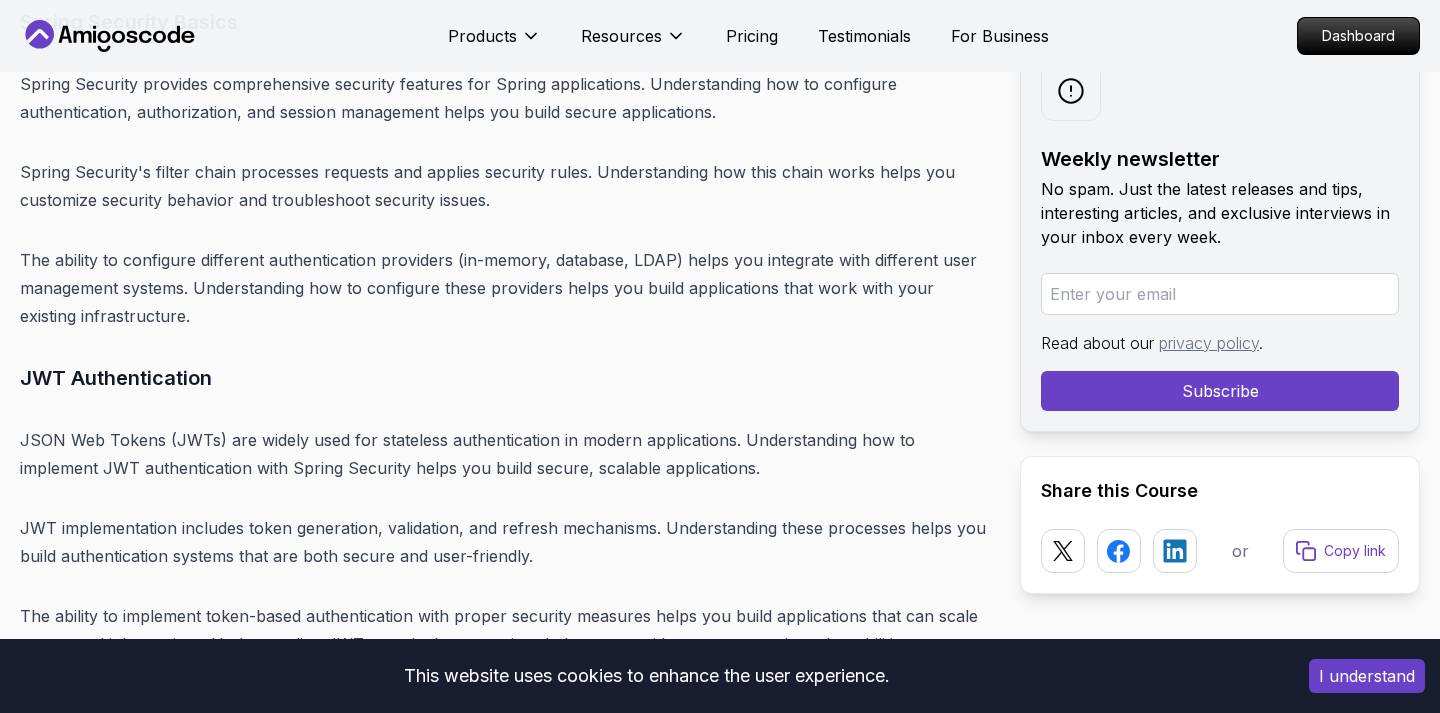 click on "The ability to configure different authentication providers (in-memory, database, LDAP) helps you integrate with different user management systems. Understanding how to configure these providers helps you build applications that work with your existing infrastructure." at bounding box center [504, 288] 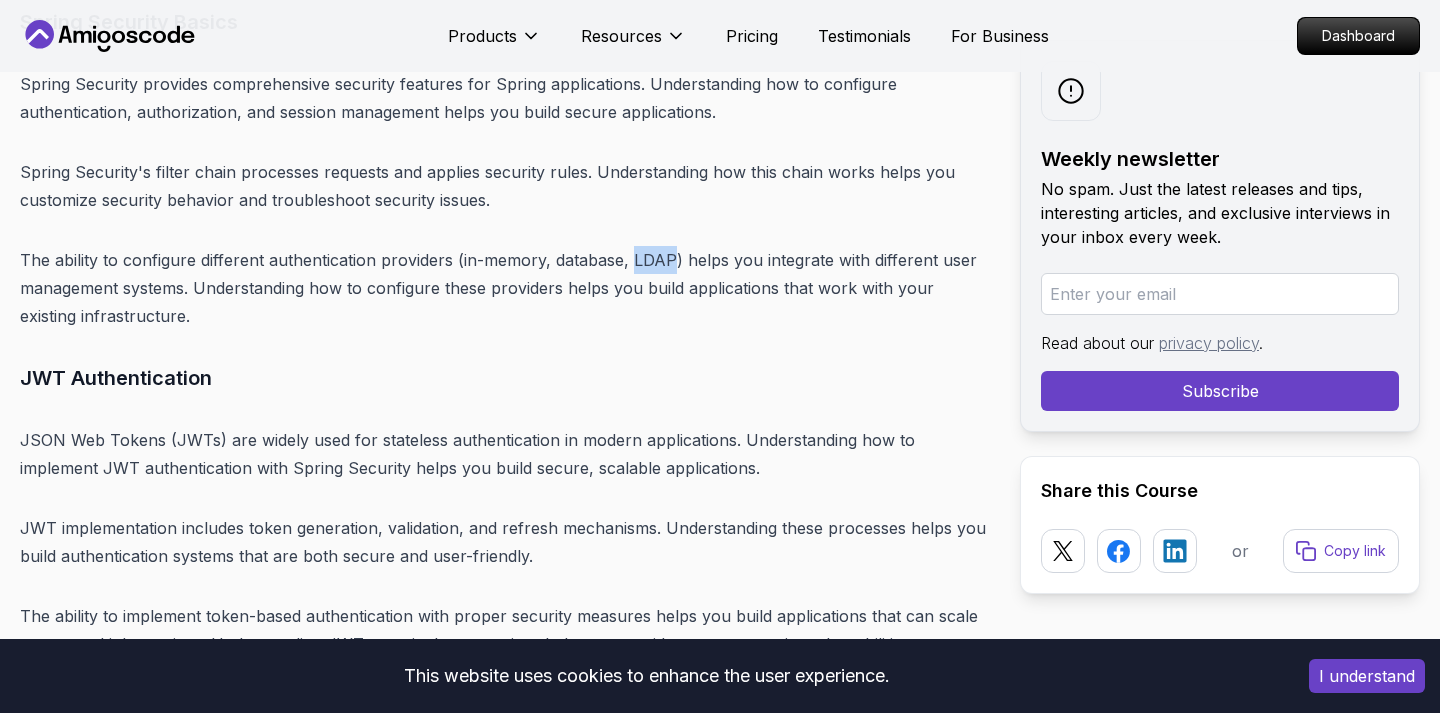 click on "The ability to configure different authentication providers (in-memory, database, LDAP) helps you integrate with different user management systems. Understanding how to configure these providers helps you build applications that work with your existing infrastructure." at bounding box center (504, 288) 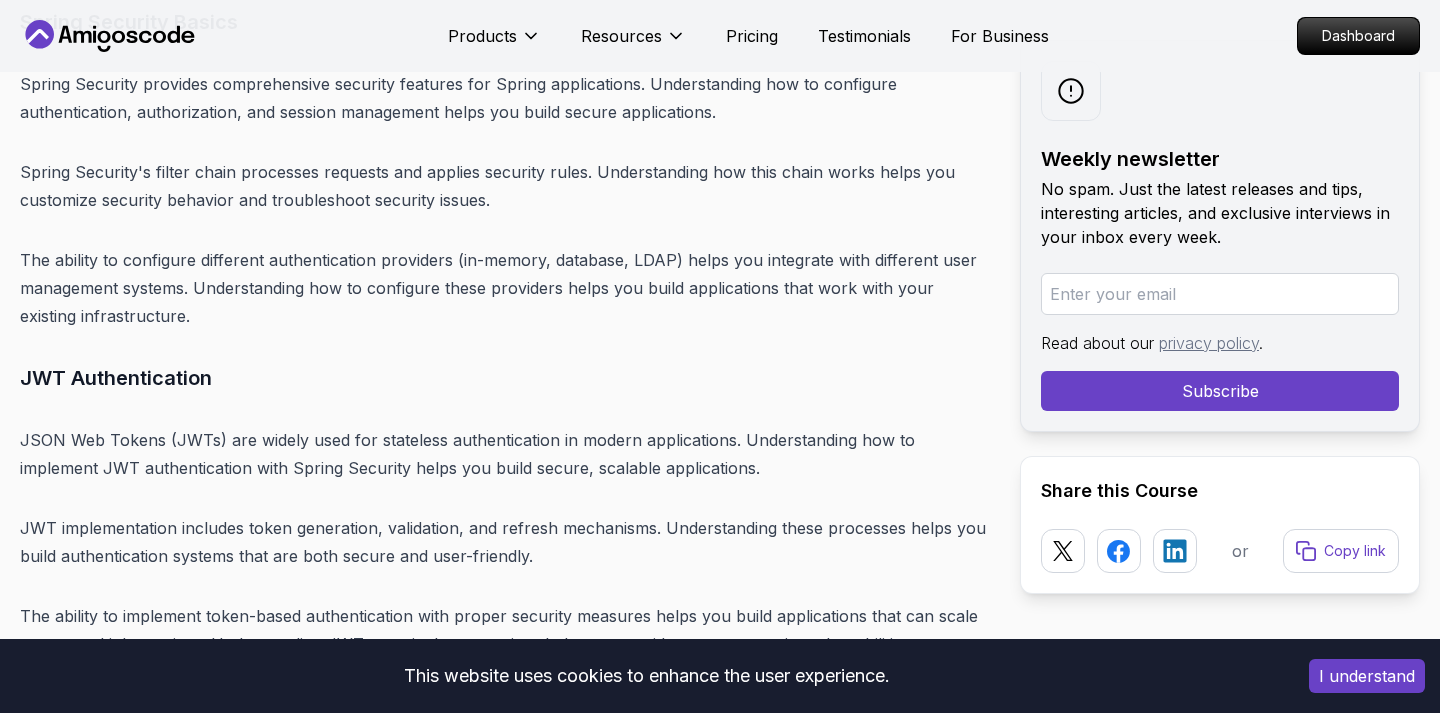 click on "The ability to configure different authentication providers (in-memory, database, LDAP) helps you integrate with different user management systems. Understanding how to configure these providers helps you build applications that work with your existing infrastructure." at bounding box center [504, 288] 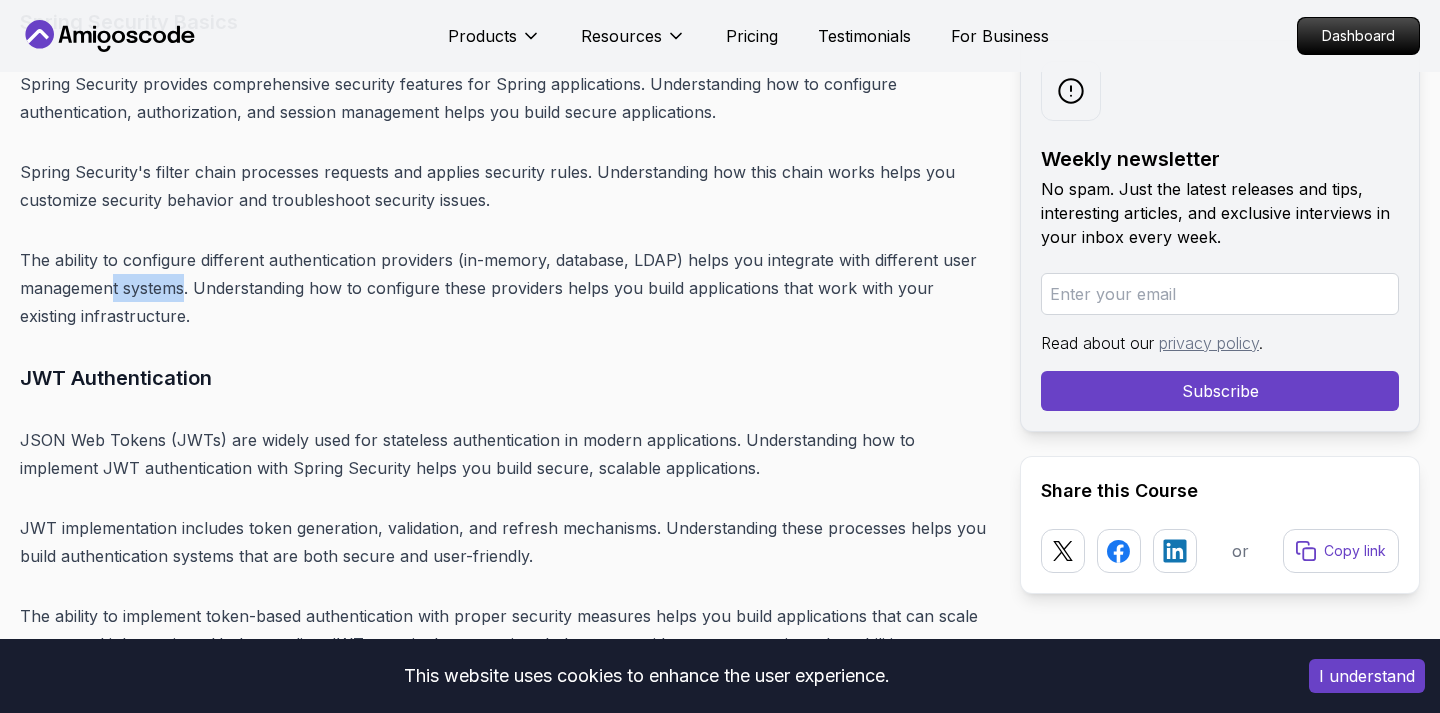 drag, startPoint x: 112, startPoint y: 146, endPoint x: 182, endPoint y: 149, distance: 70.064255 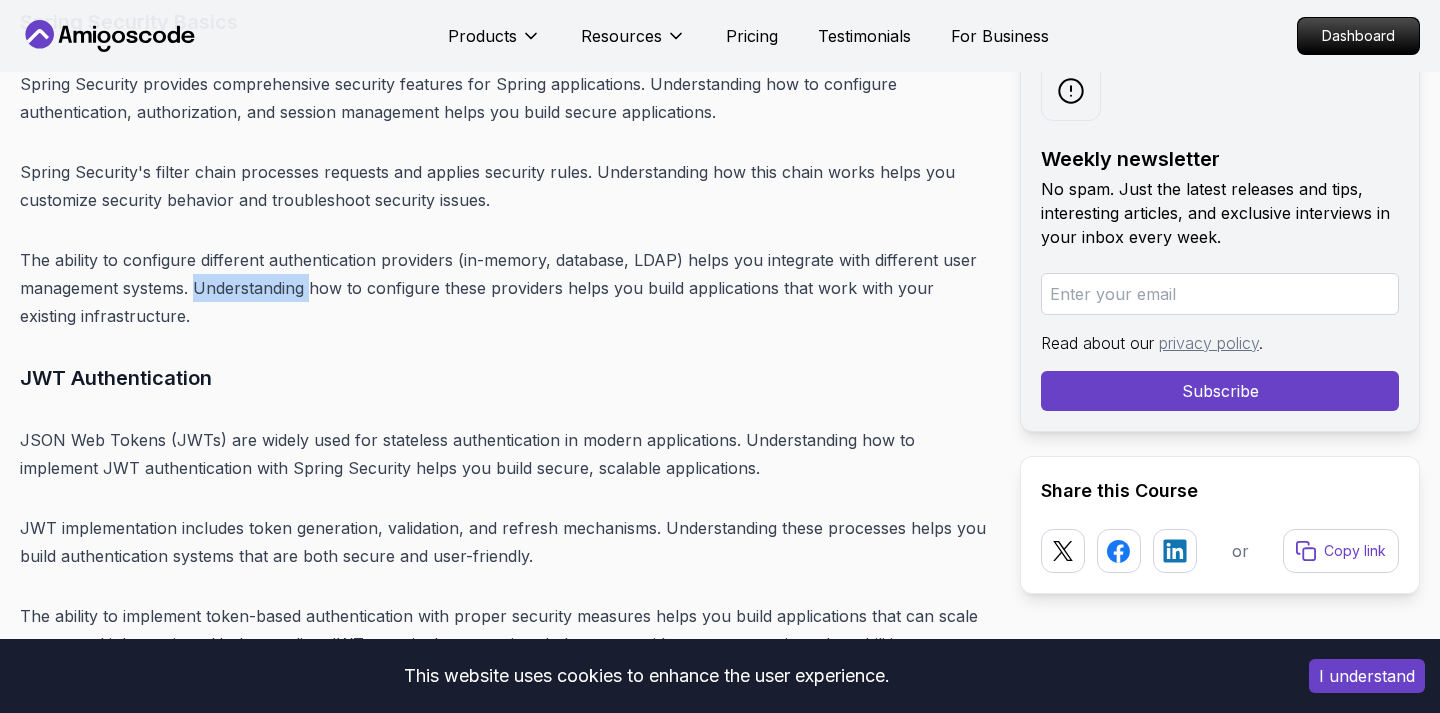 drag, startPoint x: 197, startPoint y: 149, endPoint x: 311, endPoint y: 148, distance: 114.00439 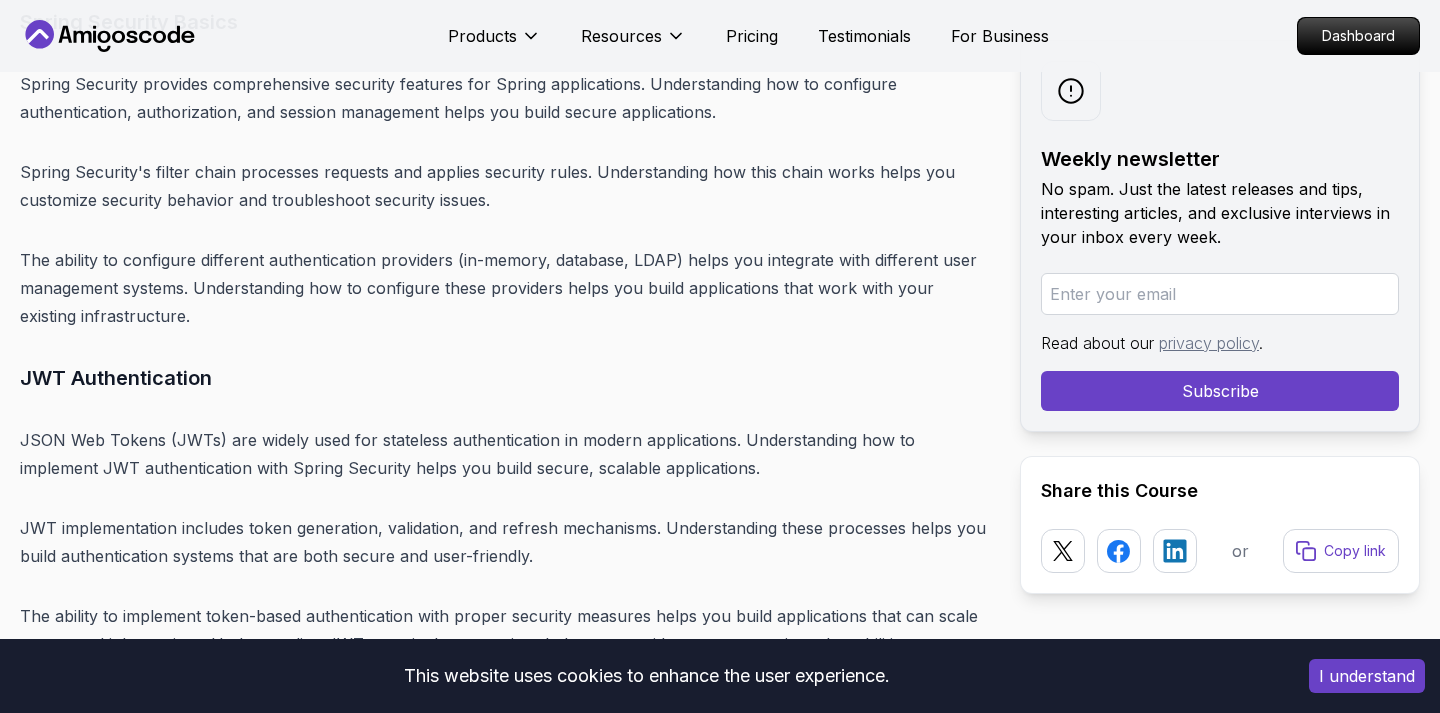 click on "The ability to configure different authentication providers (in-memory, database, LDAP) helps you integrate with different user management systems. Understanding how to configure these providers helps you build applications that work with your existing infrastructure." at bounding box center (504, 288) 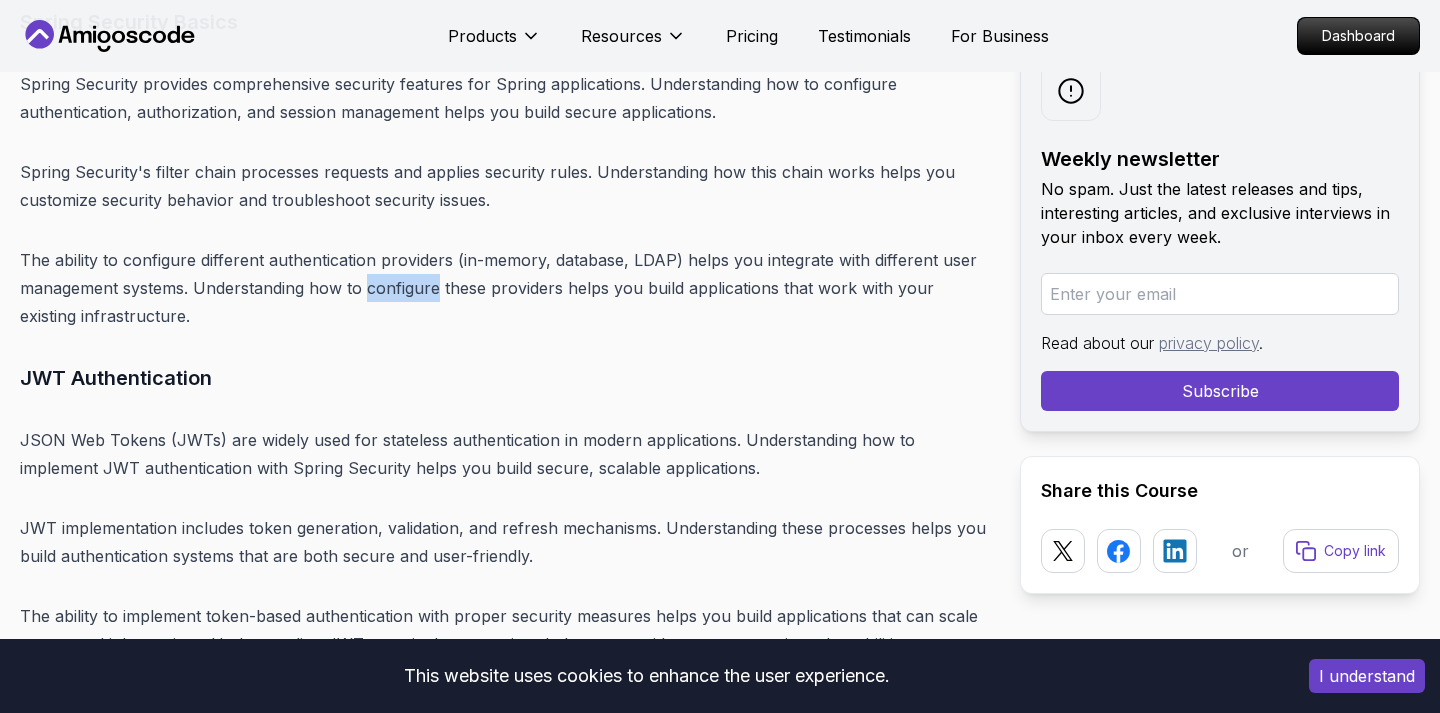 click on "The ability to configure different authentication providers (in-memory, database, LDAP) helps you integrate with different user management systems. Understanding how to configure these providers helps you build applications that work with your existing infrastructure." at bounding box center (504, 288) 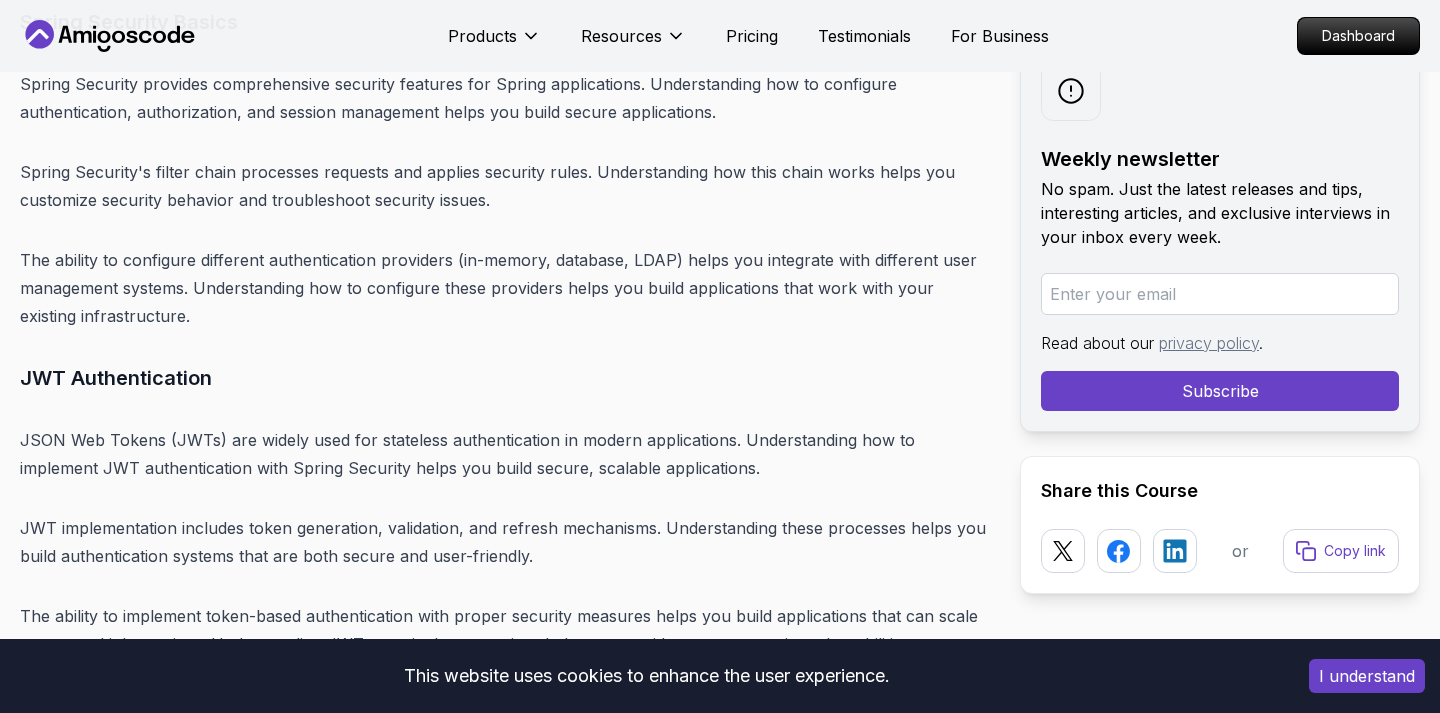click on "The ability to configure different authentication providers (in-memory, database, LDAP) helps you integrate with different user management systems. Understanding how to configure these providers helps you build applications that work with your existing infrastructure." at bounding box center [504, 288] 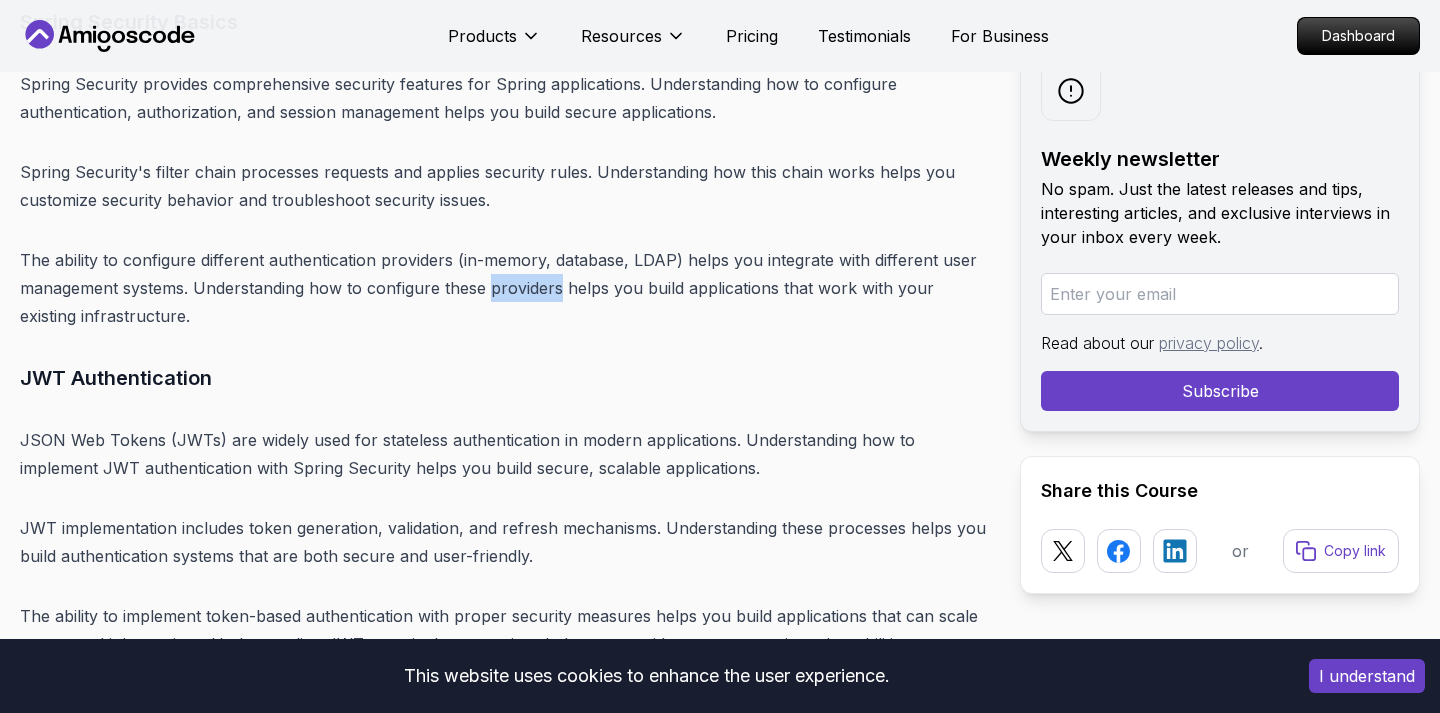 click on "The ability to configure different authentication providers (in-memory, database, LDAP) helps you integrate with different user management systems. Understanding how to configure these providers helps you build applications that work with your existing infrastructure." at bounding box center [504, 288] 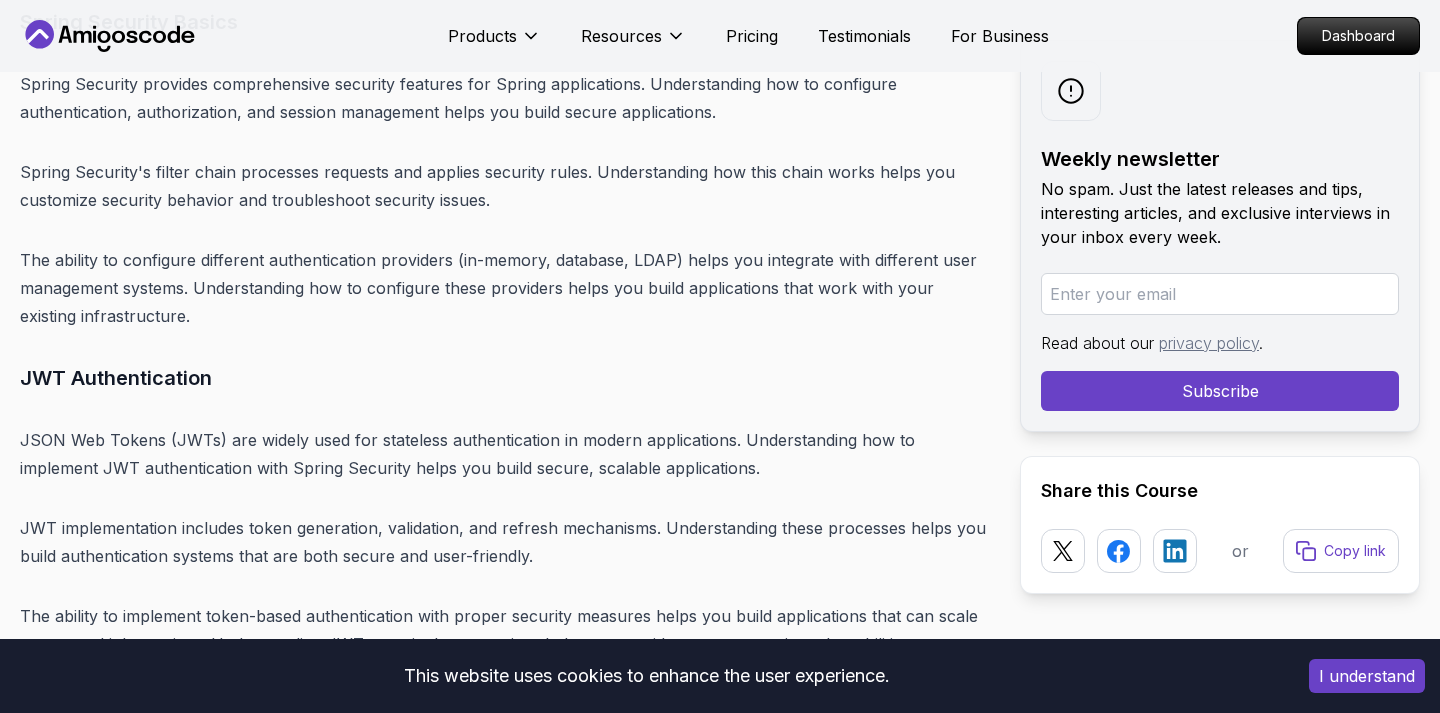 click on "The ability to configure different authentication providers (in-memory, database, LDAP) helps you integrate with different user management systems. Understanding how to configure these providers helps you build applications that work with your existing infrastructure." at bounding box center [504, 288] 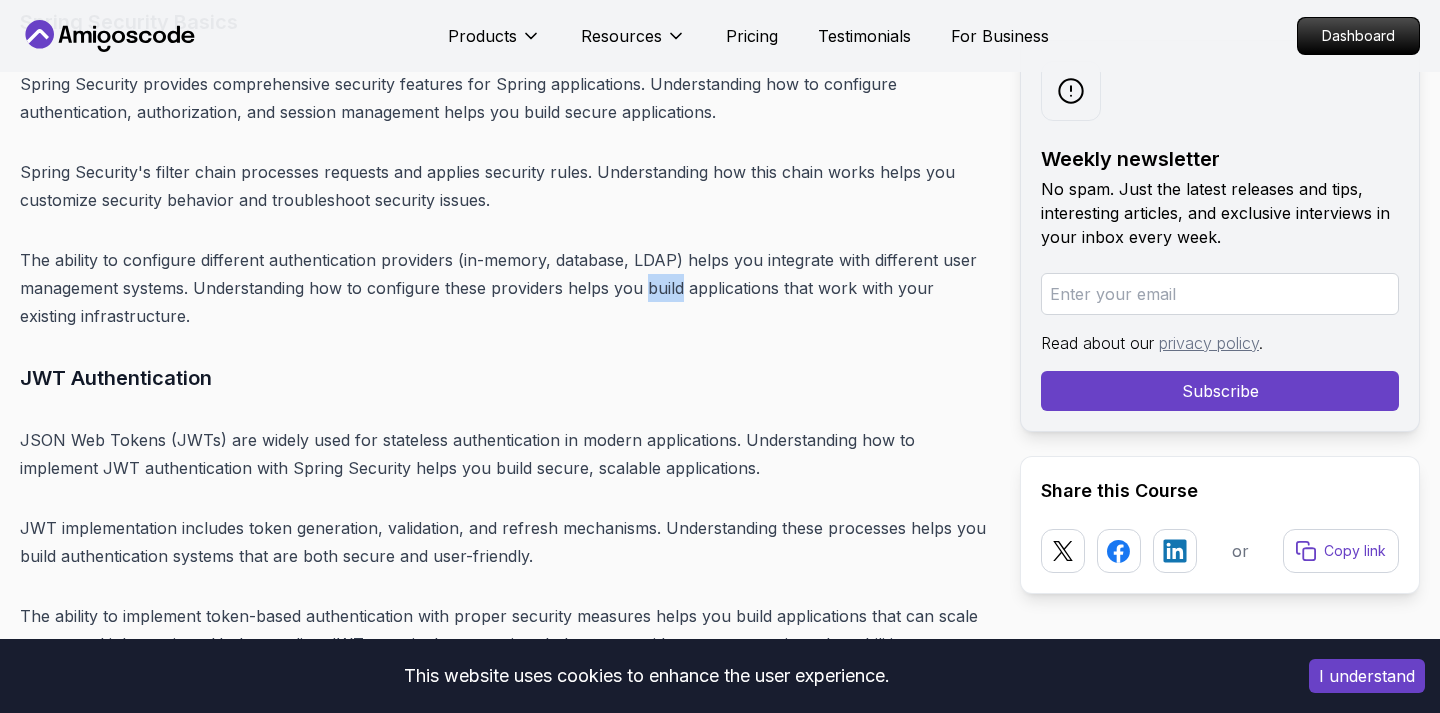 click on "The ability to configure different authentication providers (in-memory, database, LDAP) helps you integrate with different user management systems. Understanding how to configure these providers helps you build applications that work with your existing infrastructure." at bounding box center [504, 288] 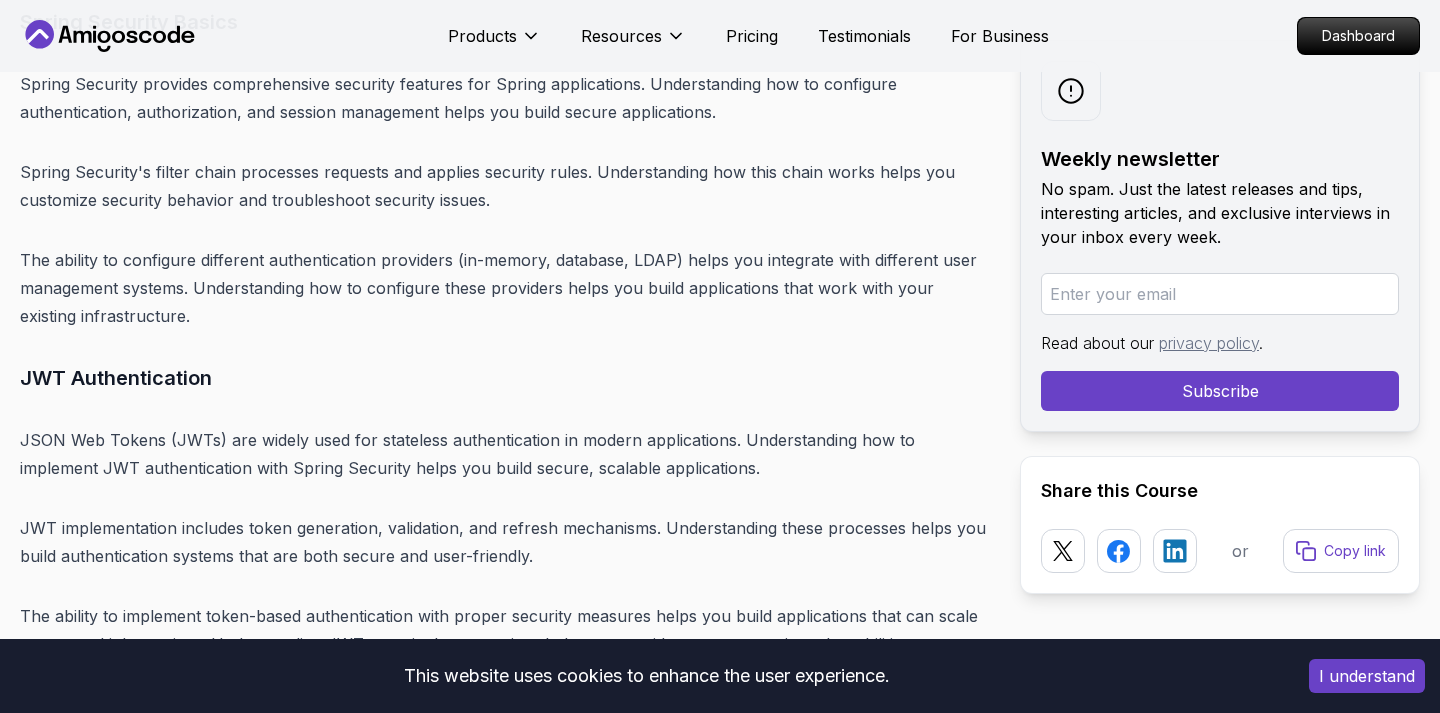 click on "The ability to configure different authentication providers (in-memory, database, LDAP) helps you integrate with different user management systems. Understanding how to configure these providers helps you build applications that work with your existing infrastructure." at bounding box center (504, 288) 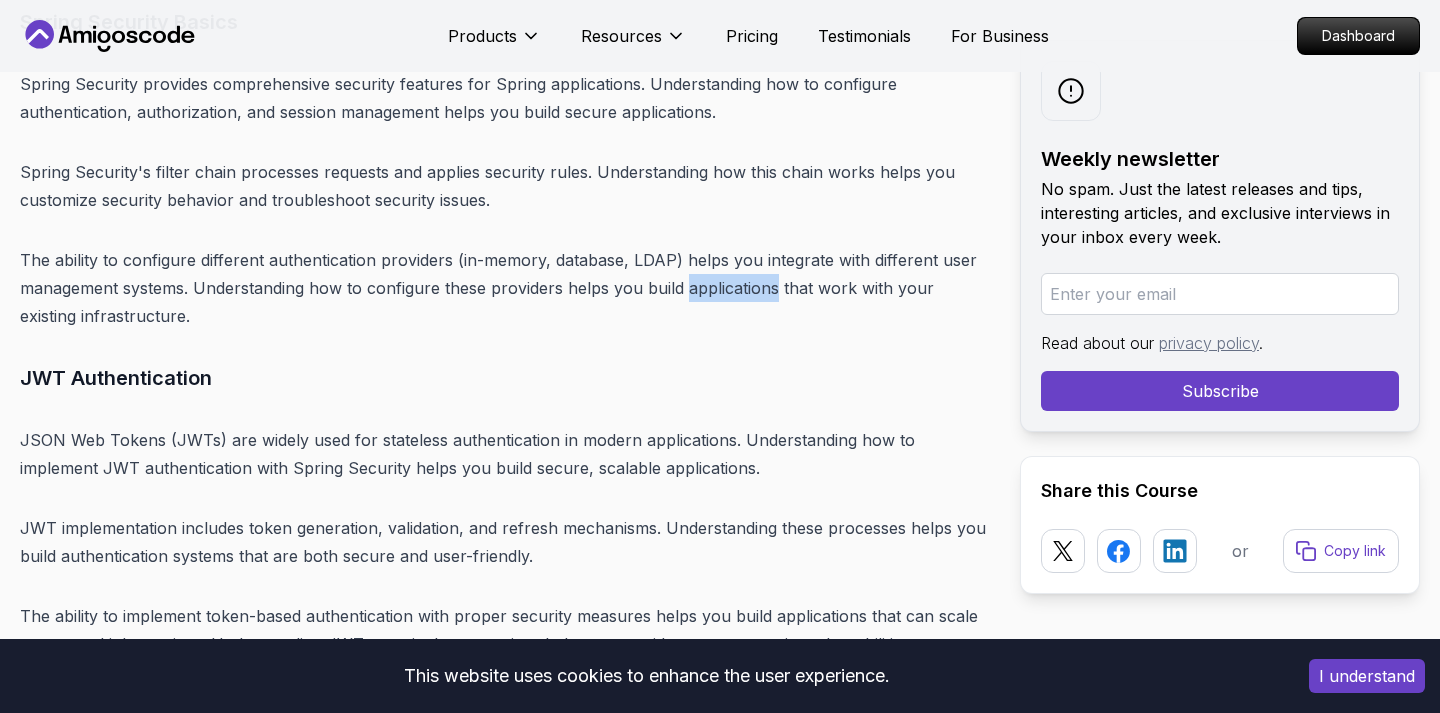 click on "The ability to configure different authentication providers (in-memory, database, LDAP) helps you integrate with different user management systems. Understanding how to configure these providers helps you build applications that work with your existing infrastructure." at bounding box center (504, 288) 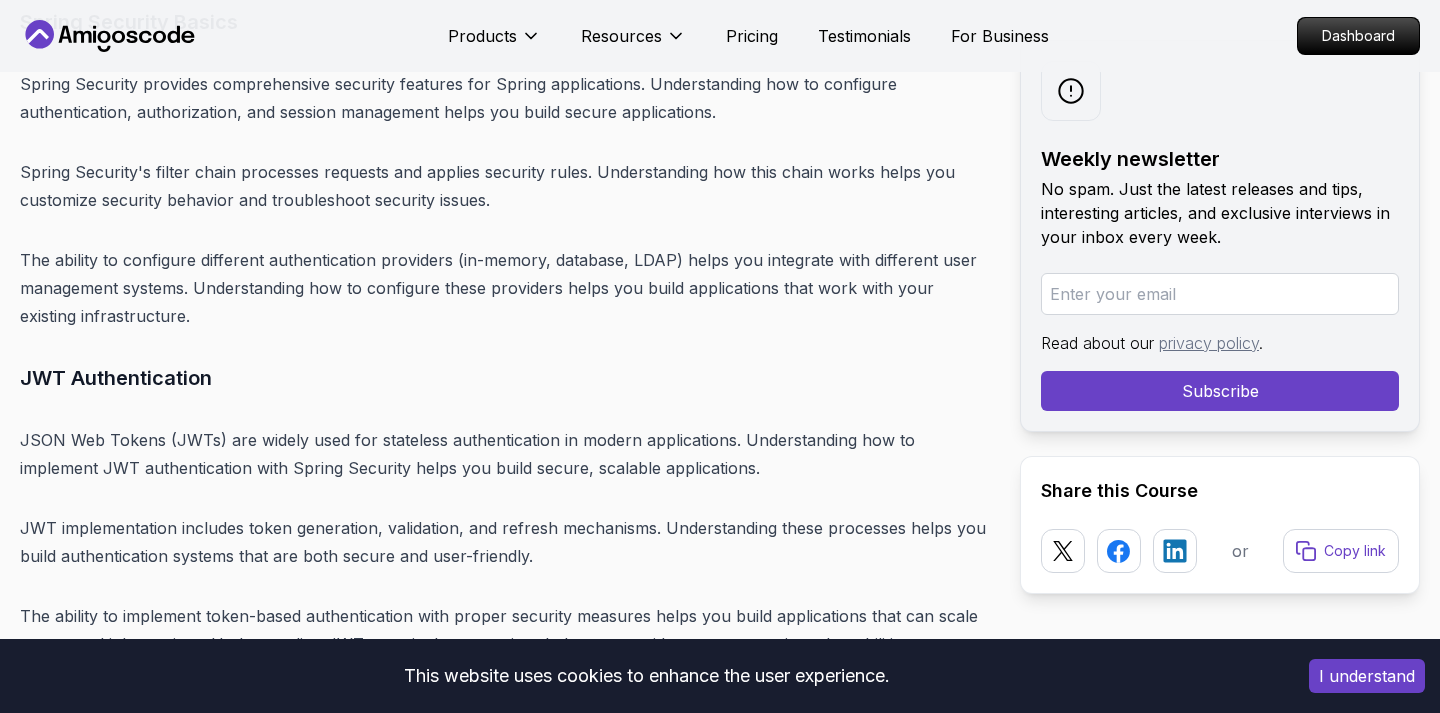 click on "The ability to configure different authentication providers (in-memory, database, LDAP) helps you integrate with different user management systems. Understanding how to configure these providers helps you build applications that work with your existing infrastructure." at bounding box center [504, 288] 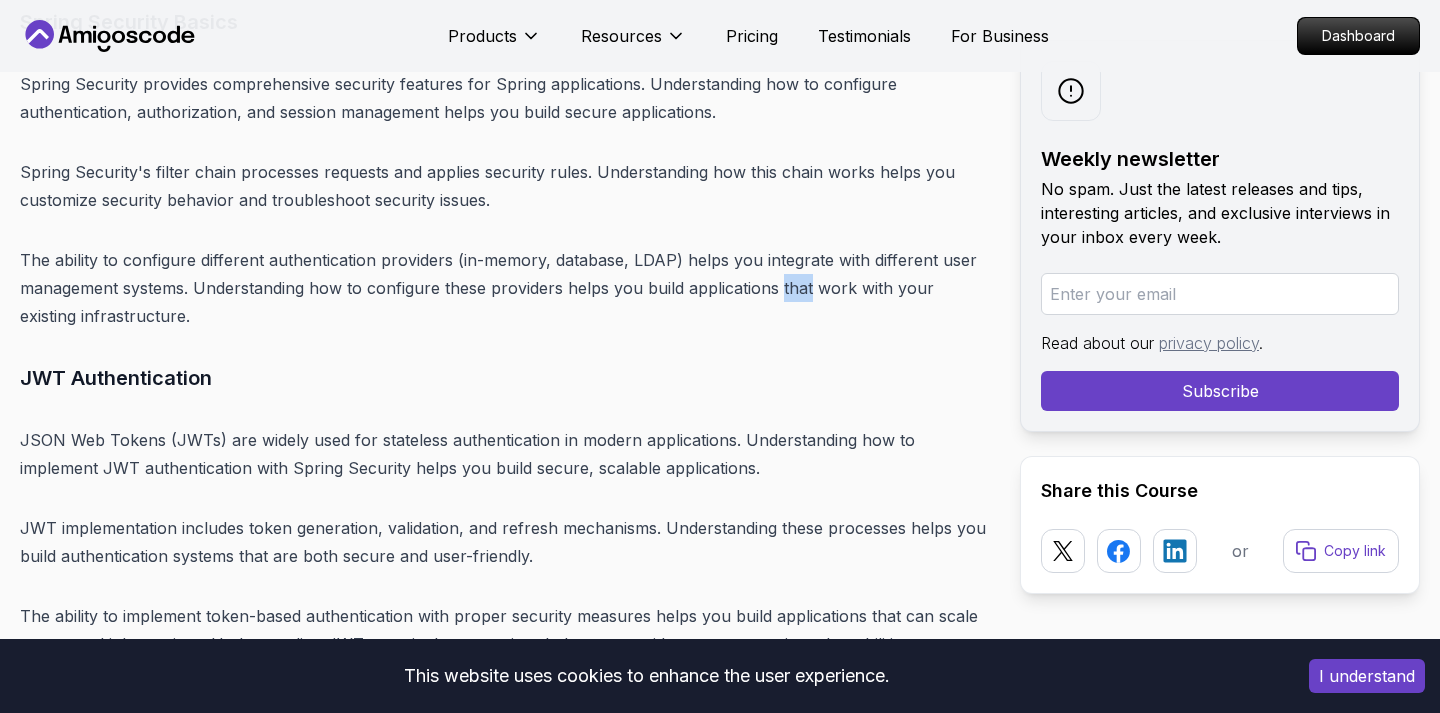 click on "The ability to configure different authentication providers (in-memory, database, LDAP) helps you integrate with different user management systems. Understanding how to configure these providers helps you build applications that work with your existing infrastructure." at bounding box center (504, 288) 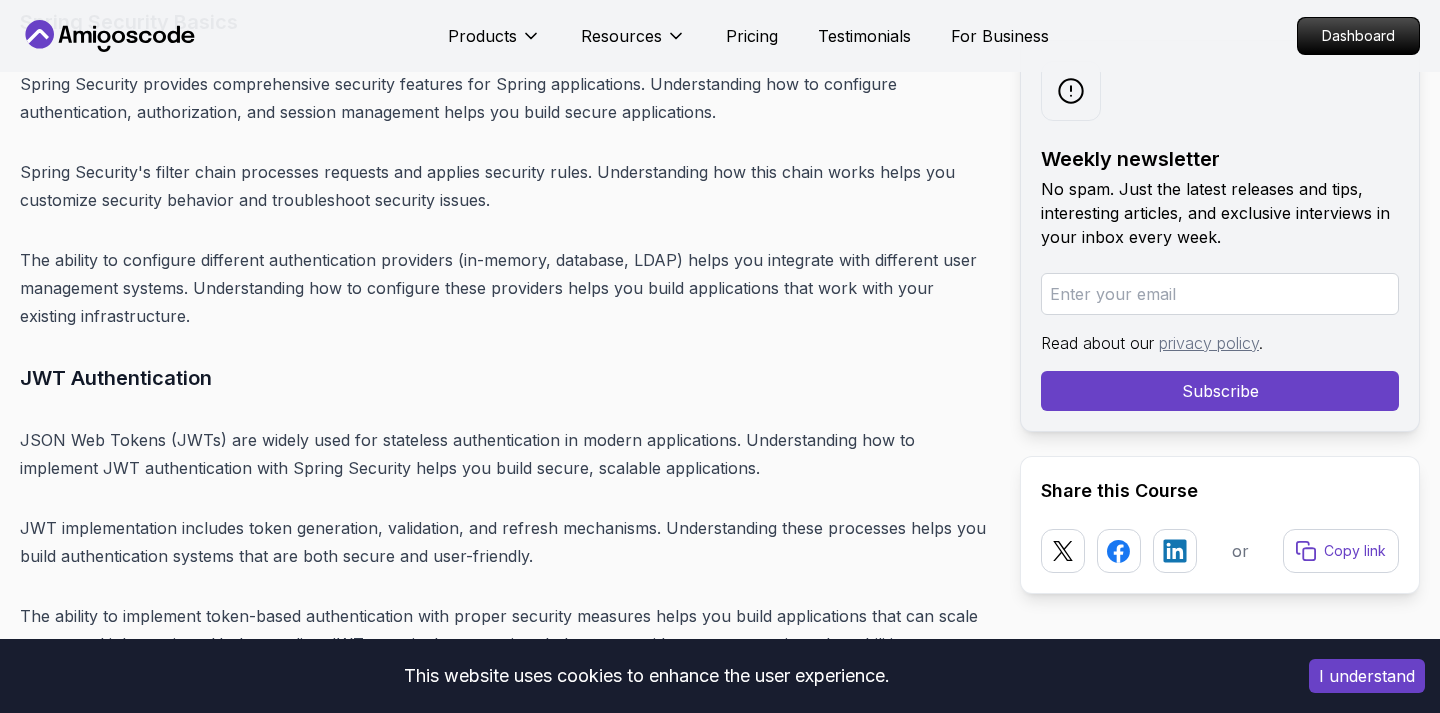click on "The ability to configure different authentication providers (in-memory, database, LDAP) helps you integrate with different user management systems. Understanding how to configure these providers helps you build applications that work with your existing infrastructure." at bounding box center [504, 288] 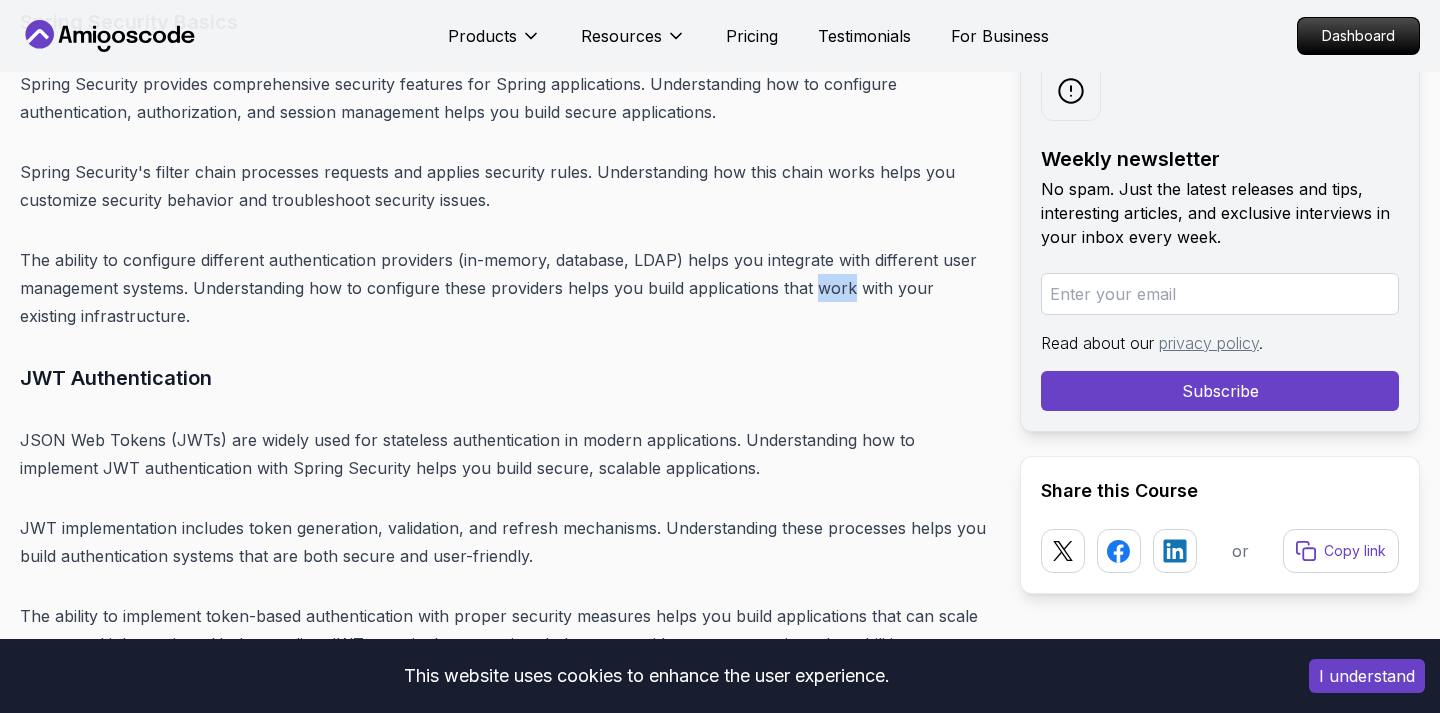 click on "The ability to configure different authentication providers (in-memory, database, LDAP) helps you integrate with different user management systems. Understanding how to configure these providers helps you build applications that work with your existing infrastructure." at bounding box center (504, 288) 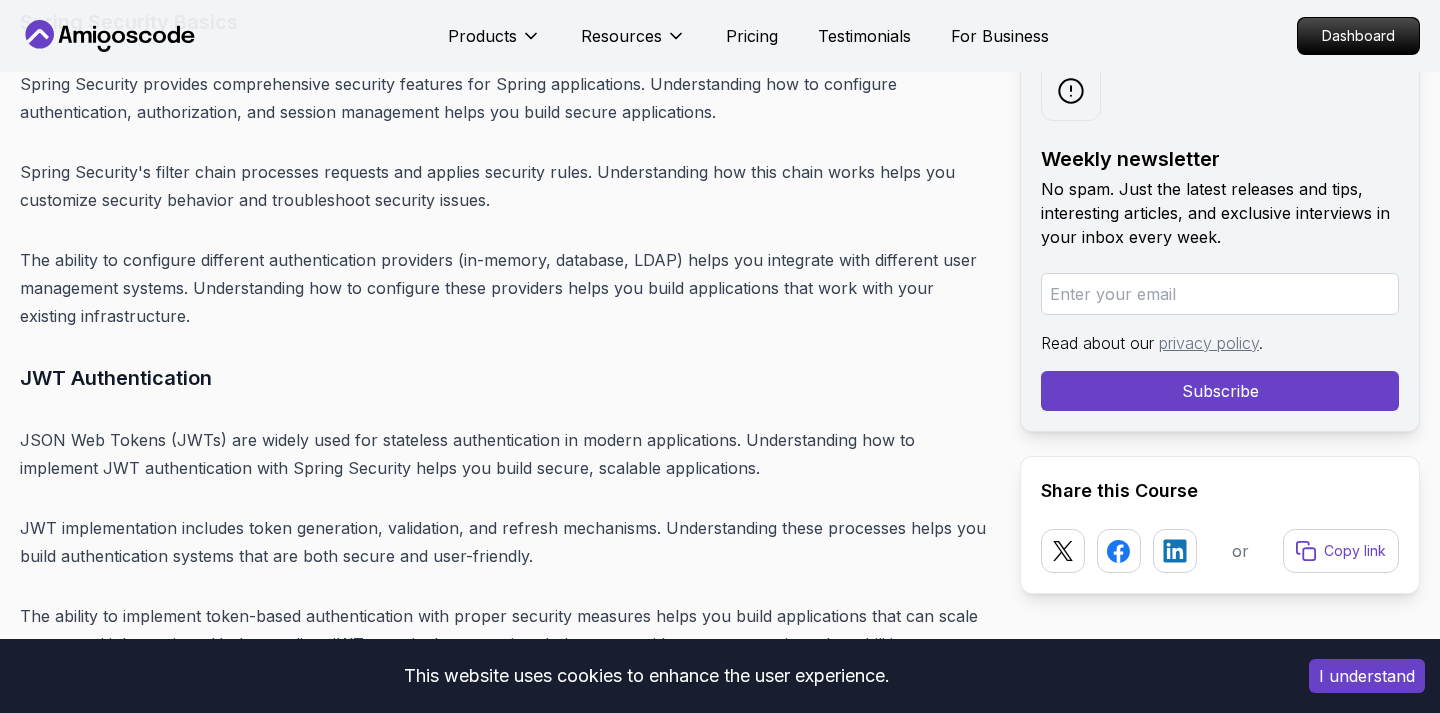click on "The ability to configure different authentication providers (in-memory, database, LDAP) helps you integrate with different user management systems. Understanding how to configure these providers helps you build applications that work with your existing infrastructure." at bounding box center [504, 288] 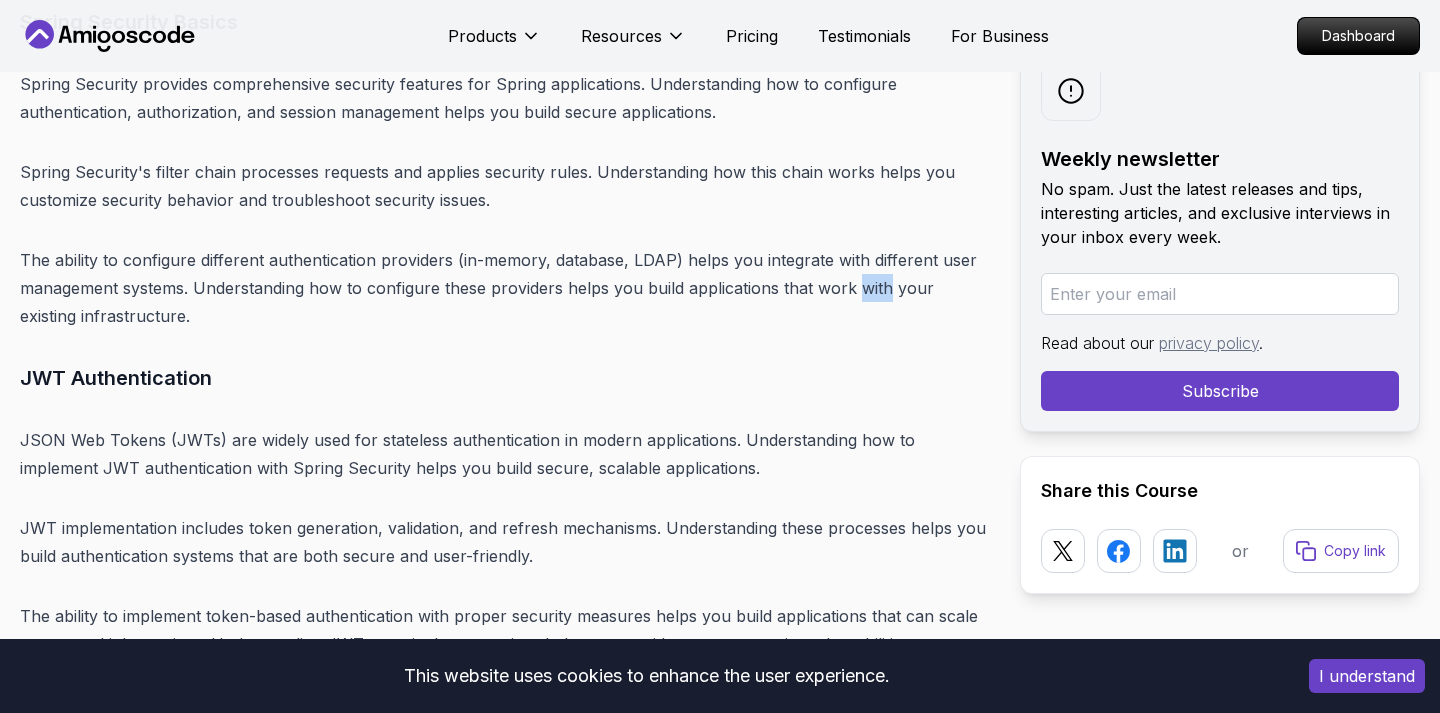 click on "The ability to configure different authentication providers (in-memory, database, LDAP) helps you integrate with different user management systems. Understanding how to configure these providers helps you build applications that work with your existing infrastructure." at bounding box center [504, 288] 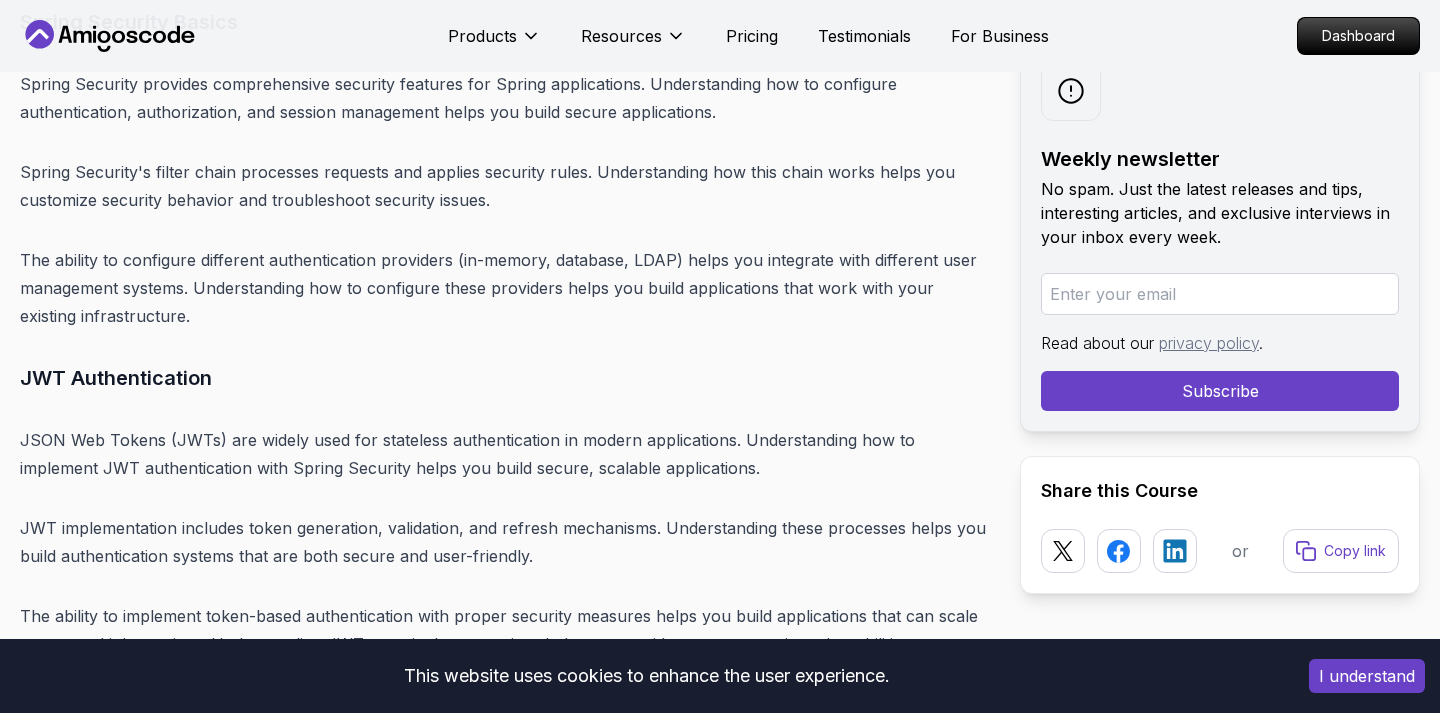 click on "The ability to configure different authentication providers (in-memory, database, LDAP) helps you integrate with different user management systems. Understanding how to configure these providers helps you build applications that work with your existing infrastructure." at bounding box center [504, 288] 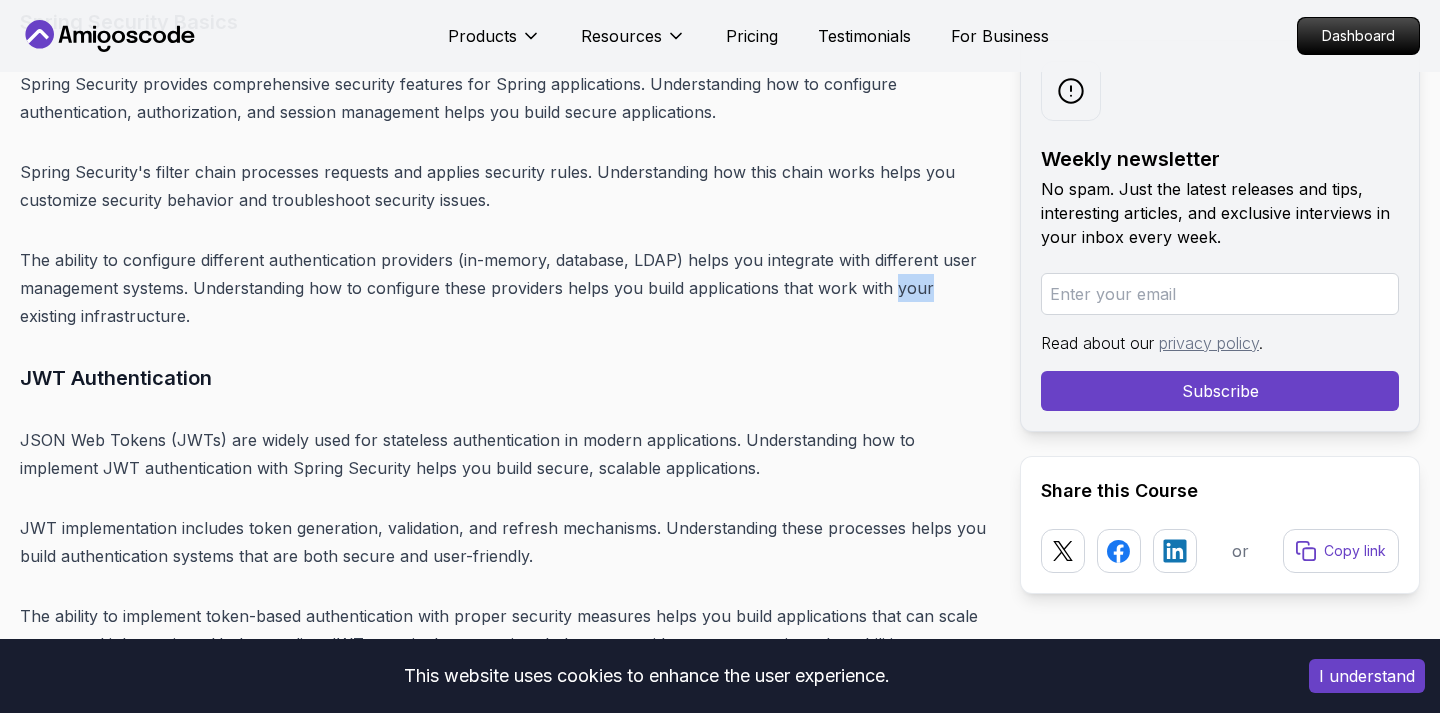 click on "The ability to configure different authentication providers (in-memory, database, LDAP) helps you integrate with different user management systems. Understanding how to configure these providers helps you build applications that work with your existing infrastructure." at bounding box center (504, 288) 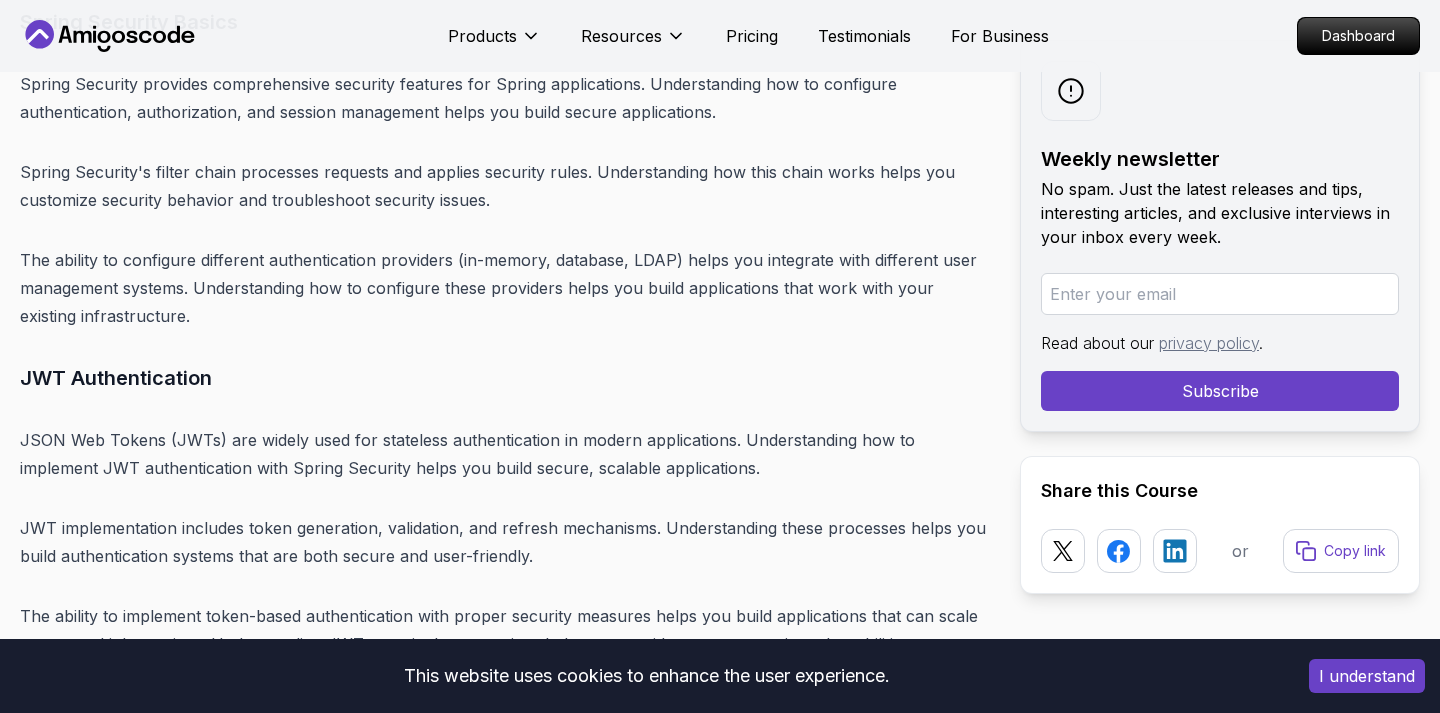 click on "The ability to configure different authentication providers (in-memory, database, LDAP) helps you integrate with different user management systems. Understanding how to configure these providers helps you build applications that work with your existing infrastructure." at bounding box center [504, 288] 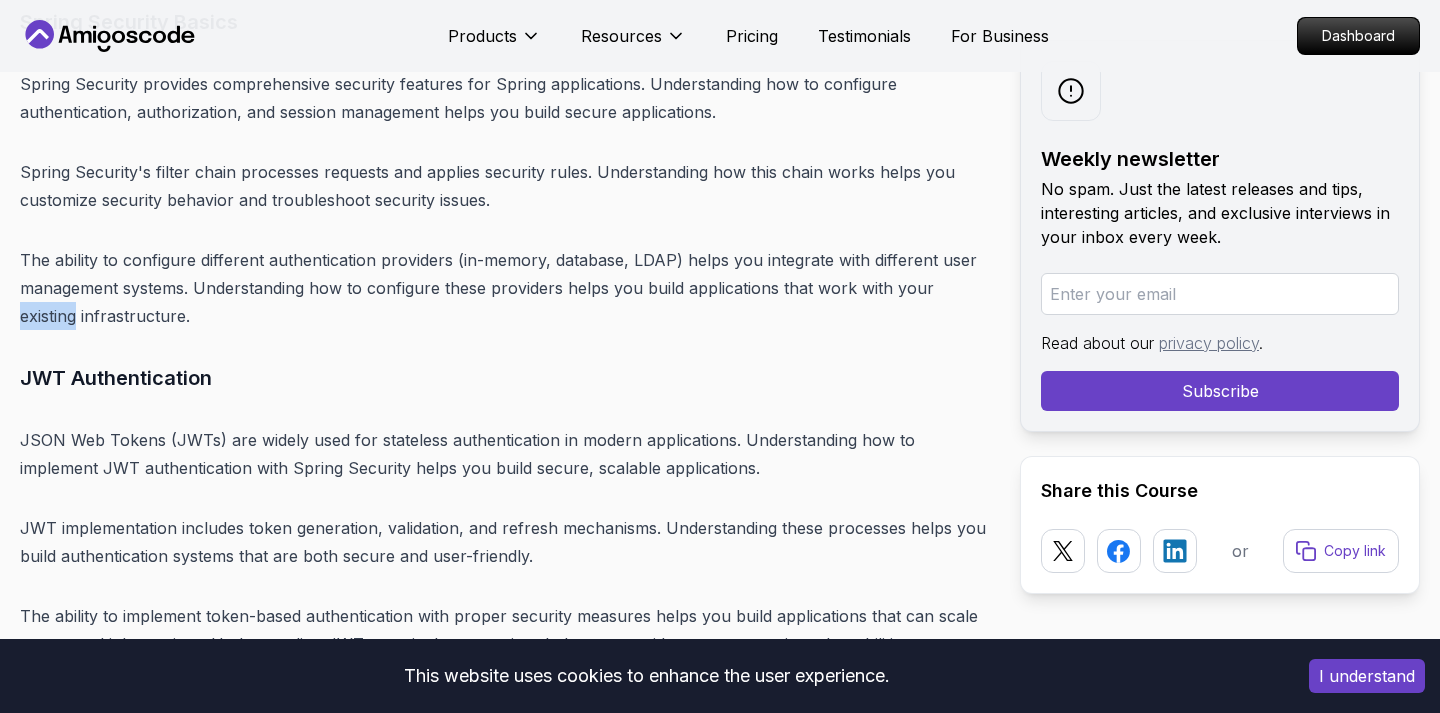 click on "The ability to configure different authentication providers (in-memory, database, LDAP) helps you integrate with different user management systems. Understanding how to configure these providers helps you build applications that work with your existing infrastructure." at bounding box center [504, 288] 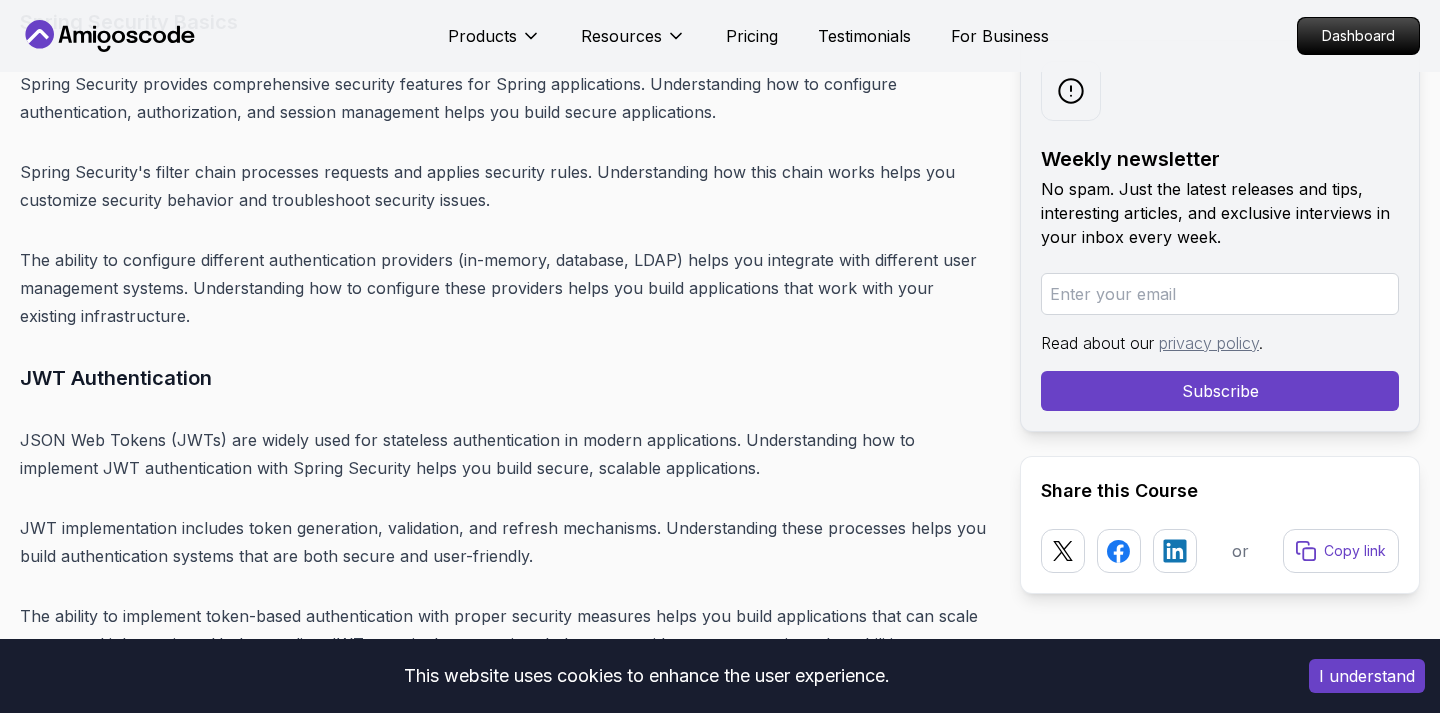 click on "The ability to configure different authentication providers (in-memory, database, LDAP) helps you integrate with different user management systems. Understanding how to configure these providers helps you build applications that work with your existing infrastructure." at bounding box center (504, 288) 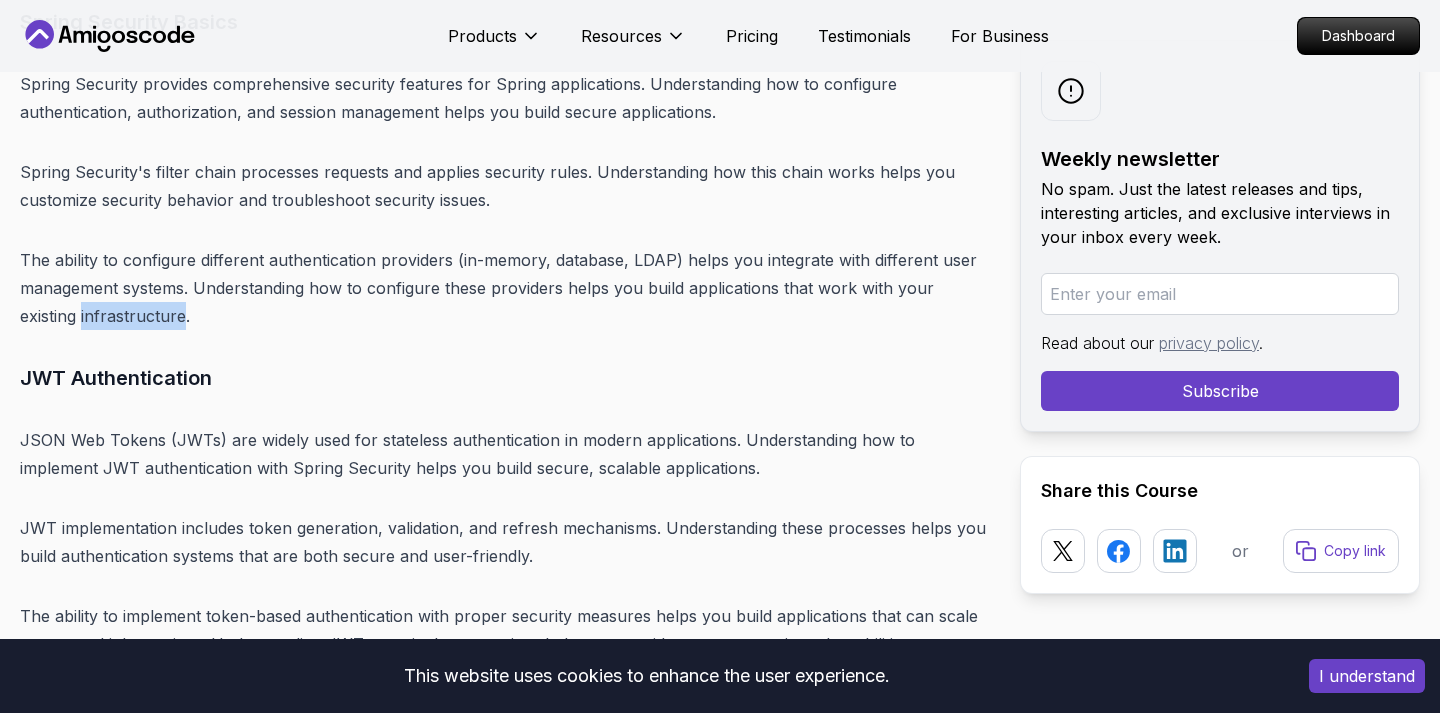 click on "The ability to configure different authentication providers (in-memory, database, LDAP) helps you integrate with different user management systems. Understanding how to configure these providers helps you build applications that work with your existing infrastructure." at bounding box center (504, 288) 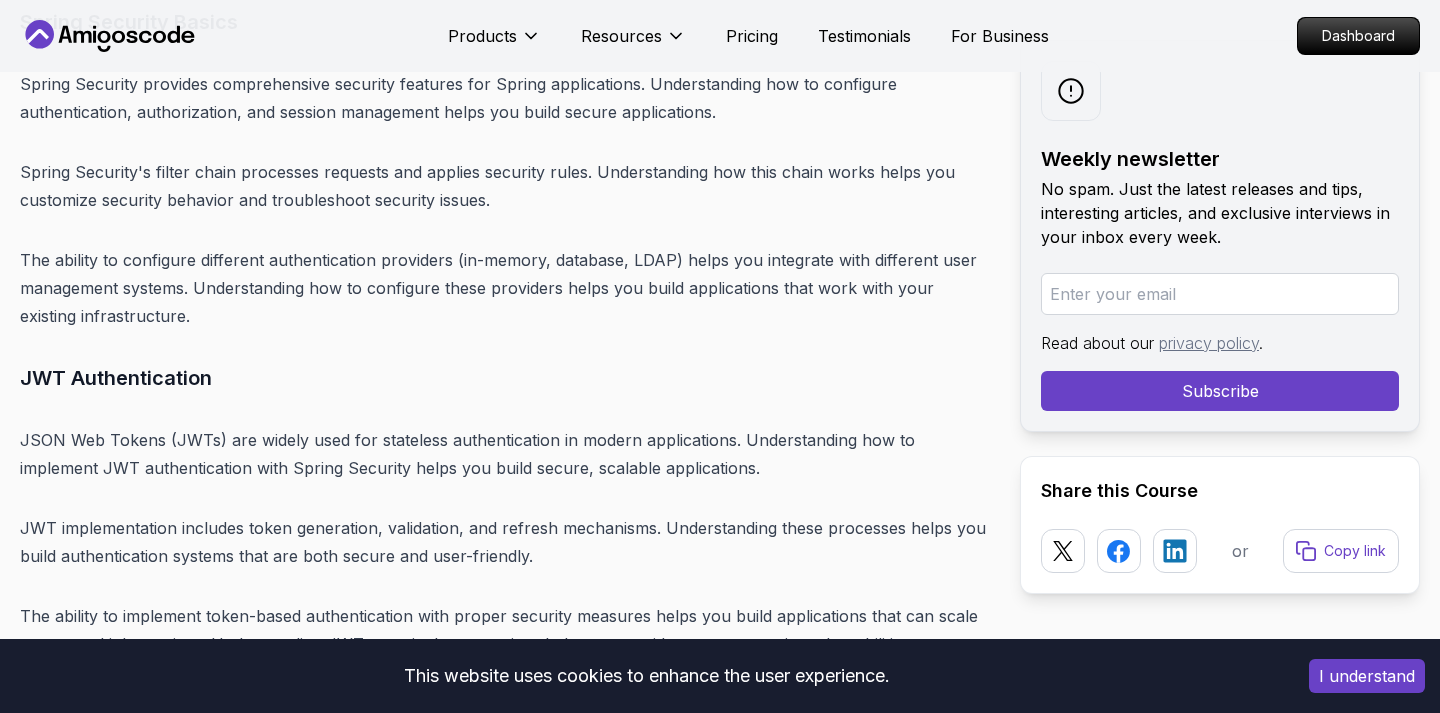 click on "The ability to configure different authentication providers (in-memory, database, LDAP) helps you integrate with different user management systems. Understanding how to configure these providers helps you build applications that work with your existing infrastructure." at bounding box center (504, 288) 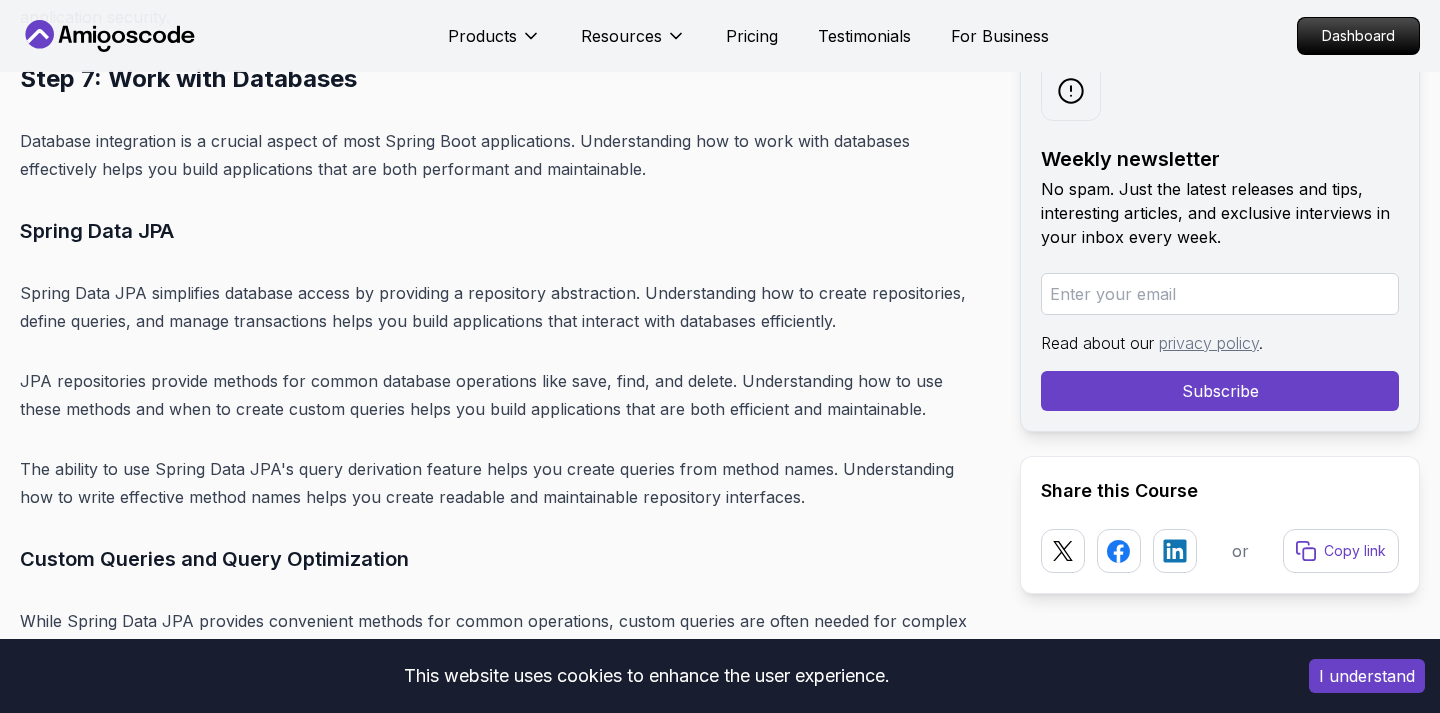 scroll, scrollTop: 15772, scrollLeft: 0, axis: vertical 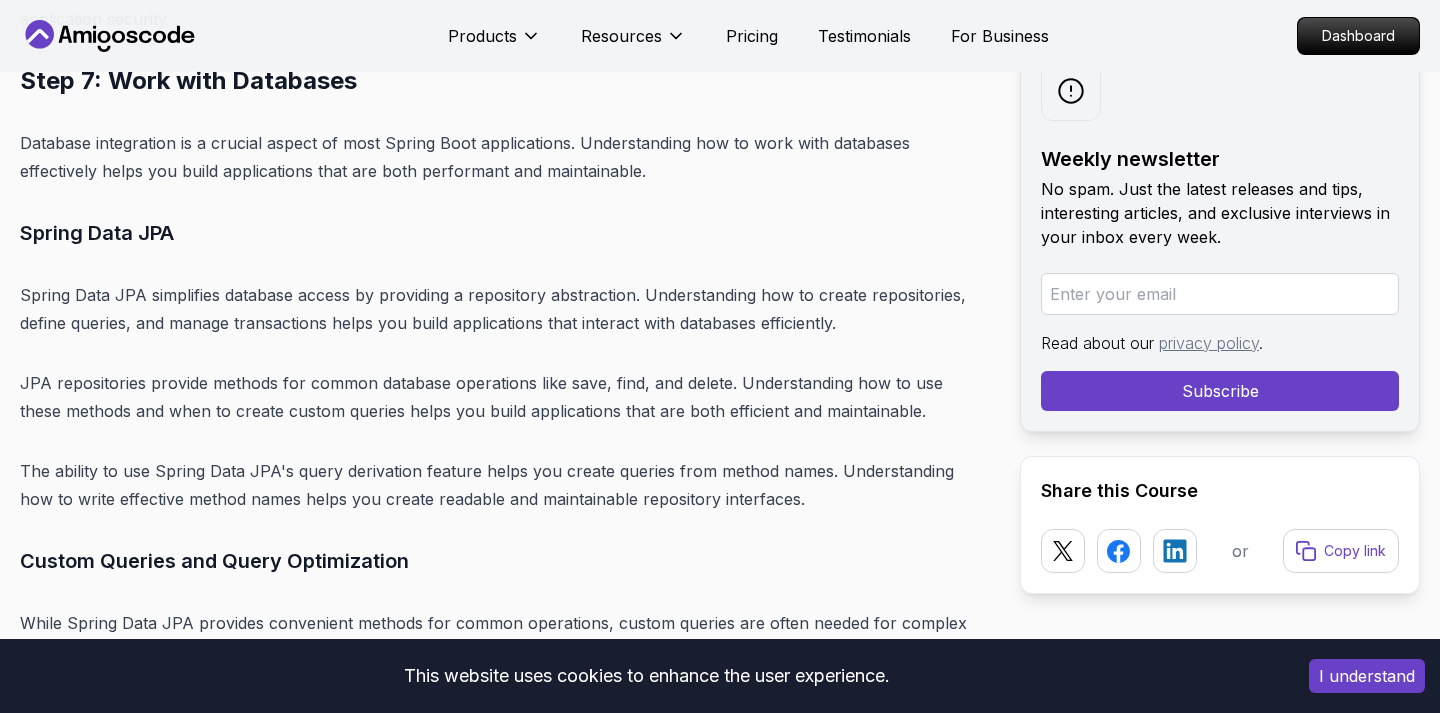 click on "Spring Data JPA simplifies database access by providing a repository abstraction. Understanding how to create repositories, define queries, and manage transactions helps you build applications that interact with databases efficiently." at bounding box center (504, 309) 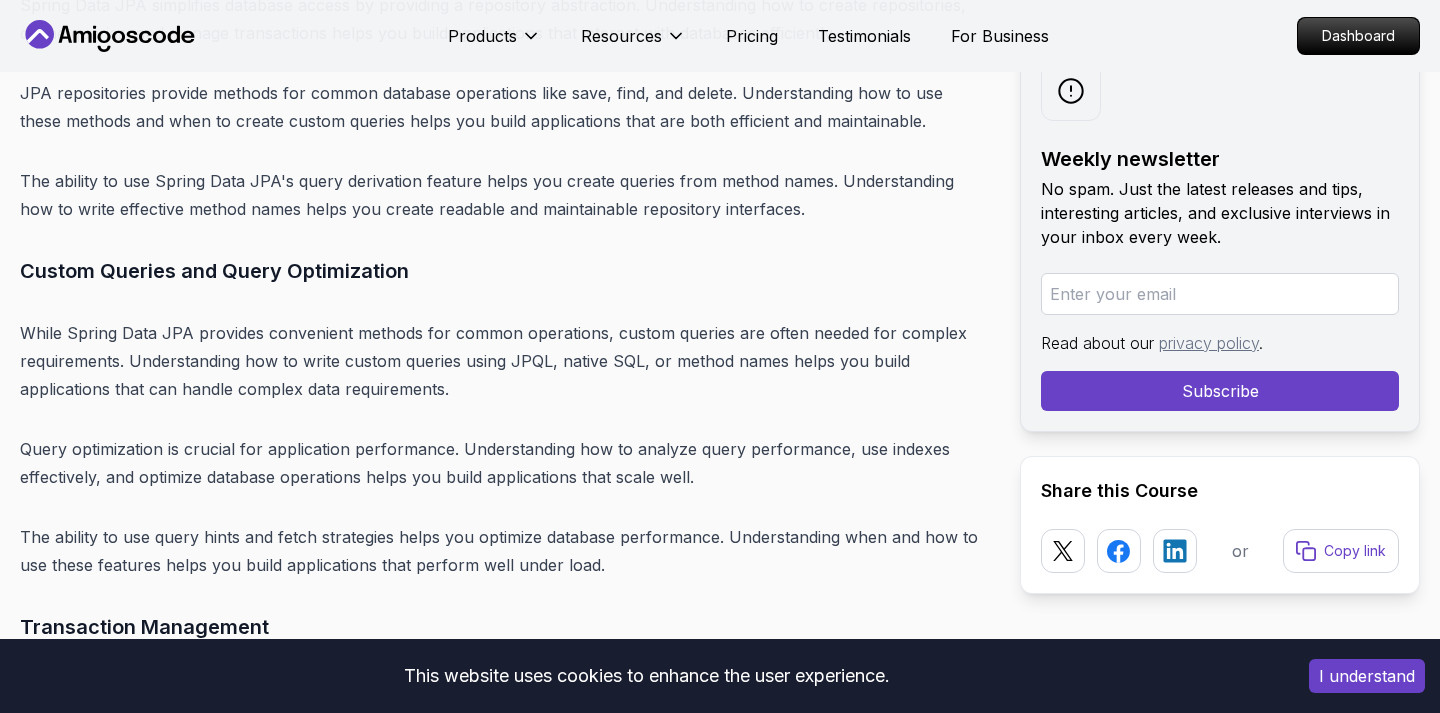 scroll, scrollTop: 16055, scrollLeft: 0, axis: vertical 